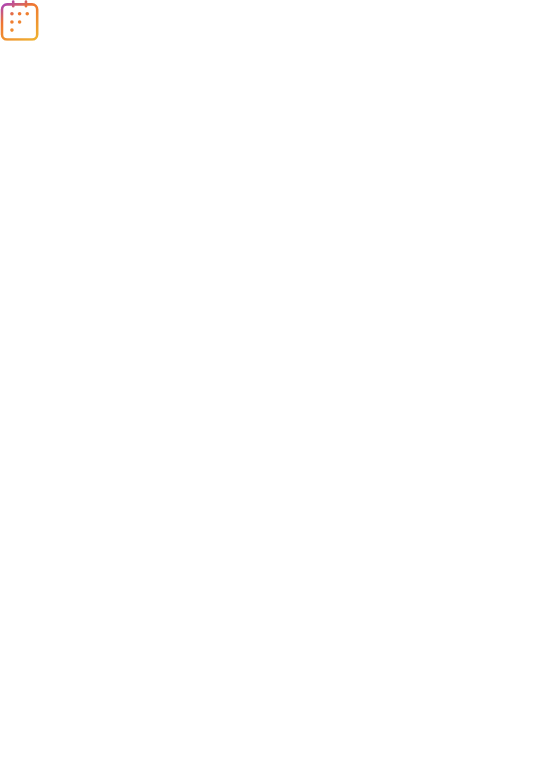 scroll, scrollTop: 0, scrollLeft: 0, axis: both 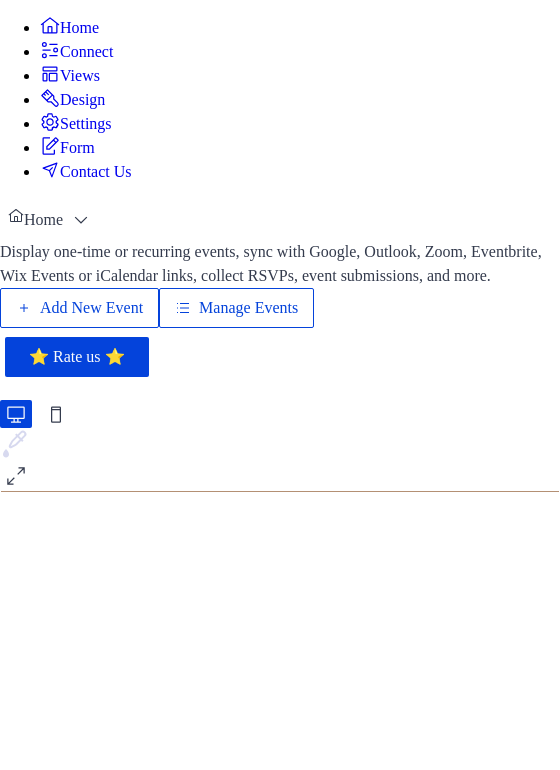 click on "Manage Events" at bounding box center (248, 308) 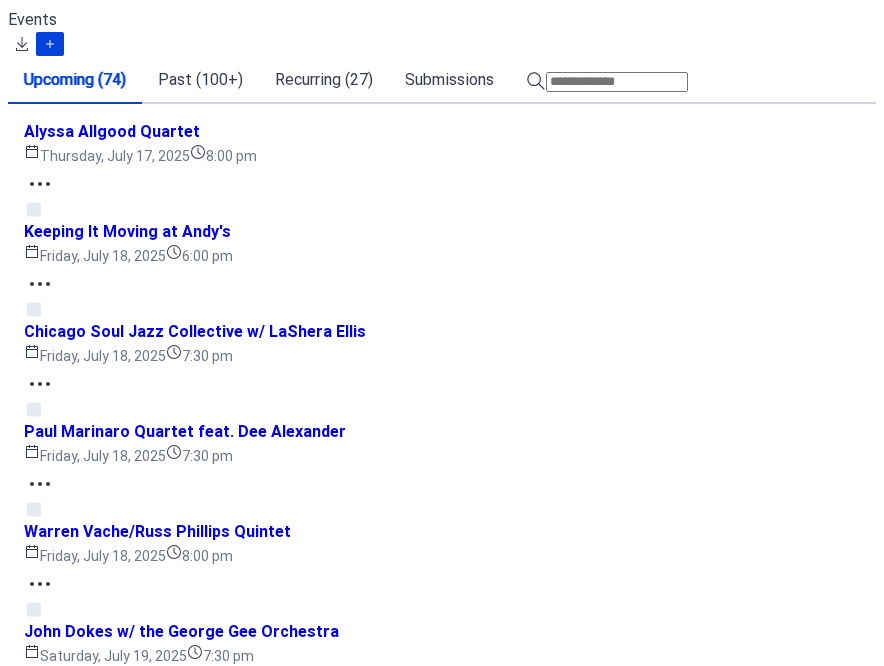 scroll, scrollTop: 0, scrollLeft: 0, axis: both 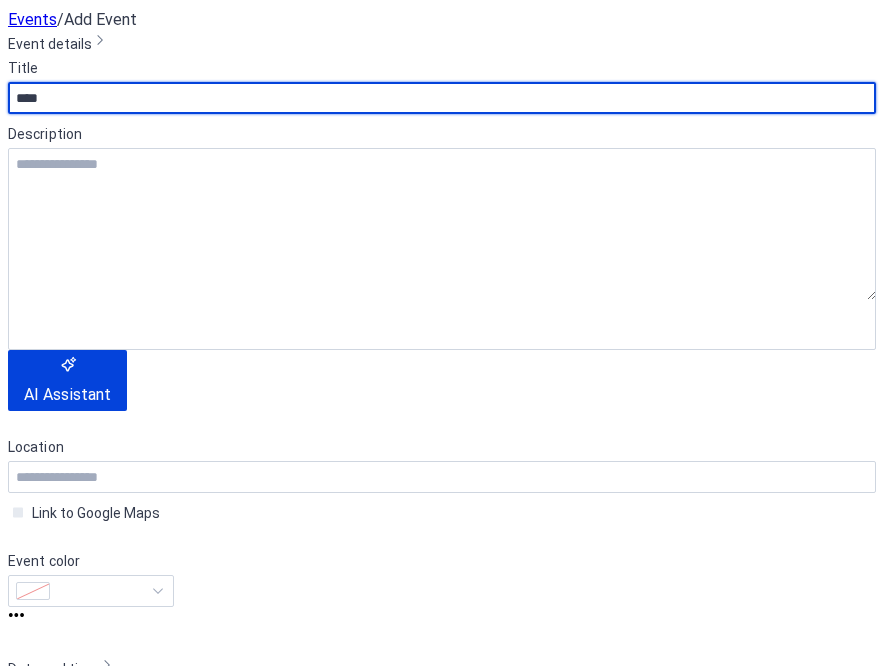 paste on "**********" 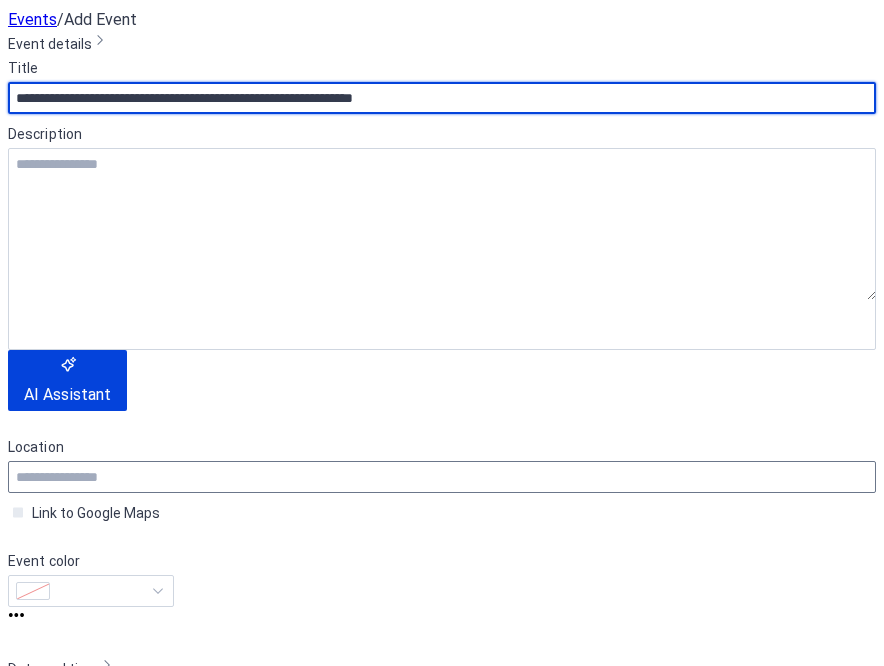 type on "**********" 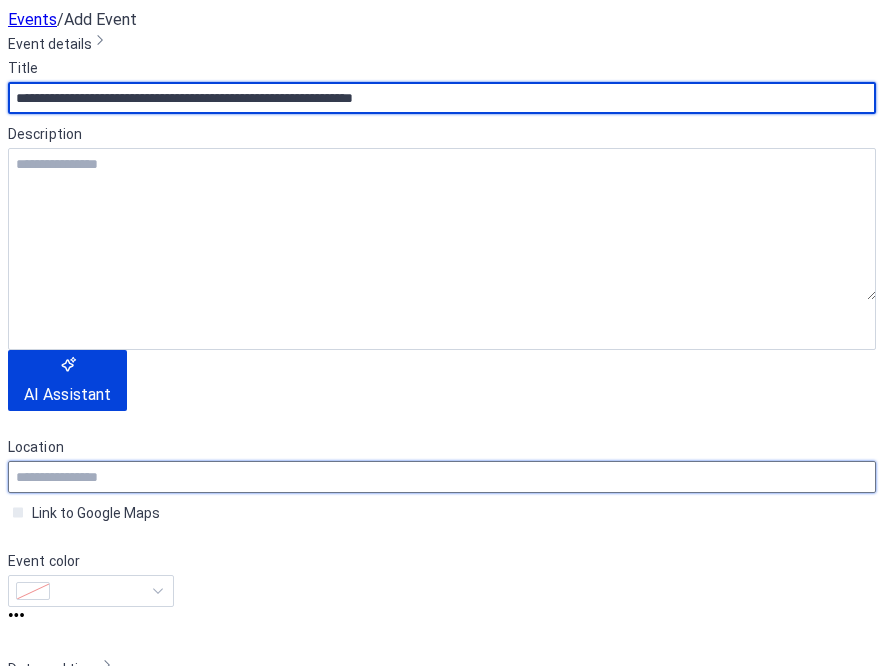 click at bounding box center (442, 477) 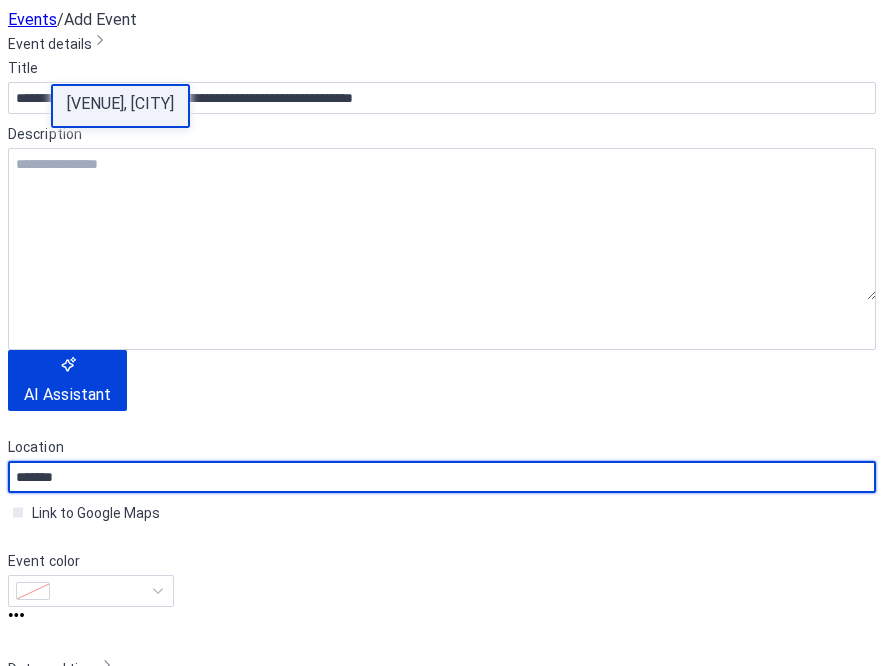 click on "[VENUE], [CITY]" at bounding box center [120, 104] 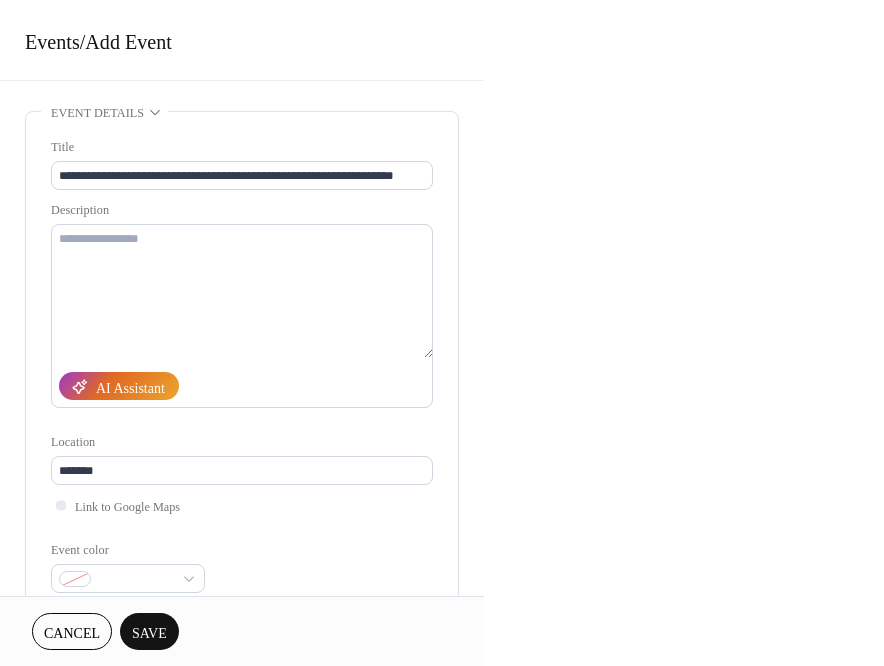 type on "**********" 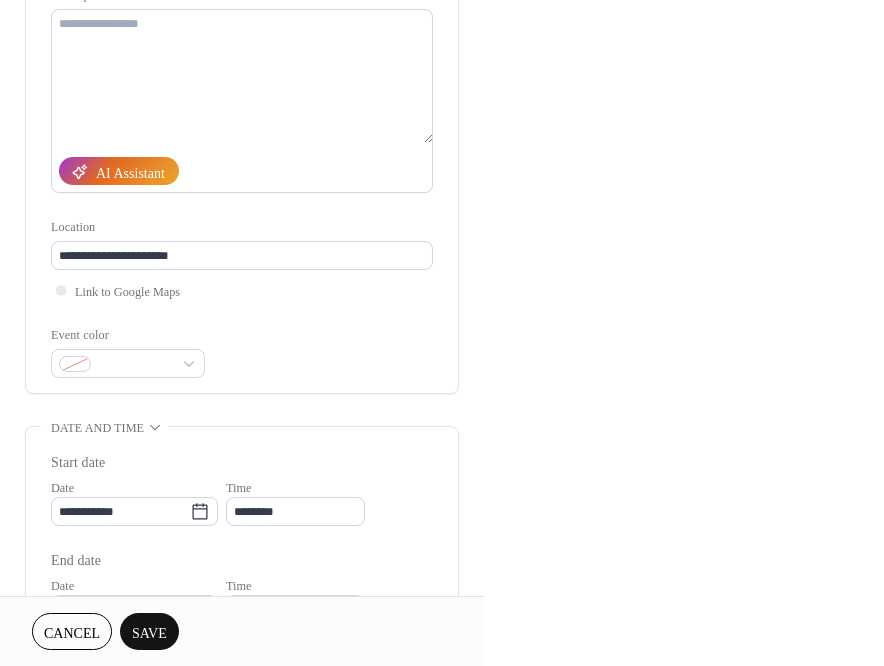 scroll, scrollTop: 301, scrollLeft: 0, axis: vertical 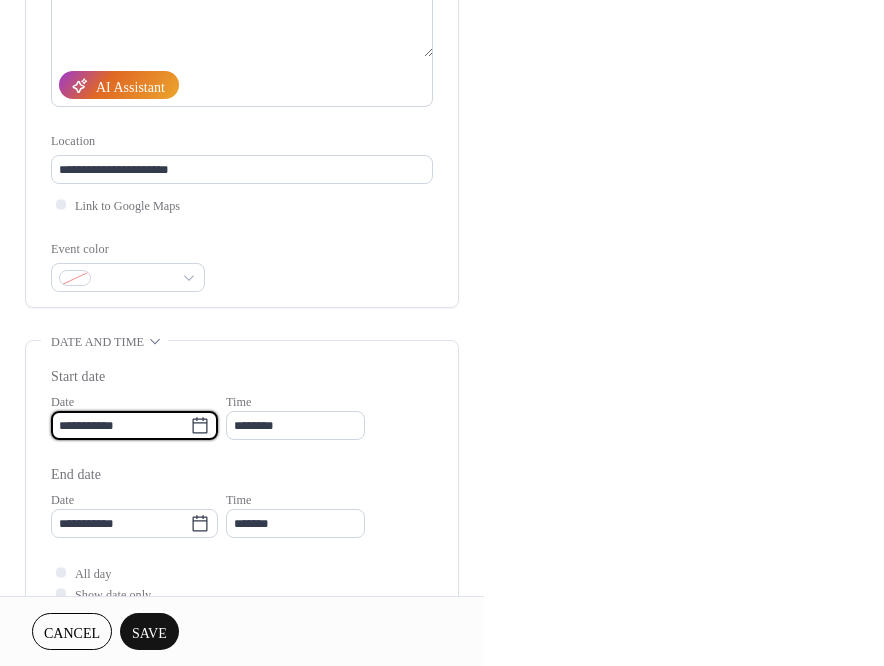 click on "**********" at bounding box center (120, 425) 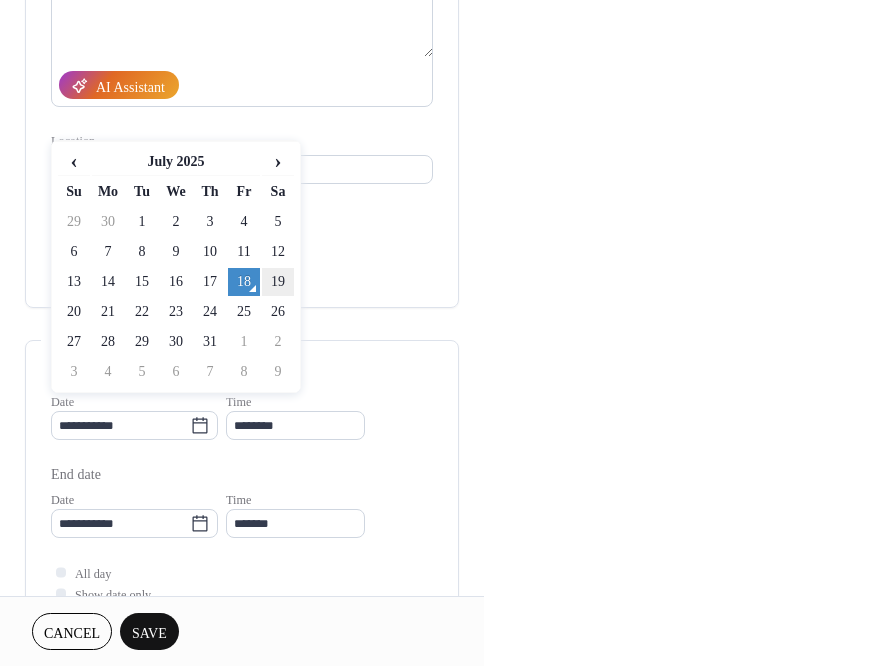 click on "19" at bounding box center [278, 282] 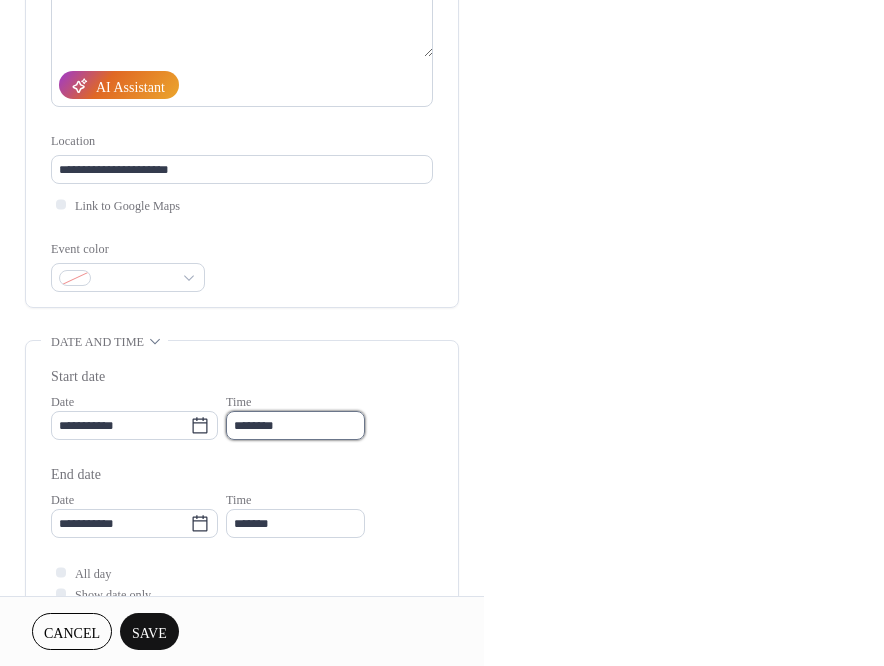 click on "********" at bounding box center (295, 425) 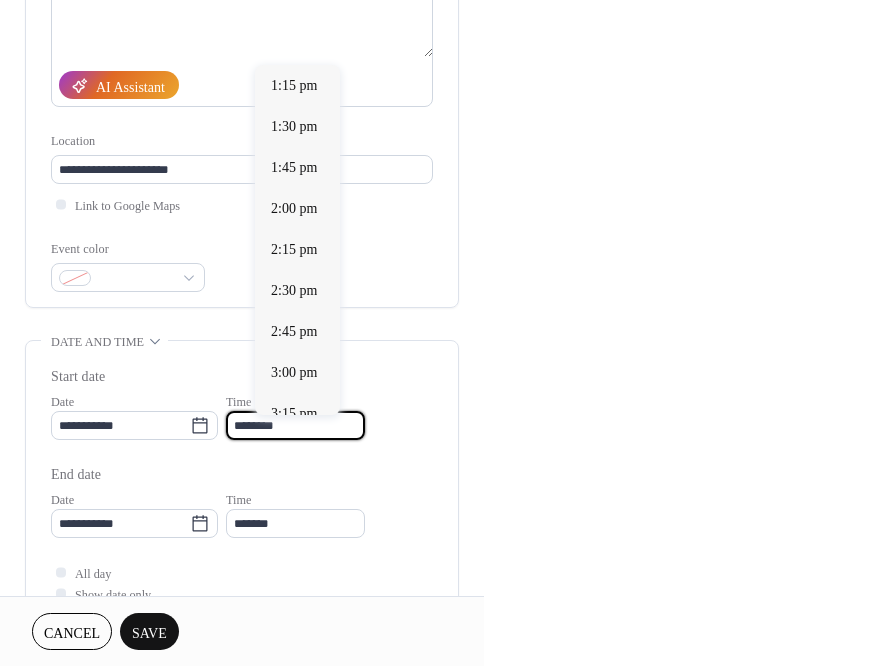scroll, scrollTop: 2295, scrollLeft: 0, axis: vertical 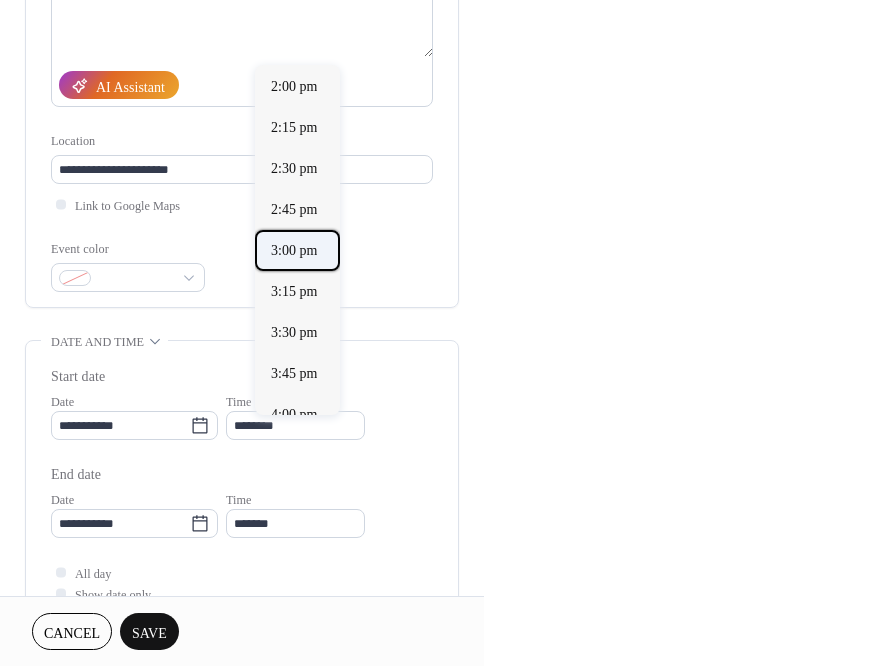 click on "3:00 pm" at bounding box center [294, 250] 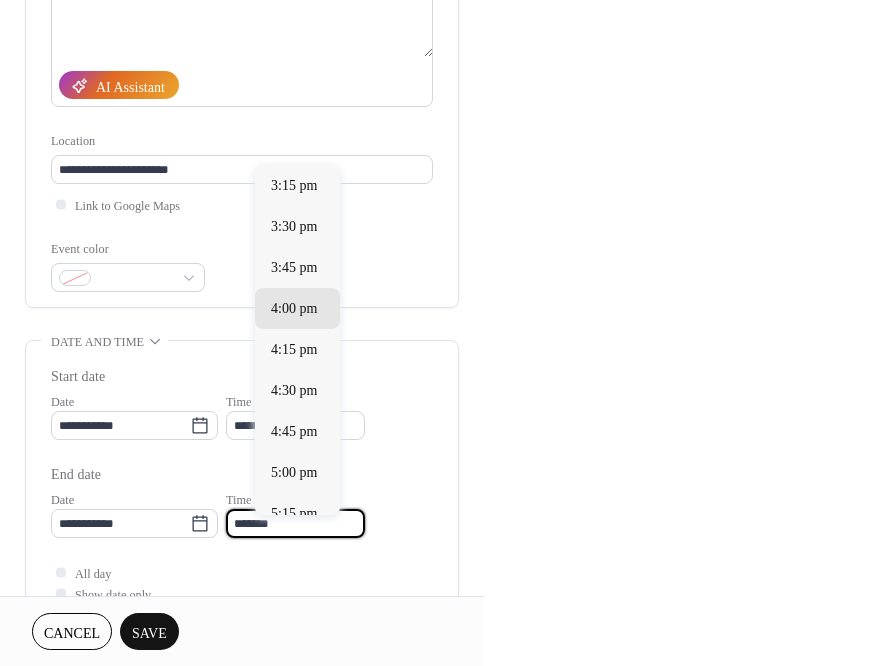 click on "*******" at bounding box center [295, 523] 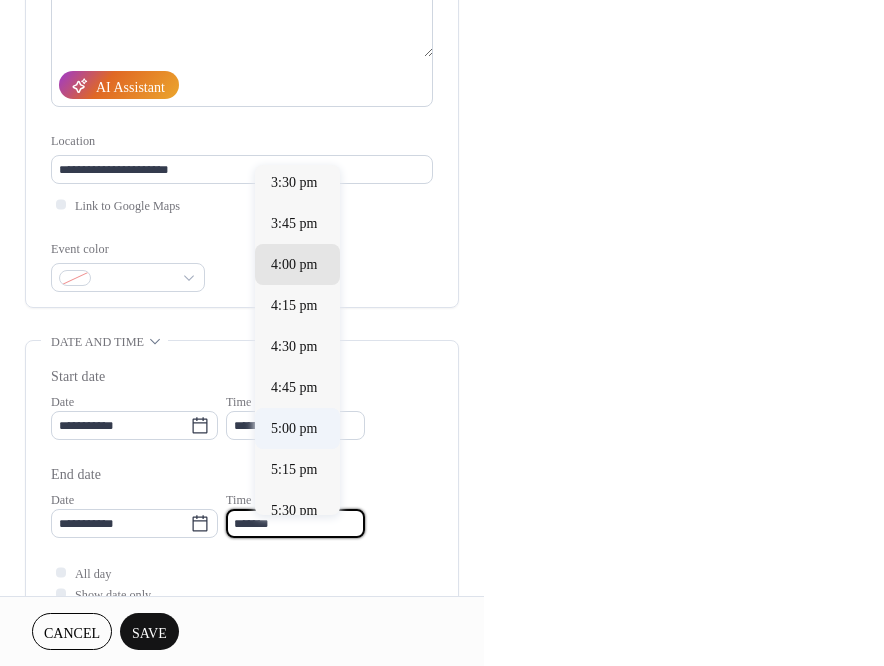 scroll, scrollTop: 88, scrollLeft: 0, axis: vertical 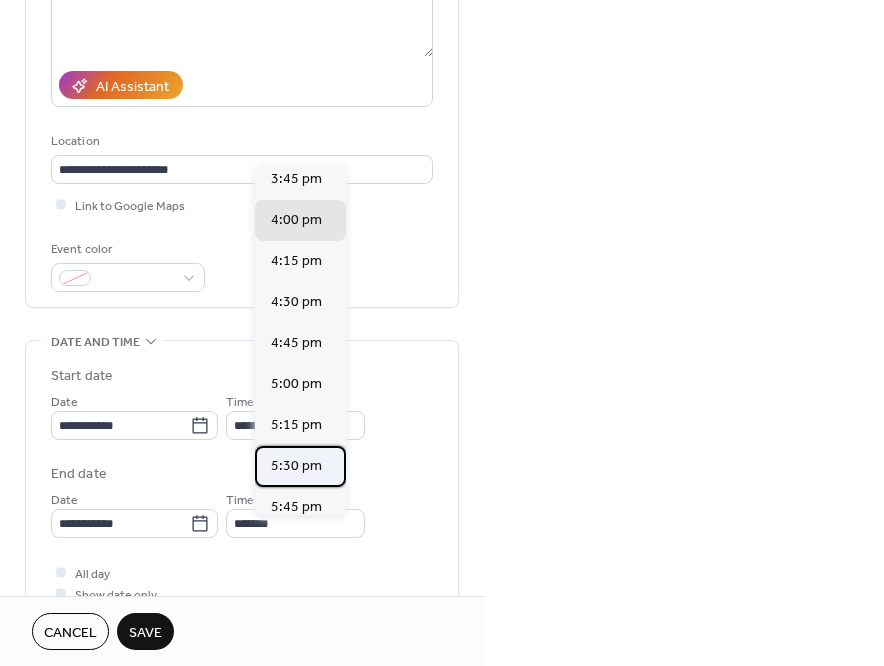 click on "5:30 pm" at bounding box center (296, 466) 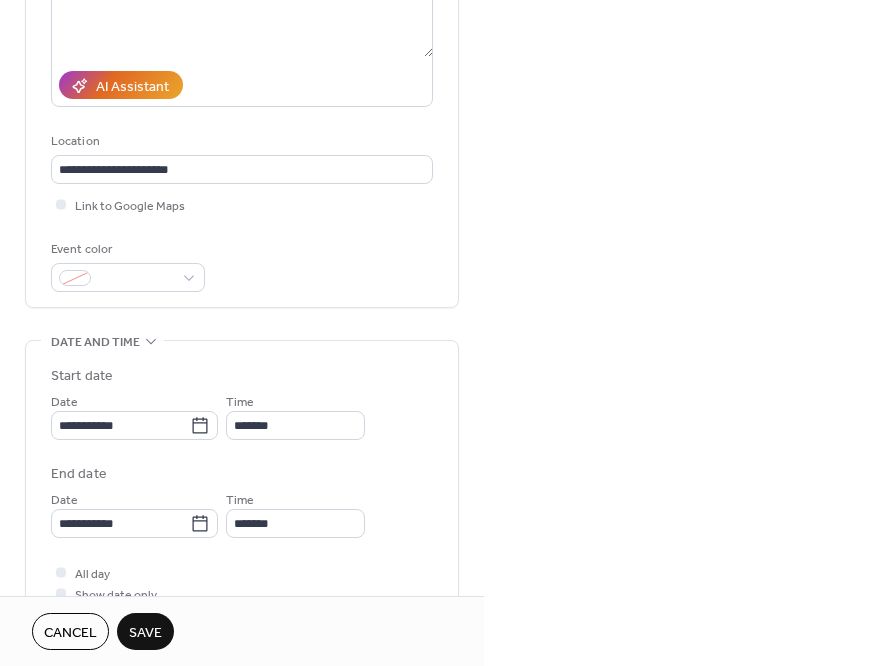 click on "Save" at bounding box center (145, 633) 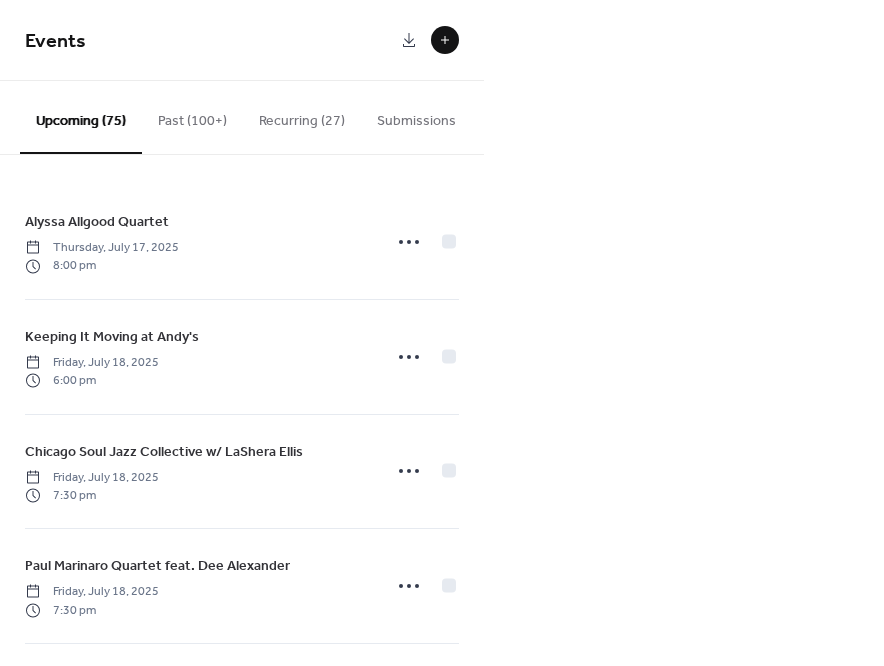 click at bounding box center (445, 40) 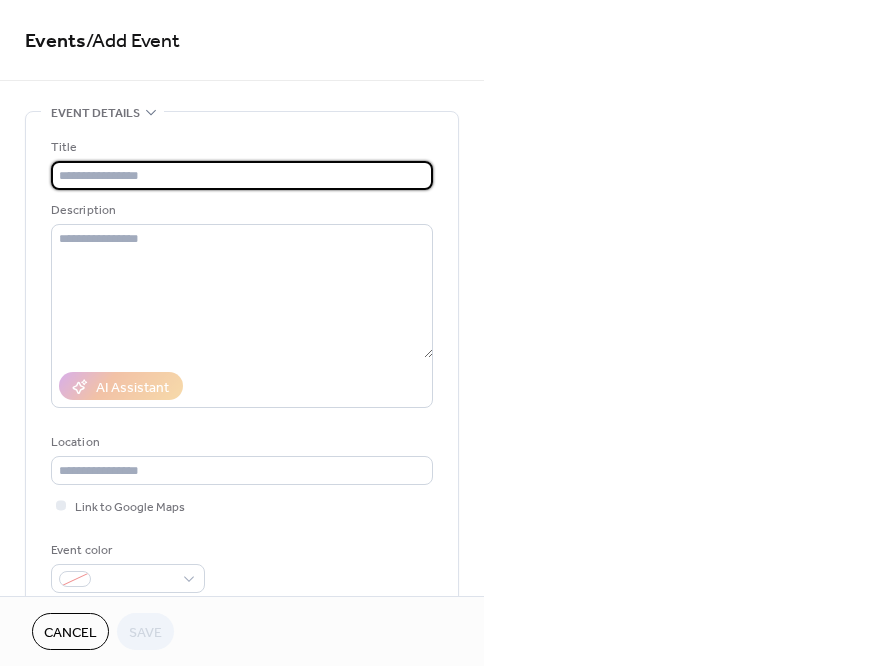 paste on "**********" 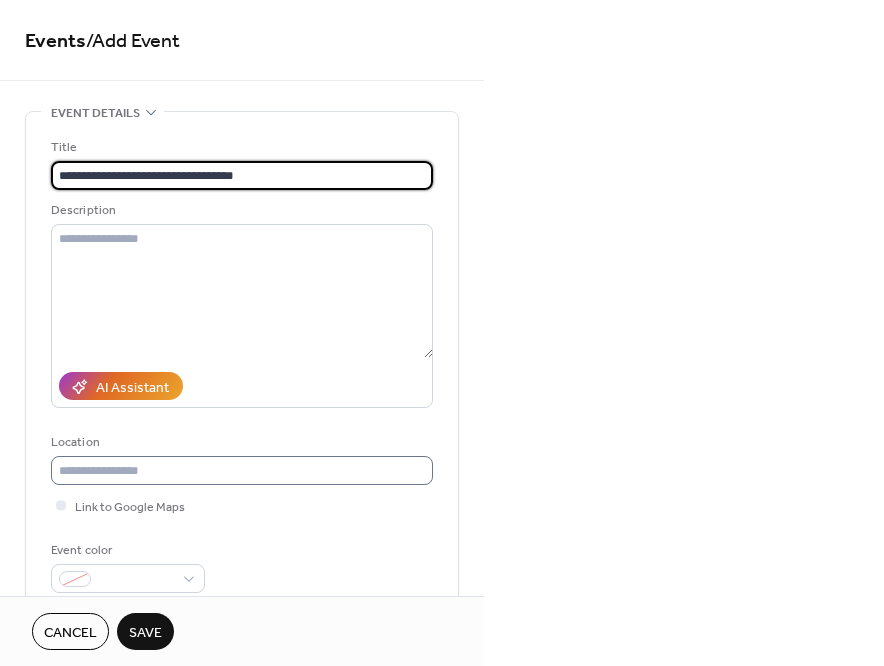 type on "**********" 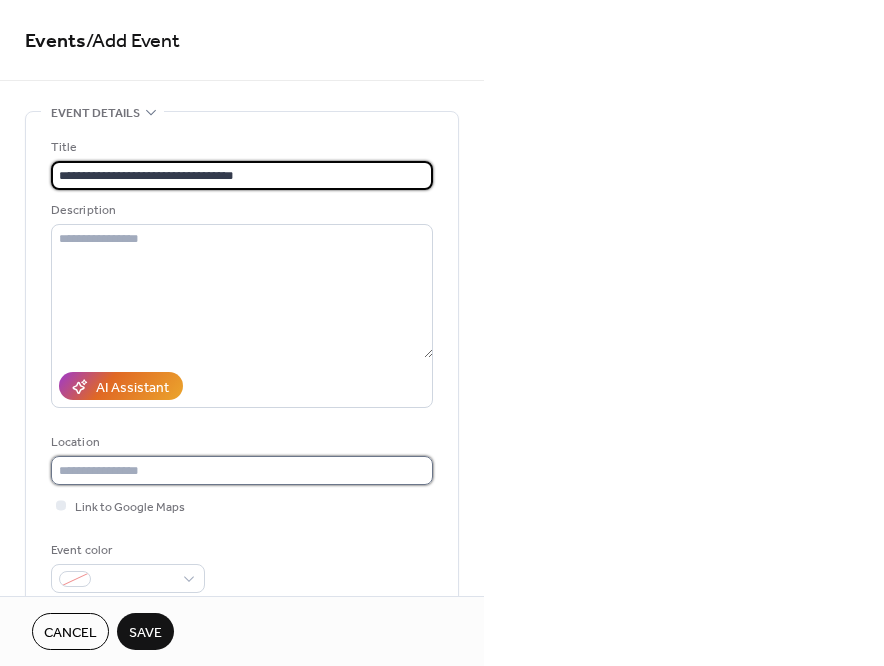 click at bounding box center (242, 470) 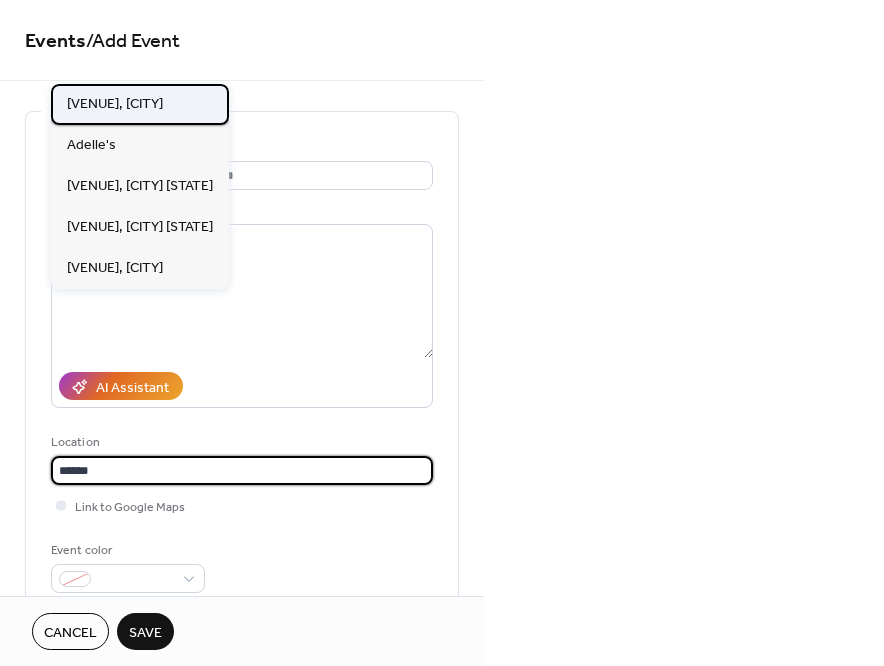 click on "[VENUE], [CITY]" at bounding box center (115, 104) 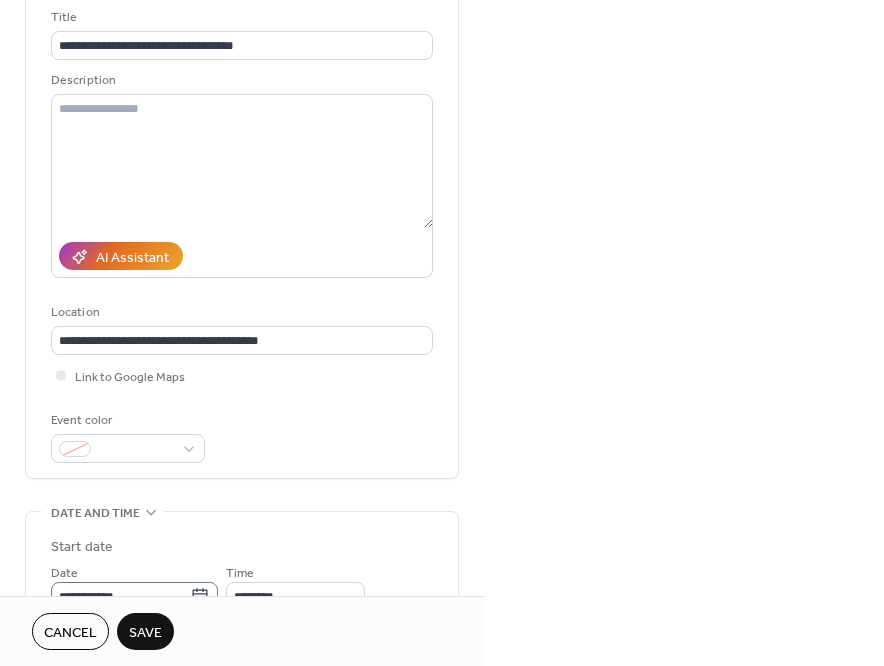 scroll, scrollTop: 292, scrollLeft: 0, axis: vertical 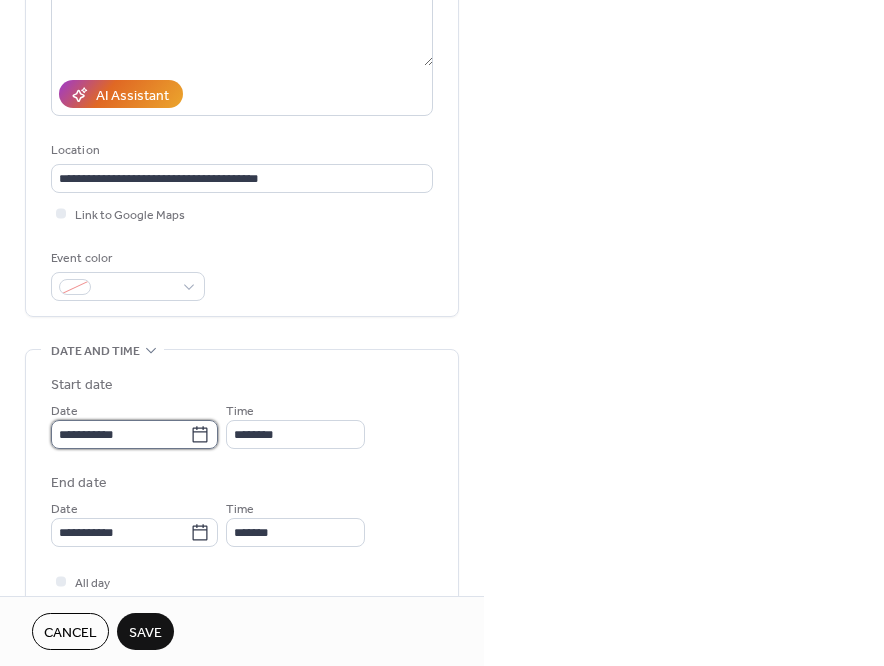 click on "**********" at bounding box center (120, 434) 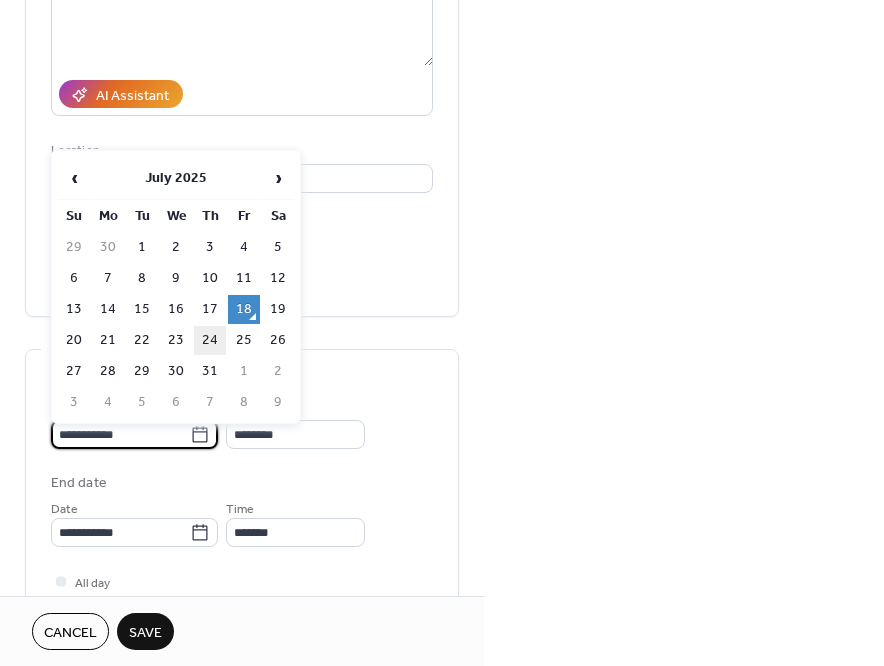 click on "24" at bounding box center (210, 340) 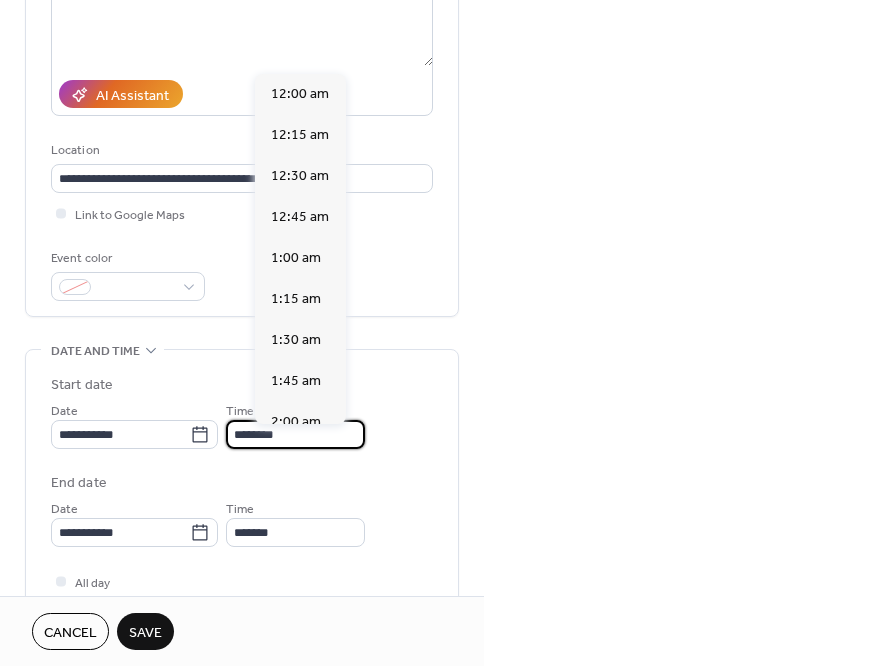click on "********" at bounding box center (295, 434) 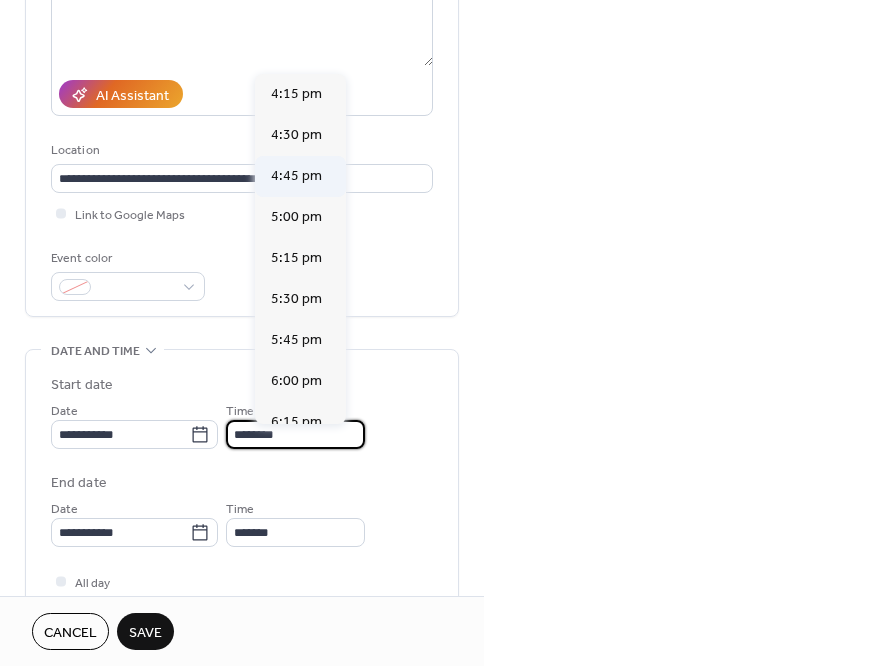 scroll, scrollTop: 2788, scrollLeft: 0, axis: vertical 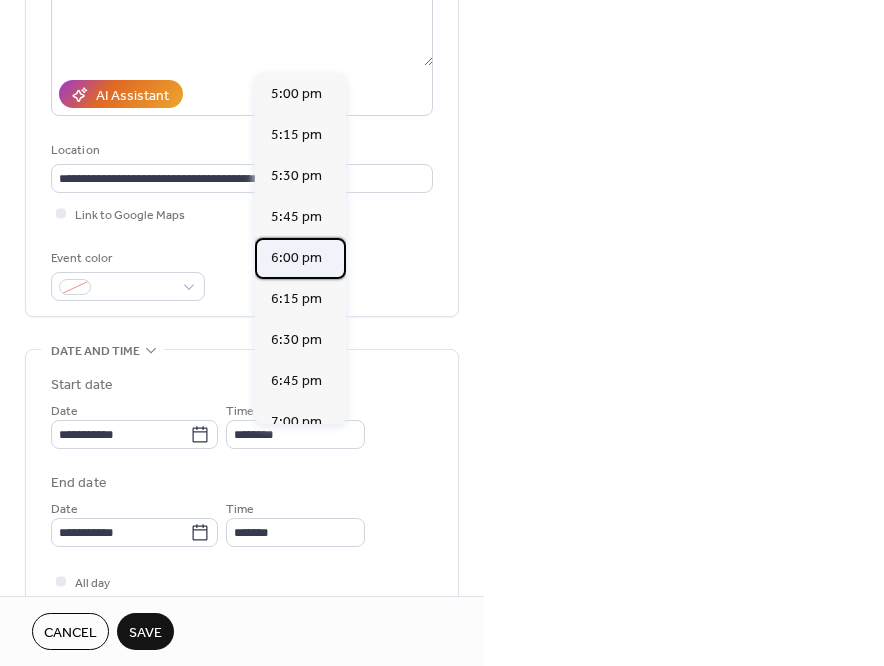 click on "6:00 pm" at bounding box center [296, 258] 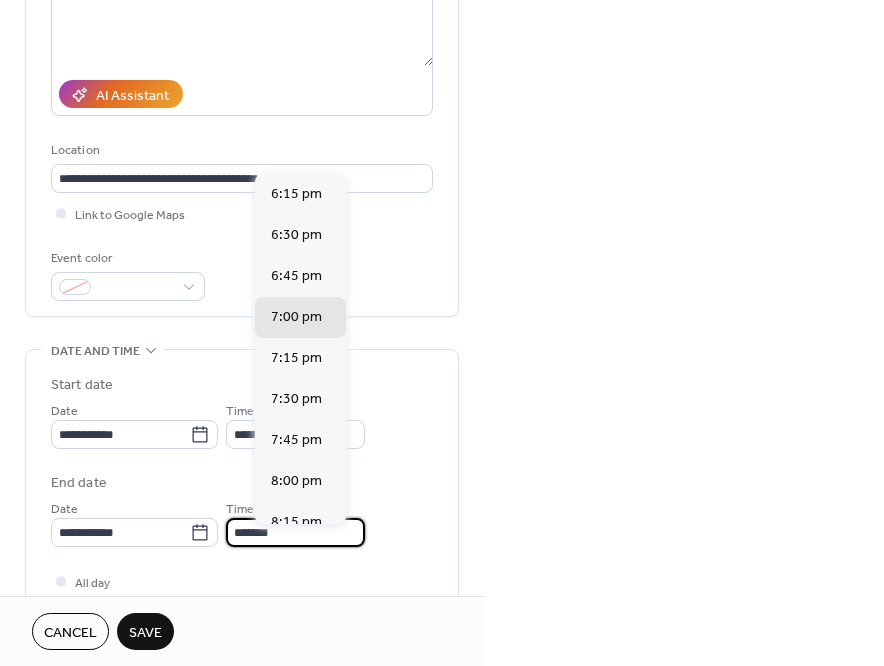 click on "*******" at bounding box center (295, 532) 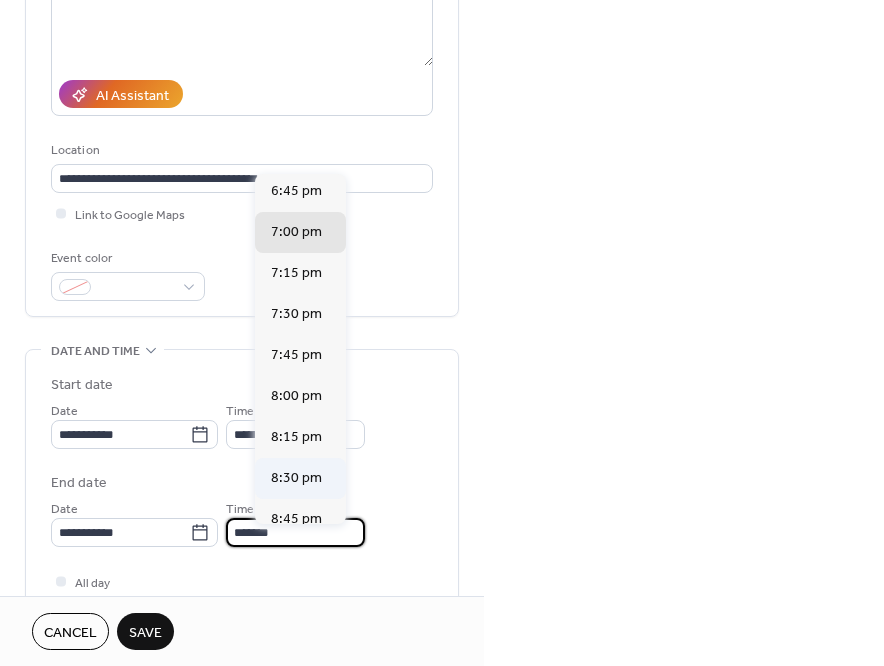 scroll, scrollTop: 150, scrollLeft: 0, axis: vertical 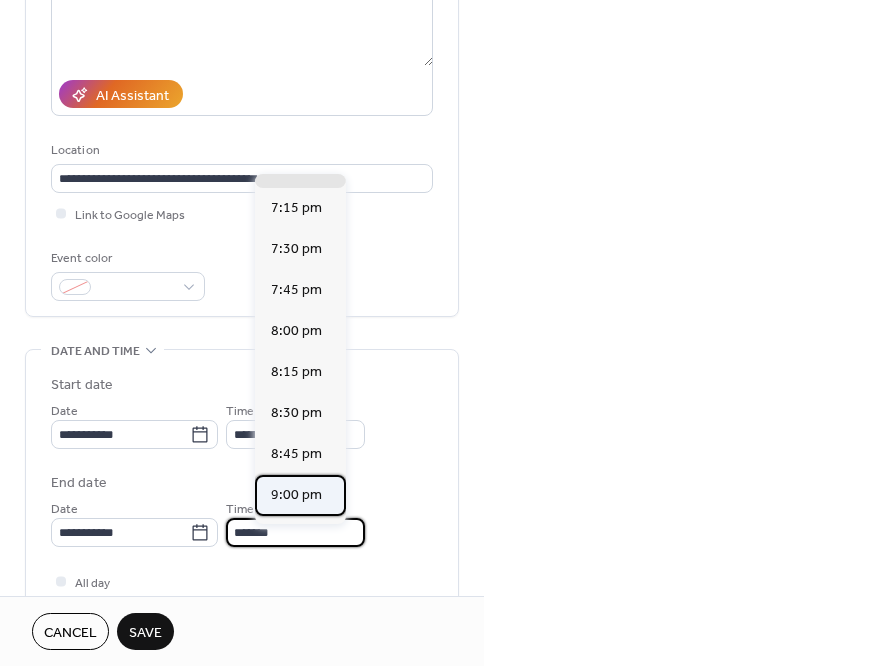 click on "9:00 pm" at bounding box center (296, 495) 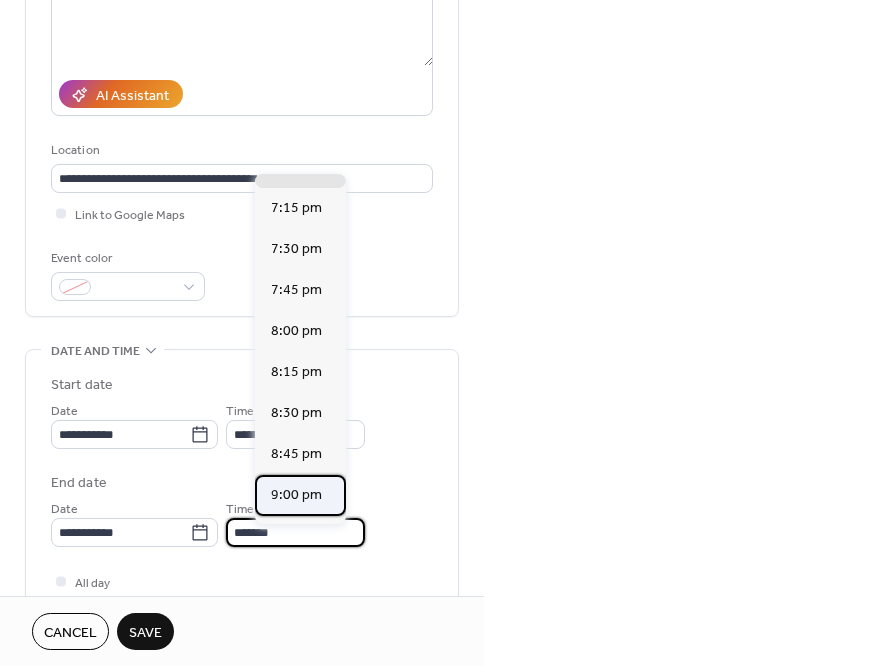 type on "*******" 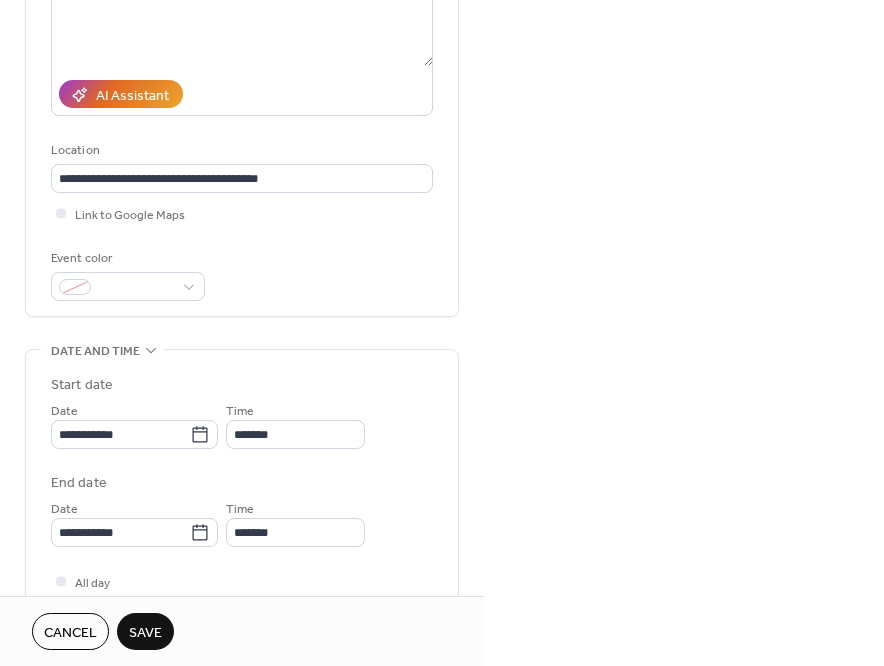 click on "Save" at bounding box center (145, 633) 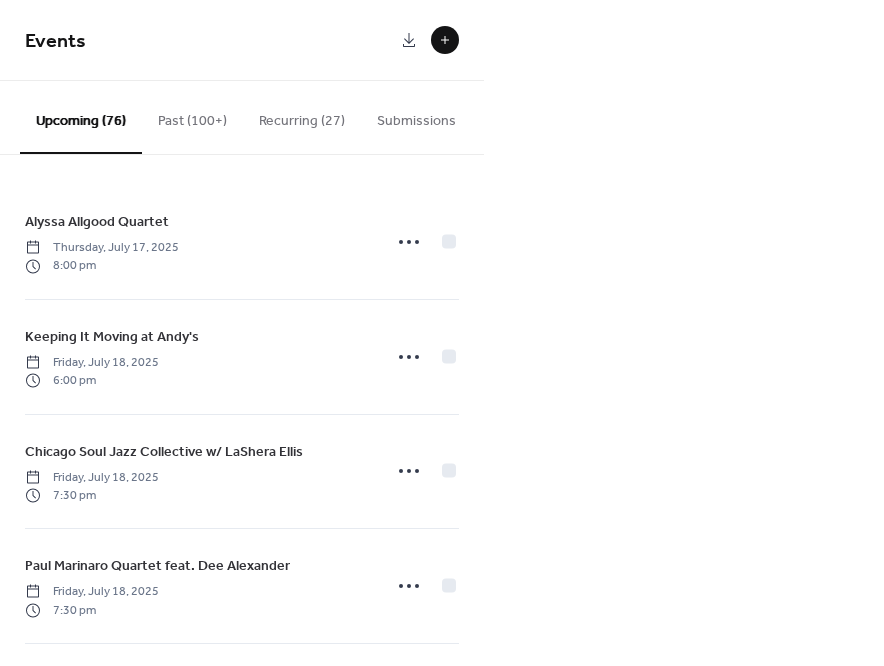 click at bounding box center (445, 40) 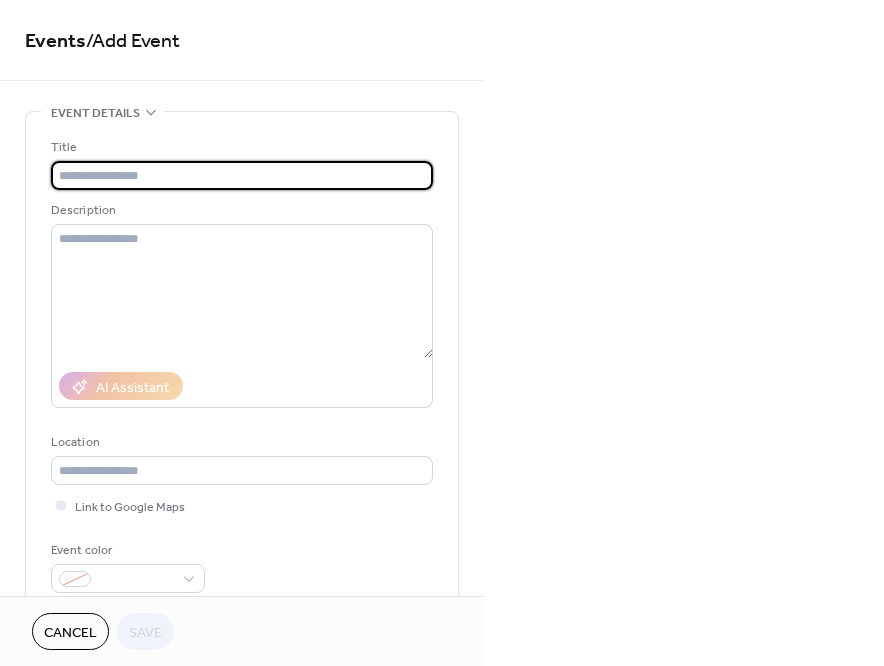 paste on "**********" 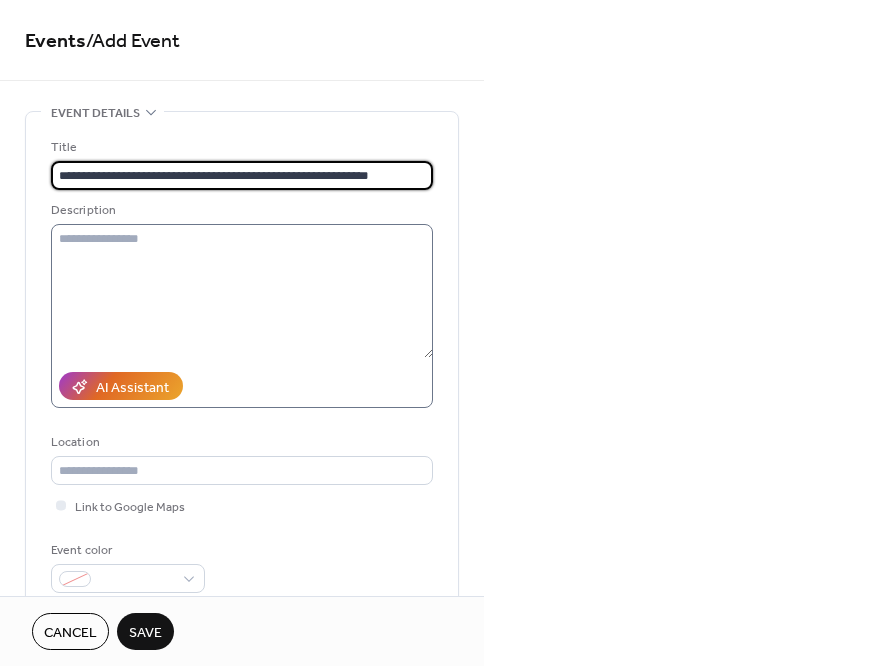 type on "**********" 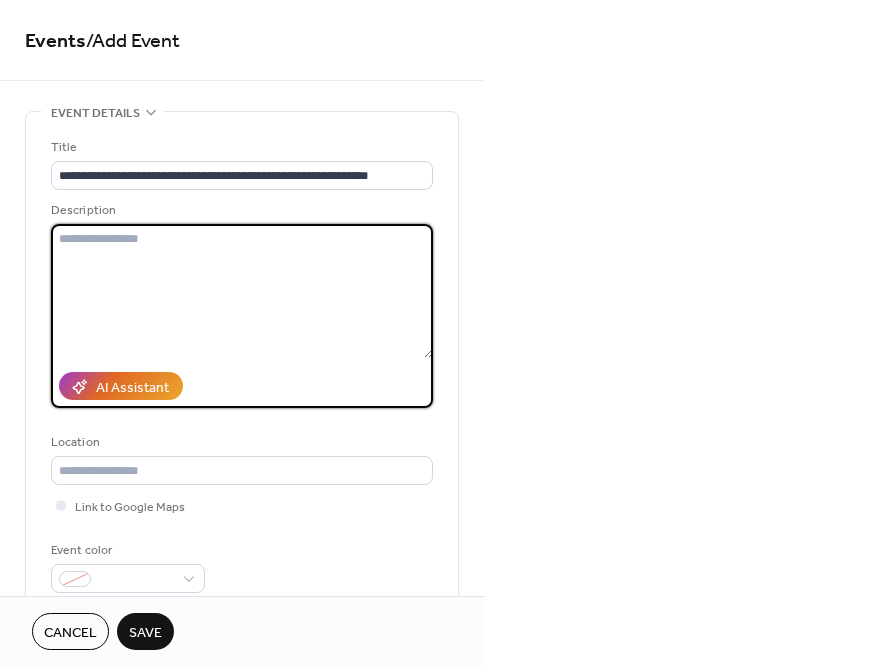 click at bounding box center [242, 291] 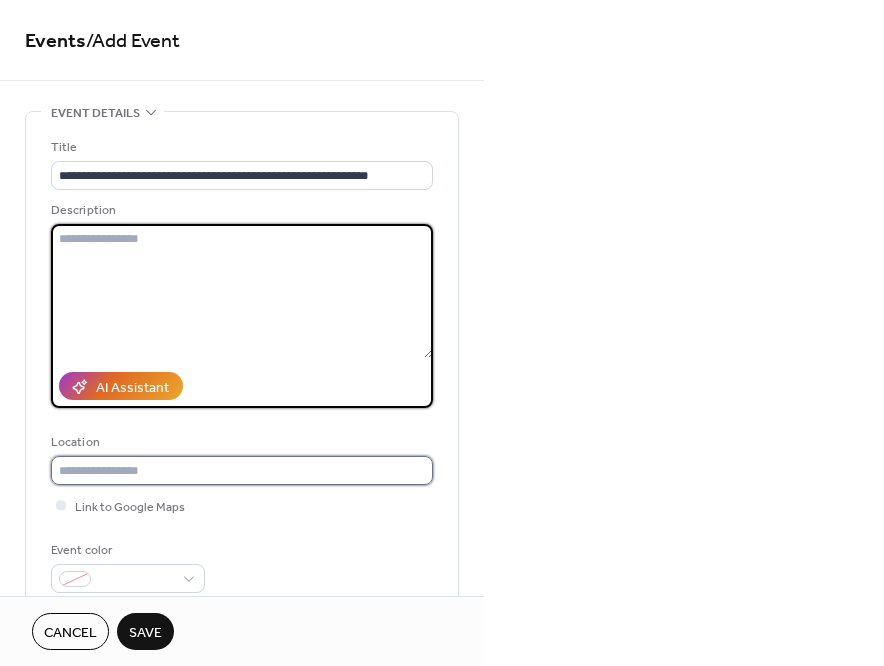 click at bounding box center (242, 470) 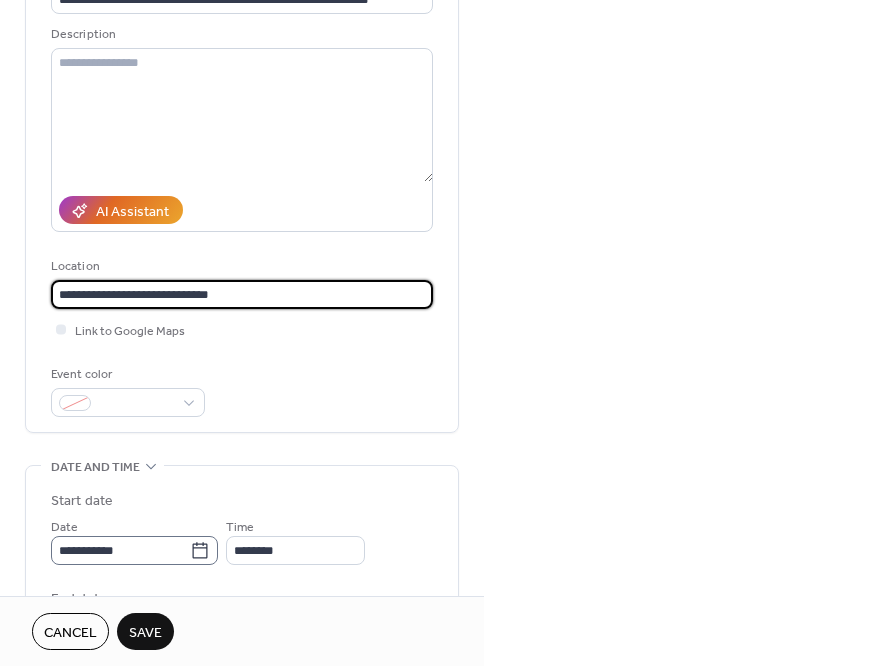 scroll, scrollTop: 296, scrollLeft: 0, axis: vertical 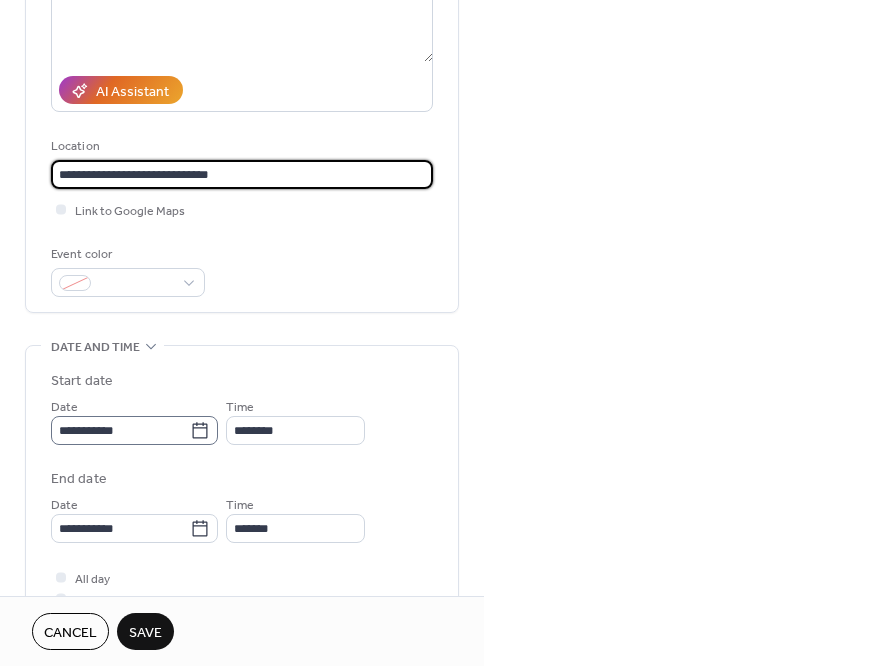 type on "**********" 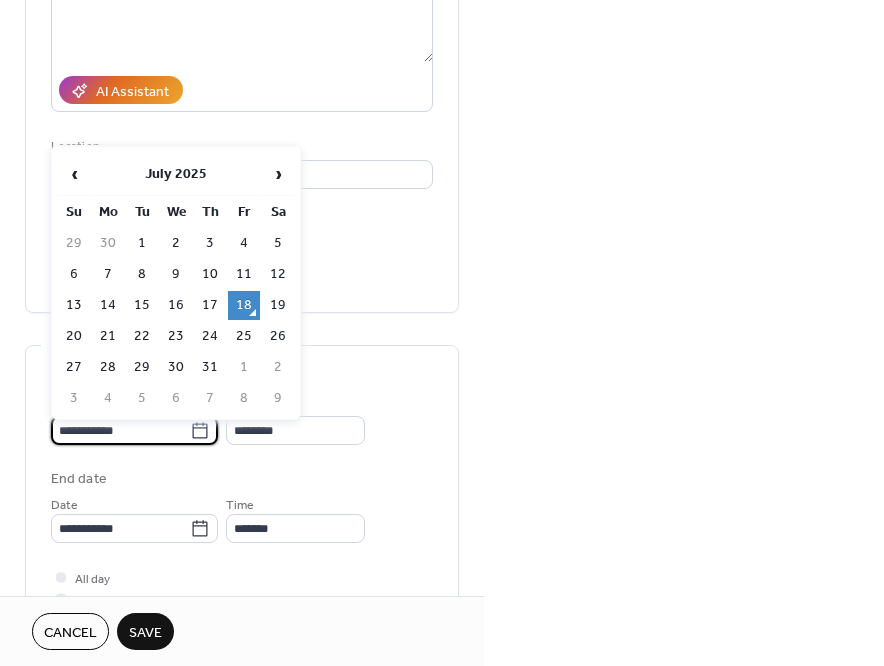 click on "**********" at bounding box center [120, 430] 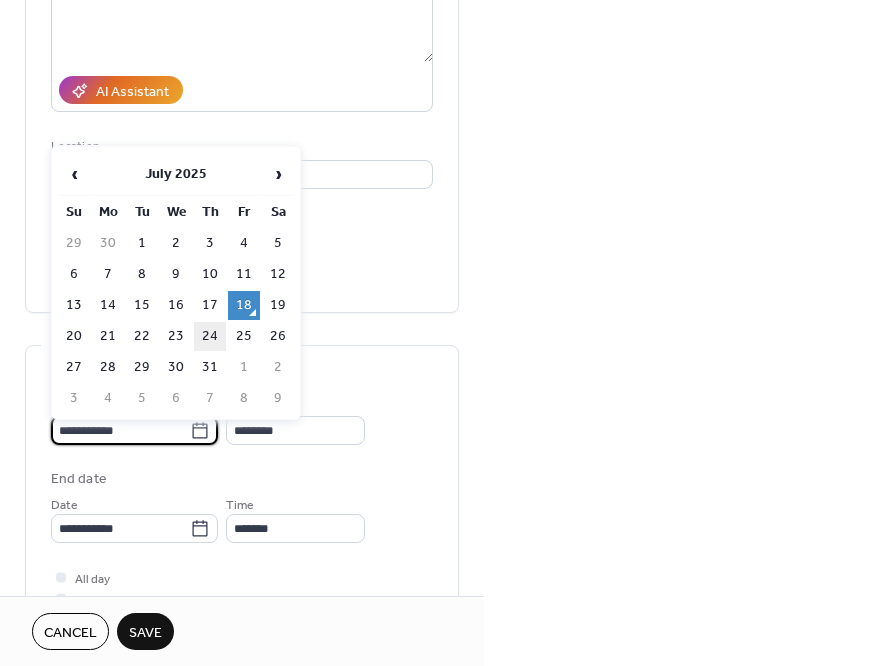 click on "24" at bounding box center [210, 336] 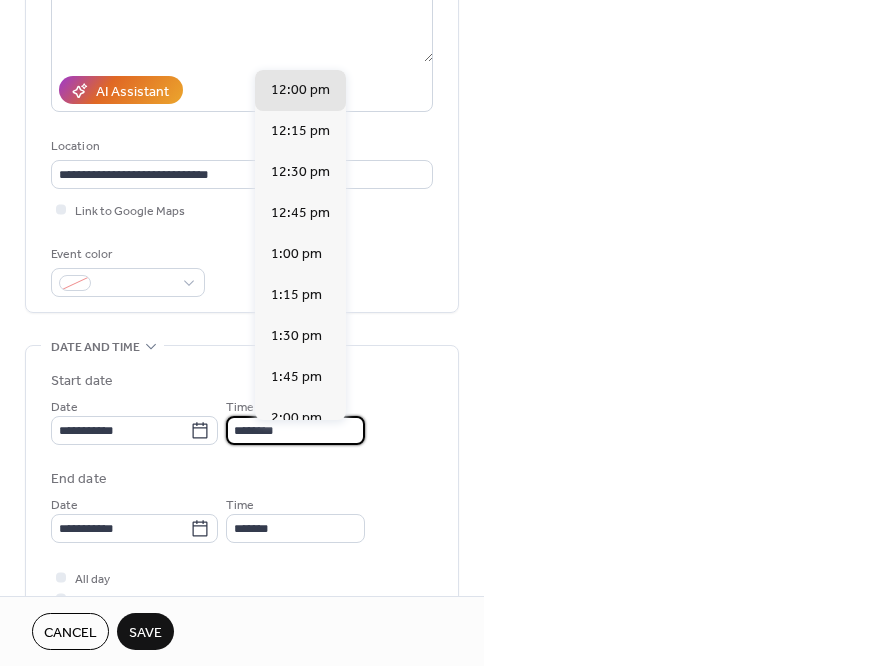click on "********" at bounding box center (295, 430) 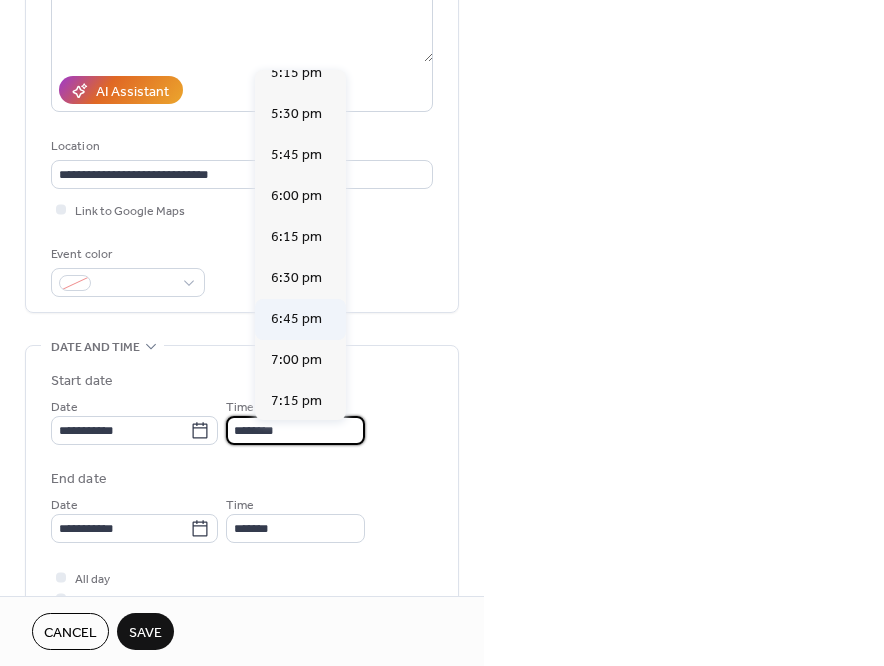 scroll, scrollTop: 2902, scrollLeft: 0, axis: vertical 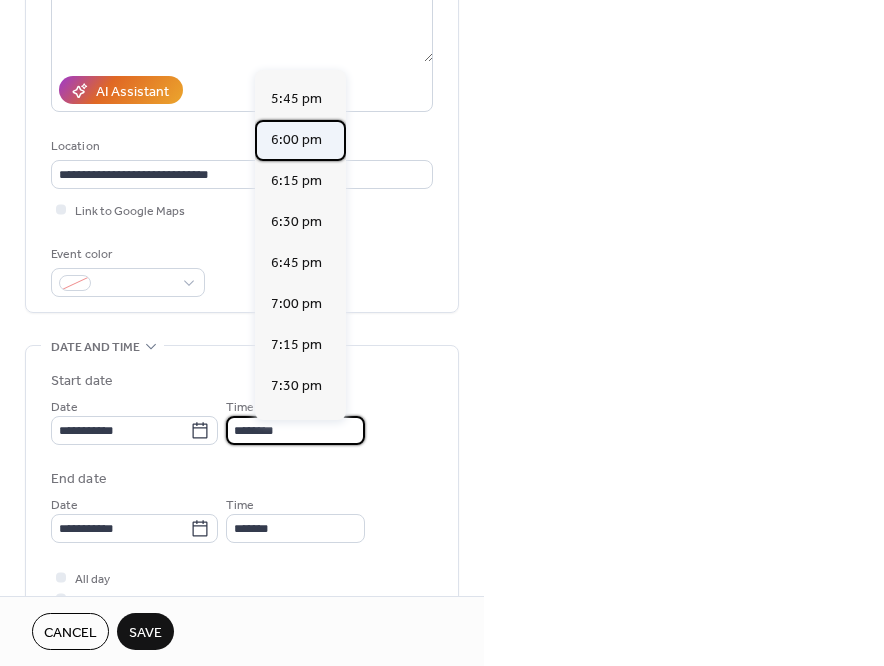 click on "6:00 pm" at bounding box center [296, 140] 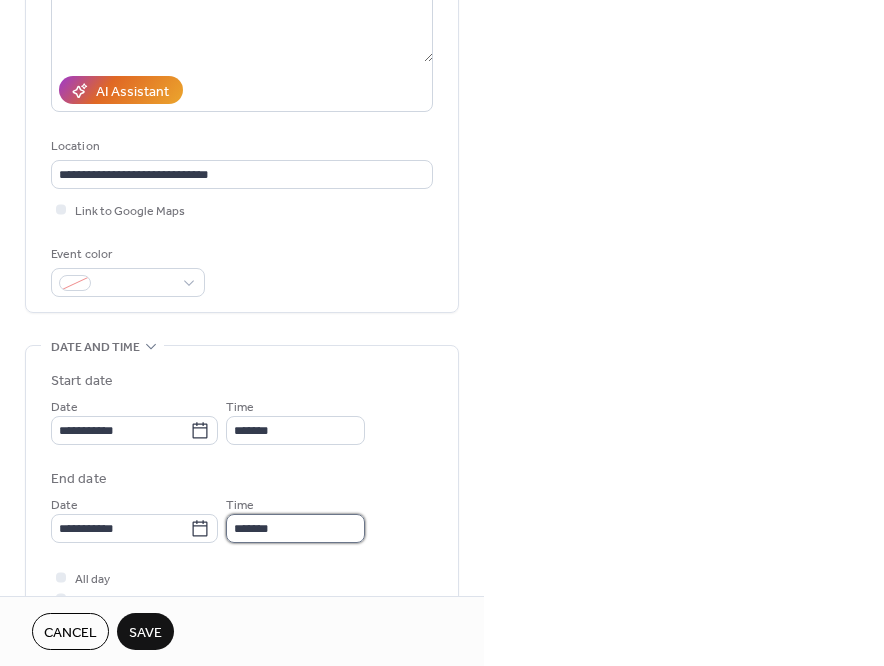 click on "*******" at bounding box center (295, 528) 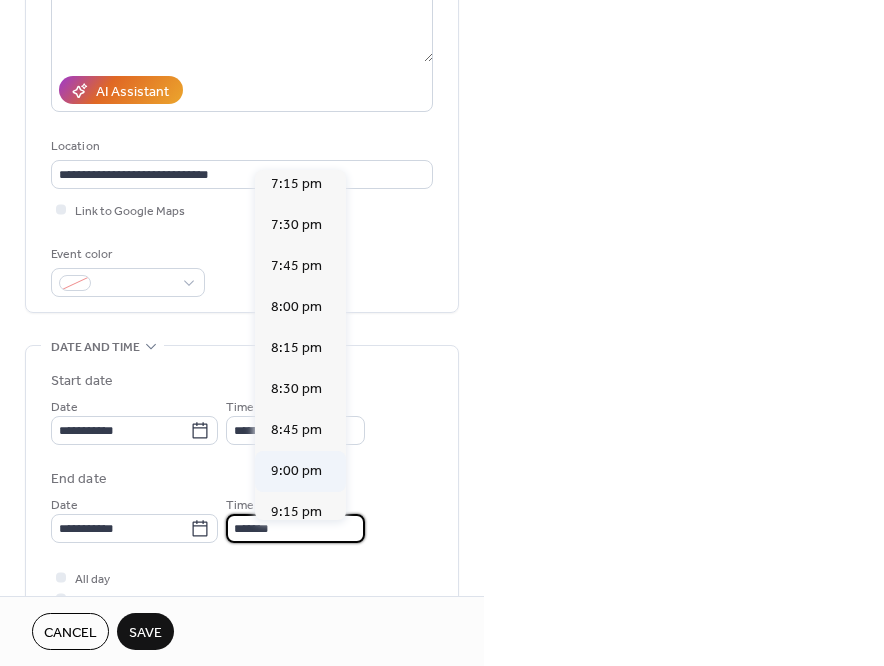 scroll, scrollTop: 240, scrollLeft: 0, axis: vertical 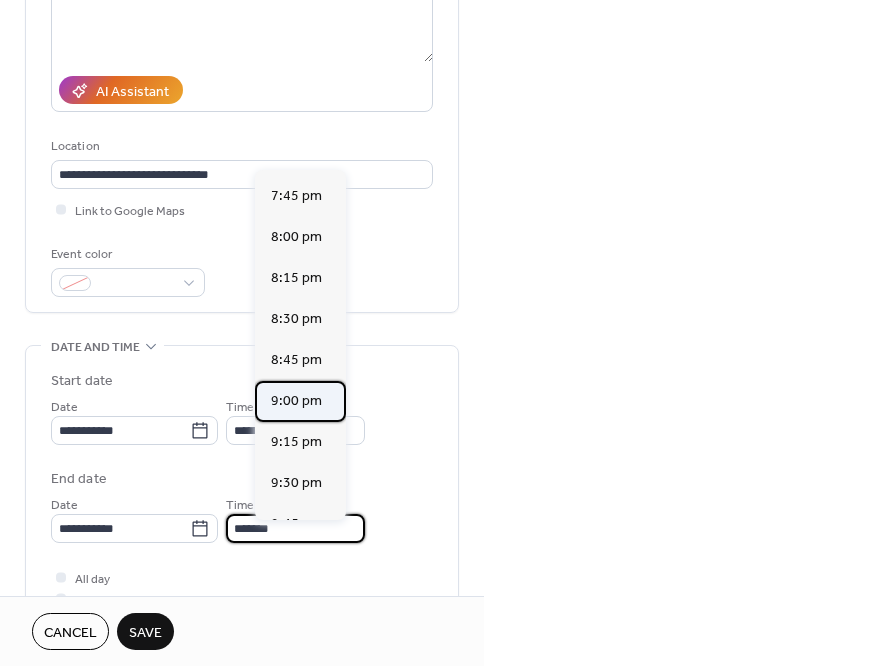click on "9:00 pm" at bounding box center [296, 401] 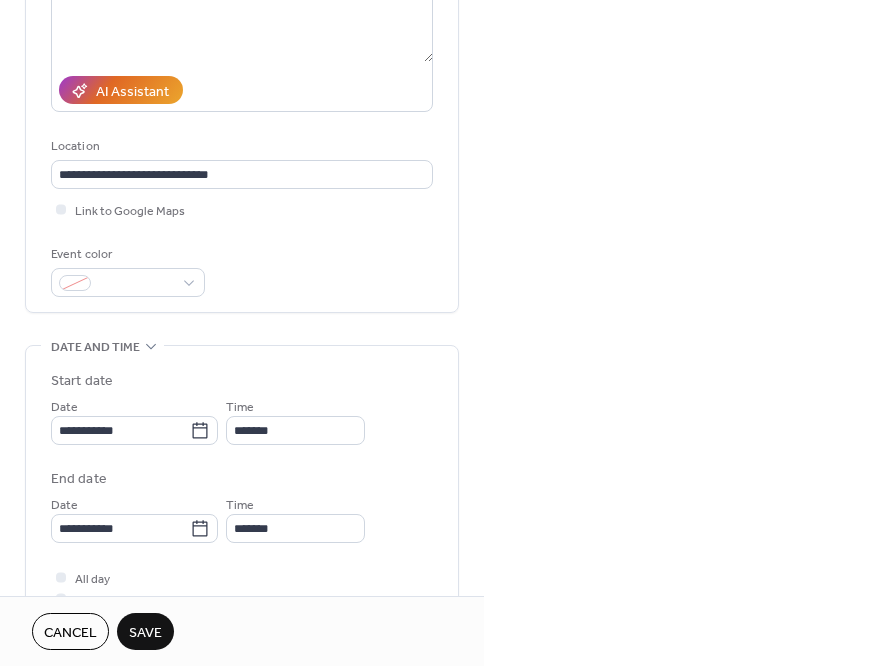 click on "Save" at bounding box center [145, 633] 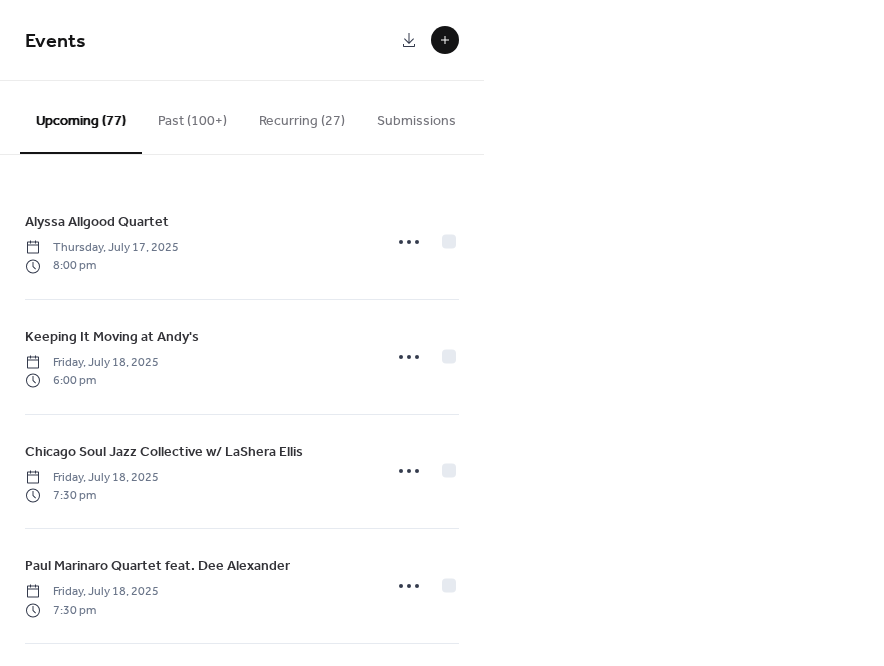 click at bounding box center [445, 40] 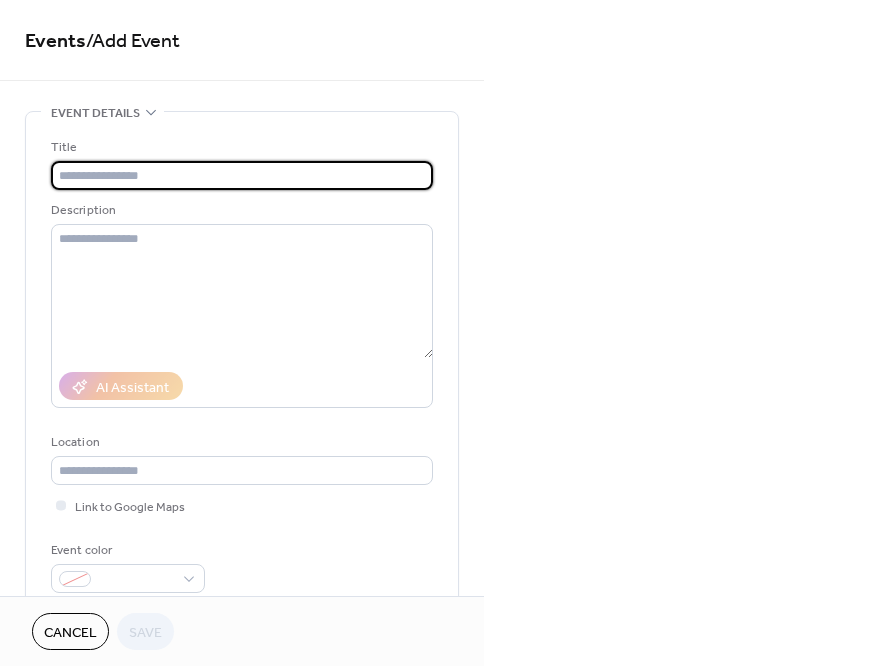 paste on "**********" 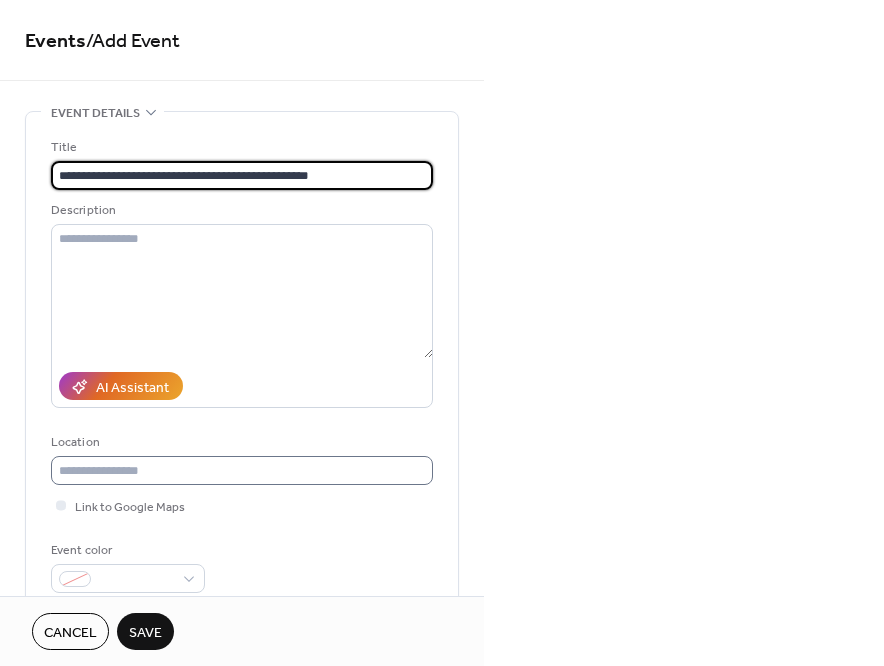 type on "**********" 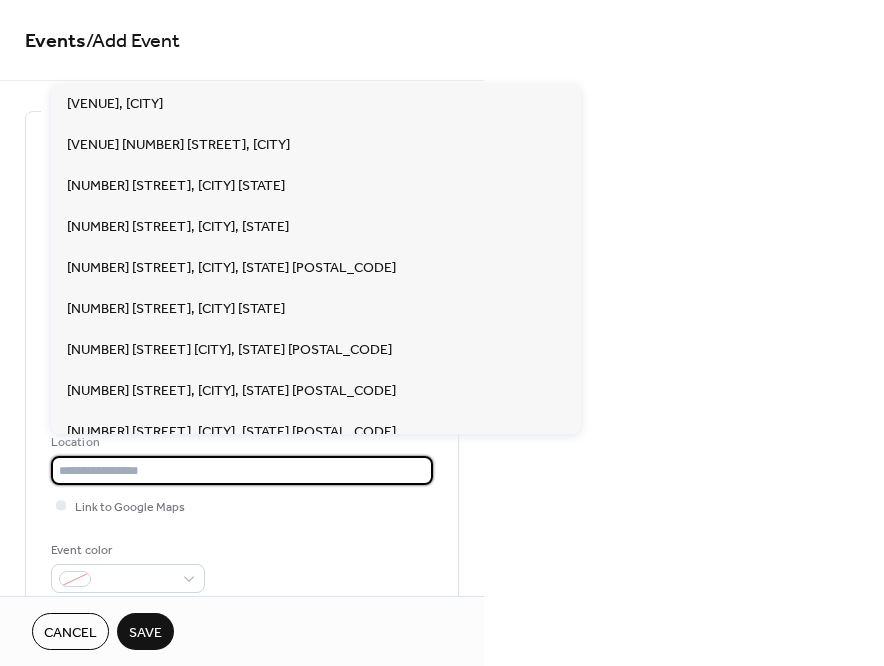 click at bounding box center [242, 470] 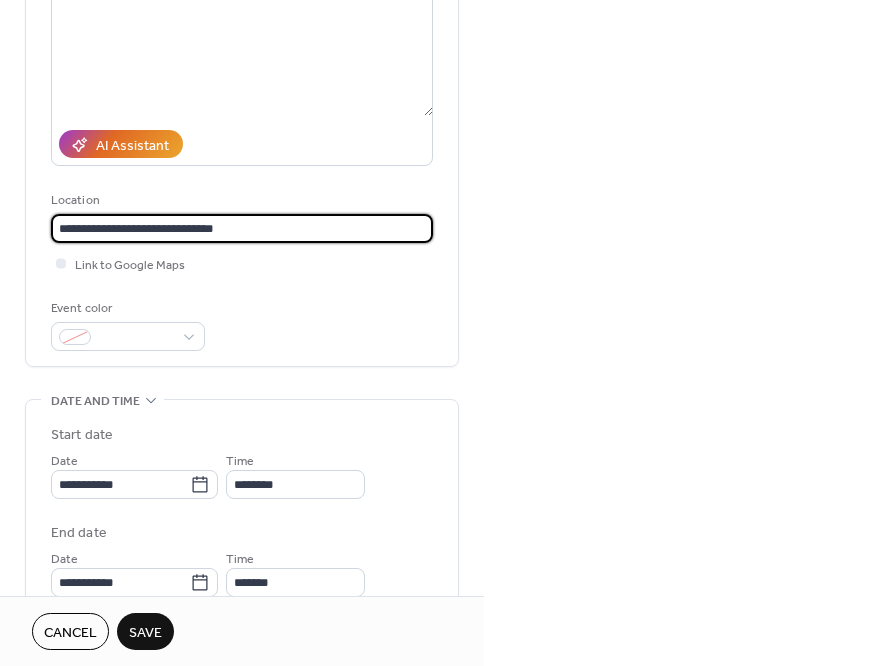 scroll, scrollTop: 323, scrollLeft: 0, axis: vertical 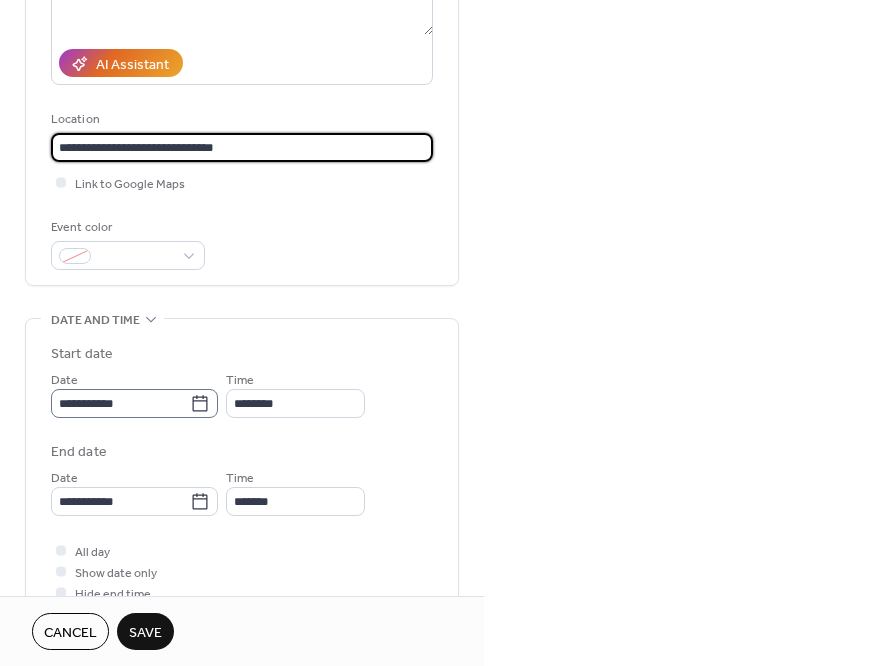 type on "**********" 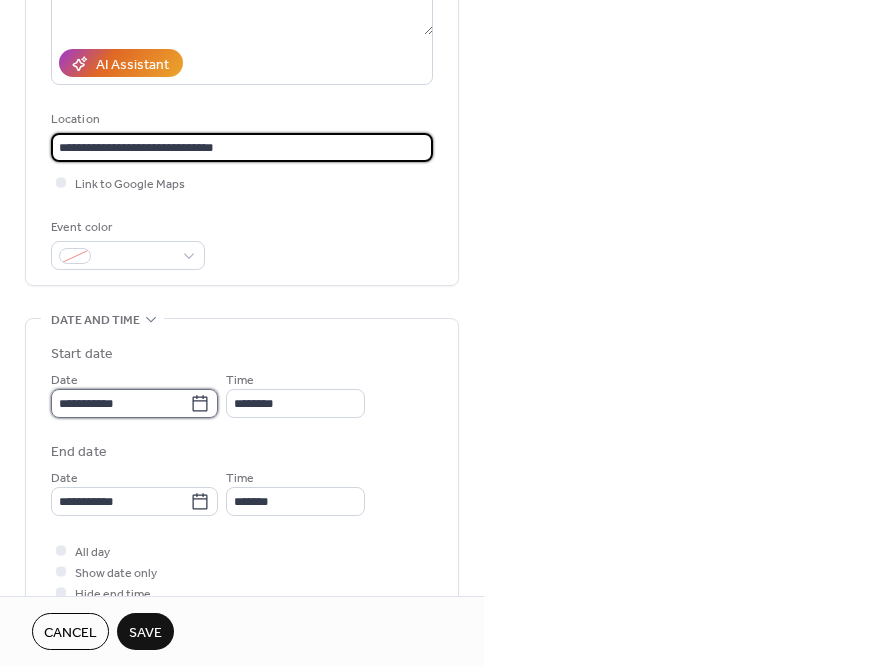 click on "**********" at bounding box center (120, 403) 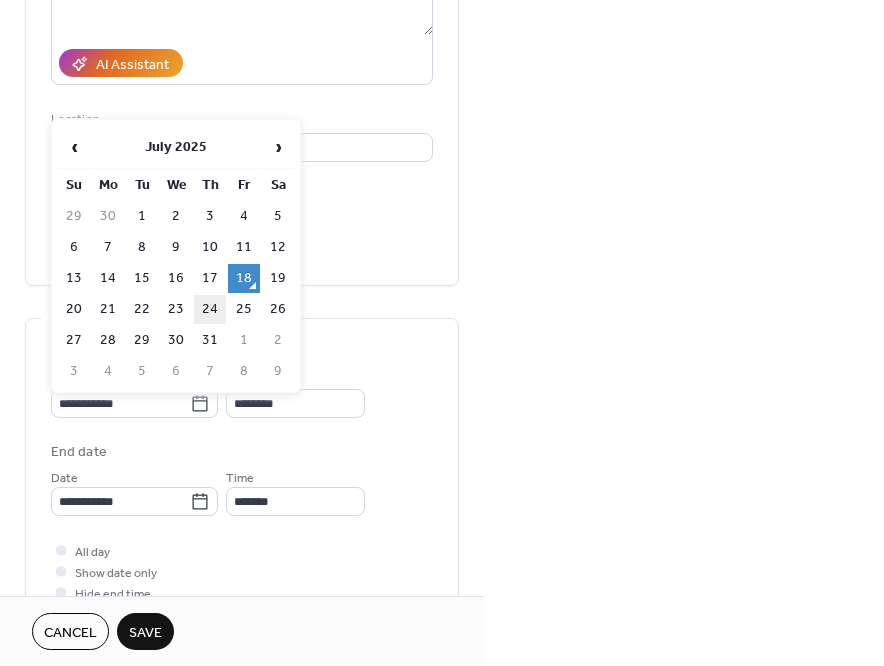click on "24" at bounding box center (210, 309) 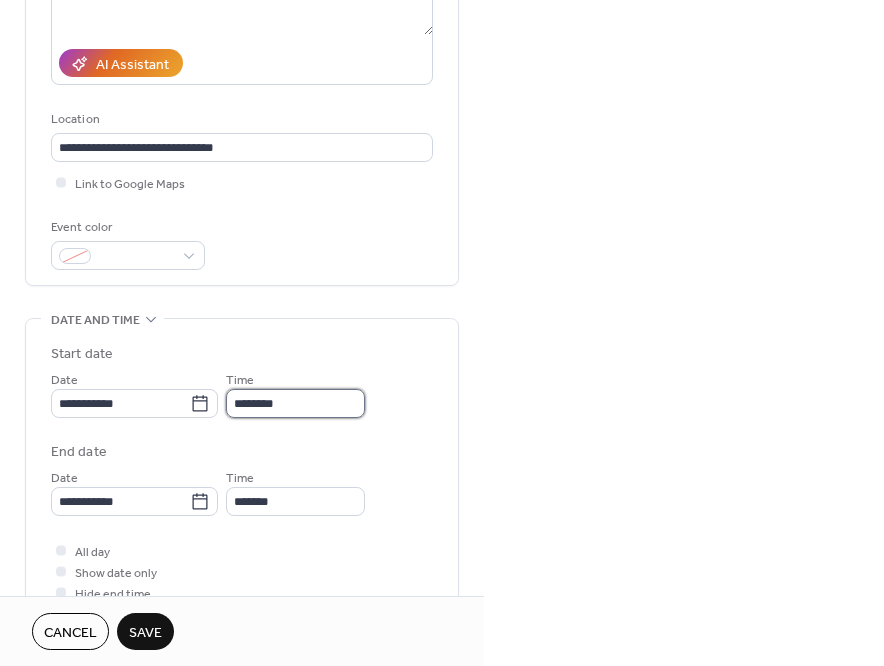 click on "********" at bounding box center (295, 403) 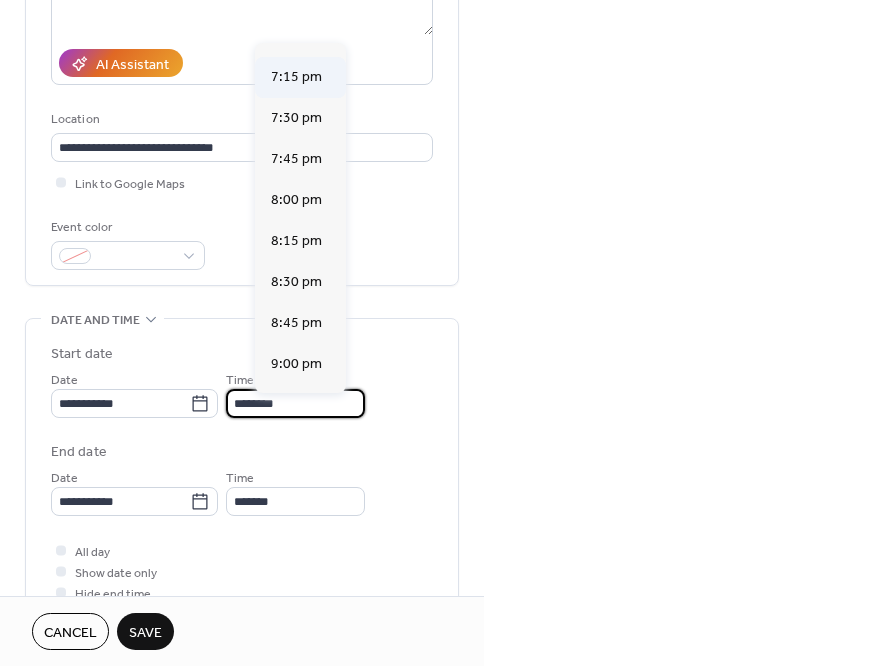 scroll, scrollTop: 3108, scrollLeft: 0, axis: vertical 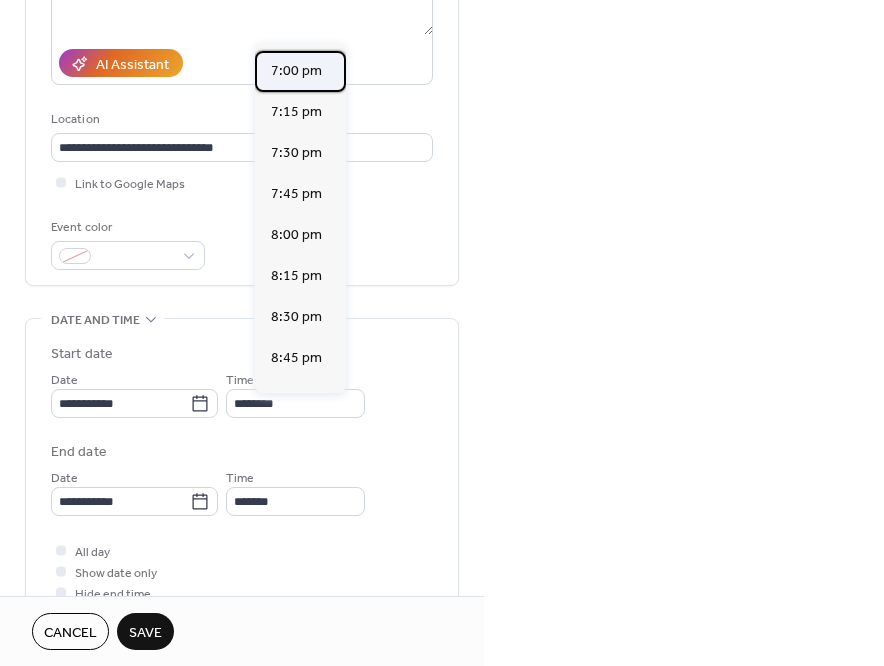 click on "7:00 pm" at bounding box center [296, 71] 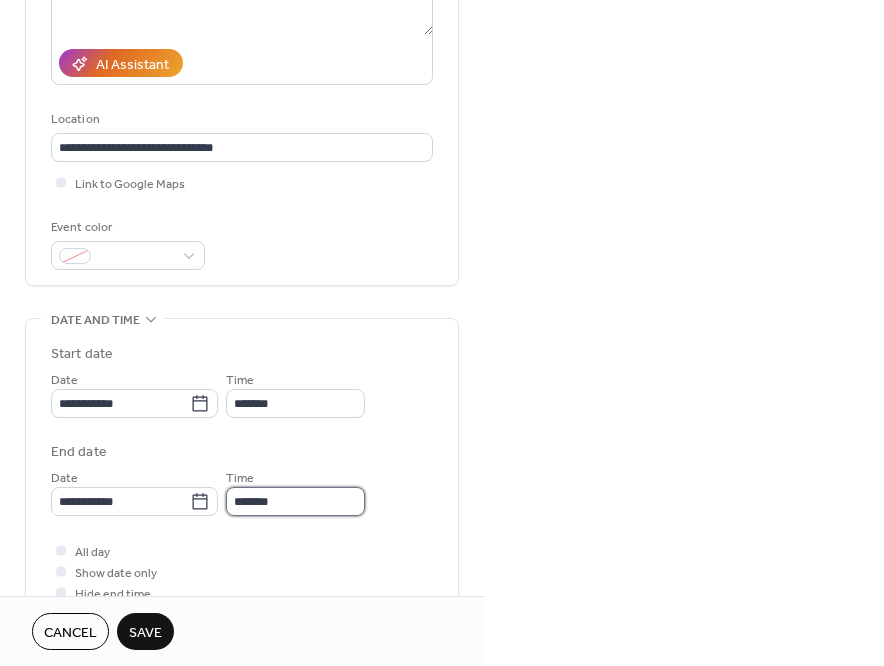click on "*******" at bounding box center (295, 501) 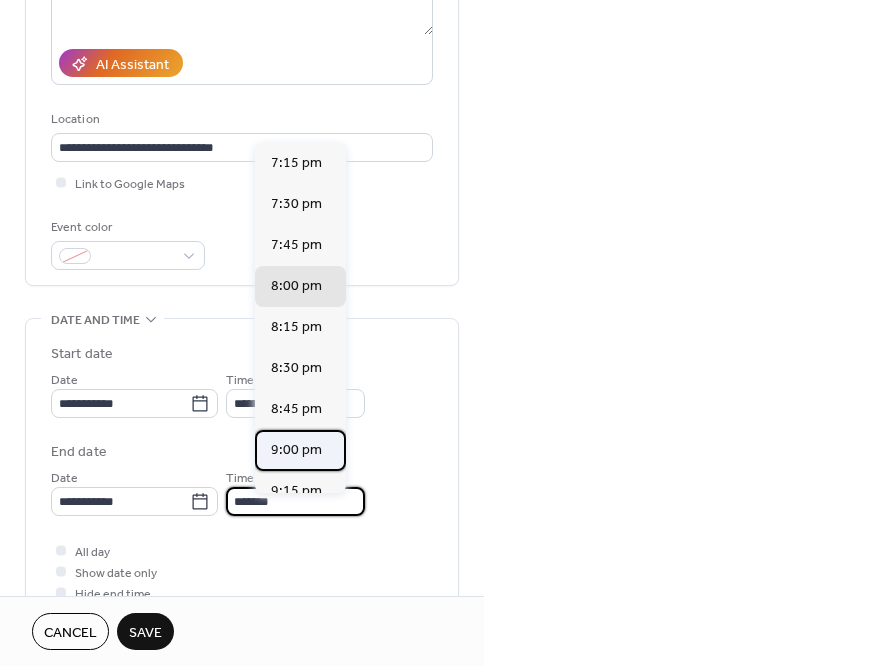 click on "9:00 pm" at bounding box center [296, 450] 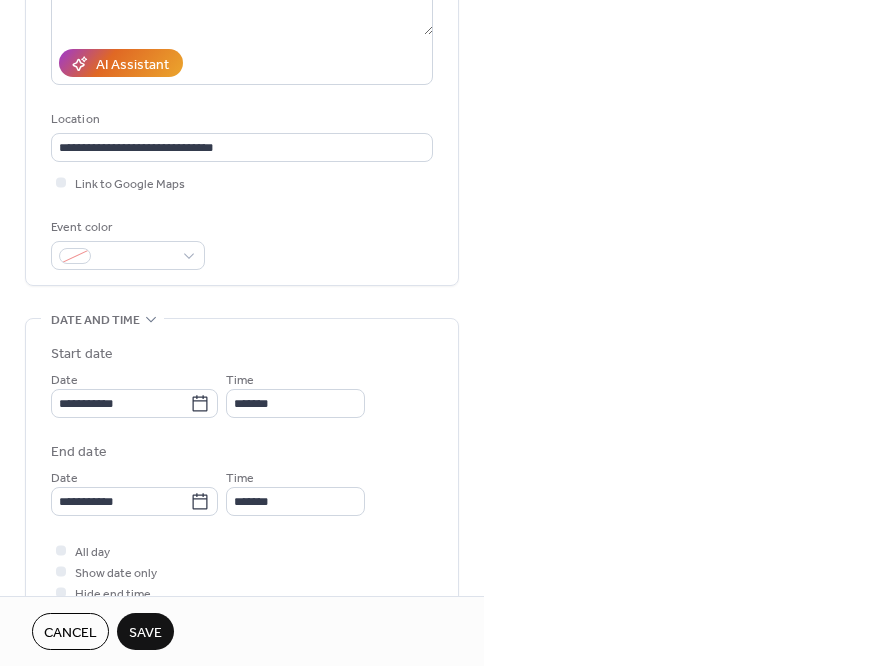 click on "Save" at bounding box center (145, 633) 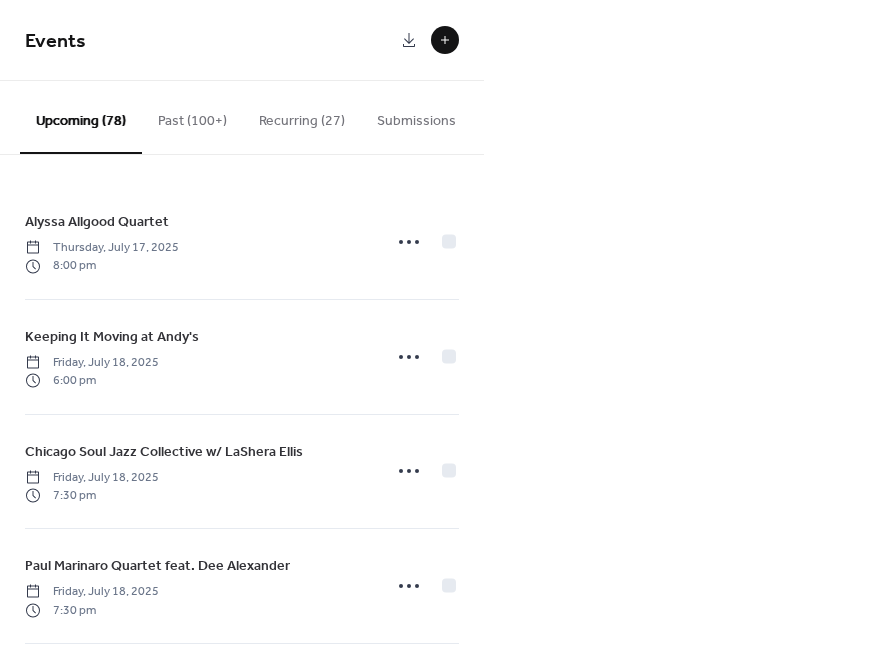 click at bounding box center [445, 40] 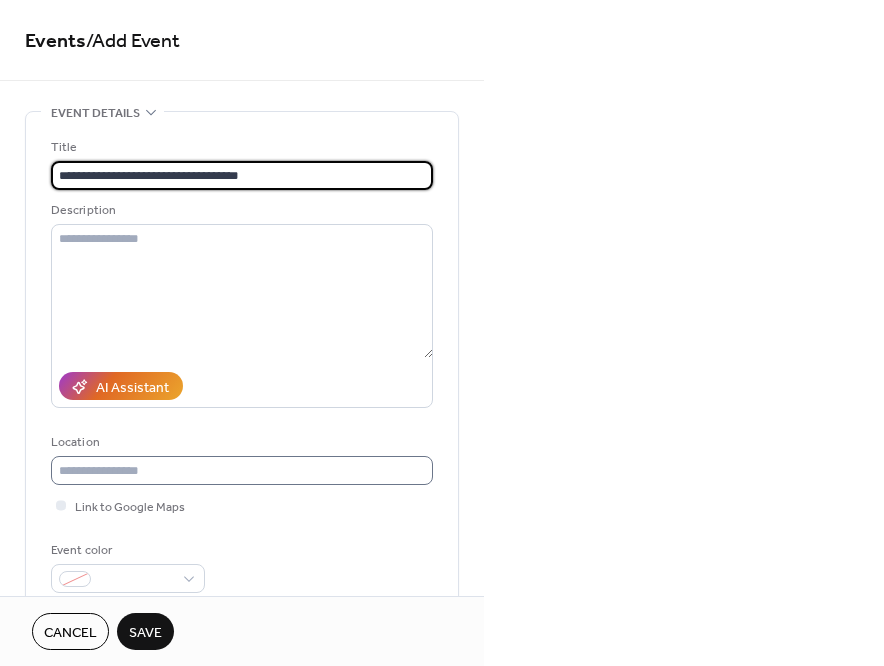 type on "**********" 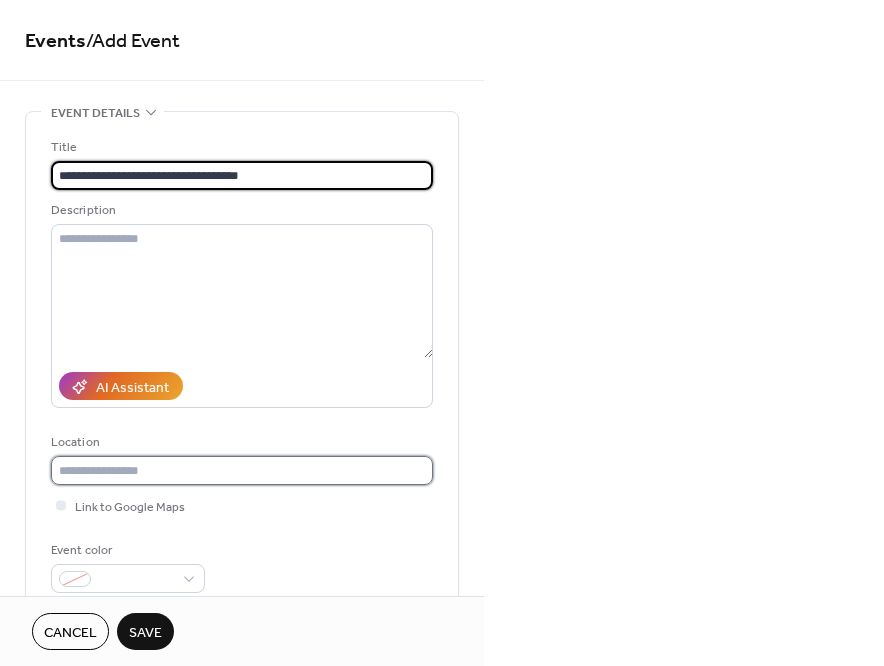 click at bounding box center [242, 470] 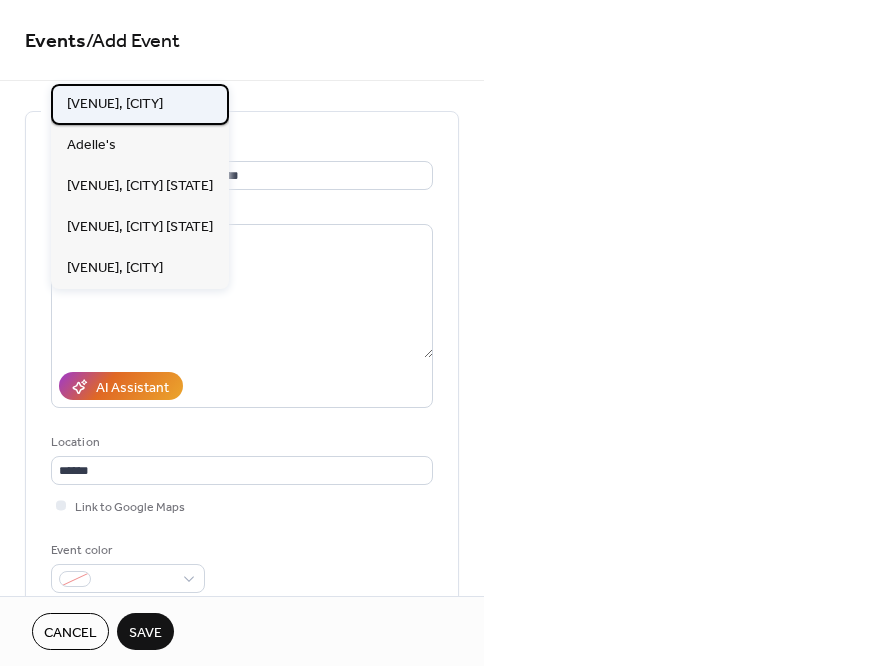 click on "[VENUE], [CITY]" at bounding box center [115, 104] 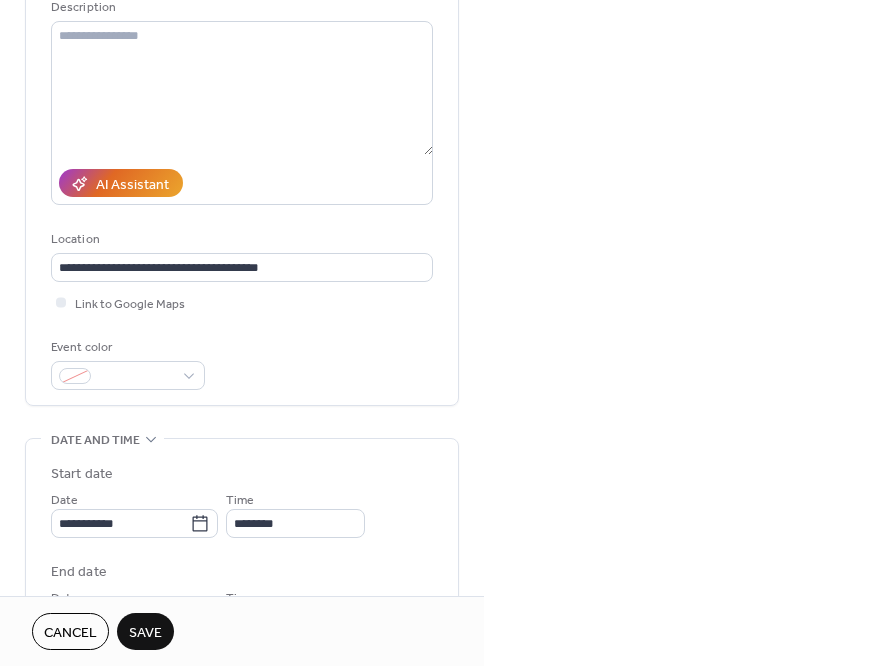 scroll, scrollTop: 207, scrollLeft: 0, axis: vertical 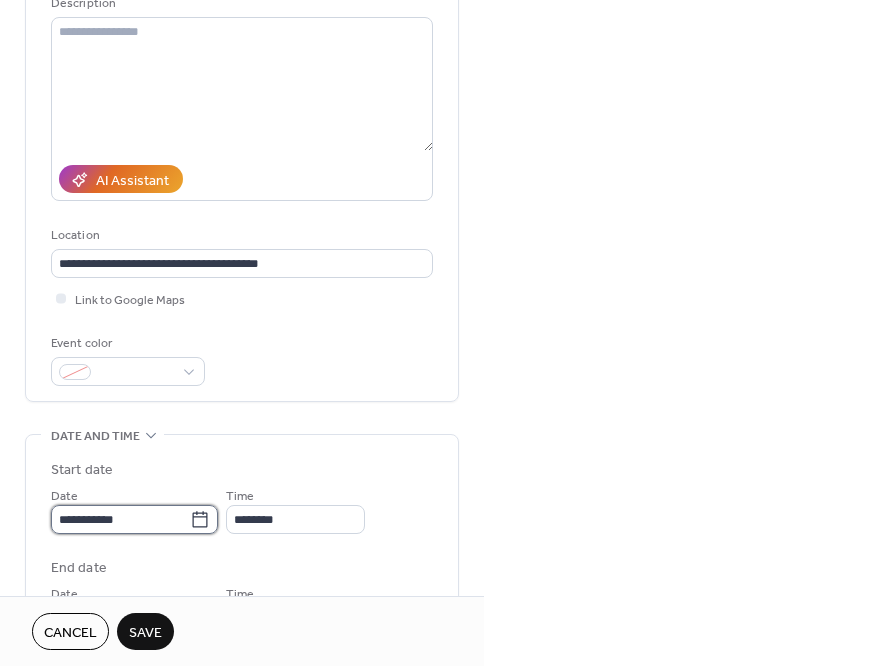 click on "**********" at bounding box center [120, 519] 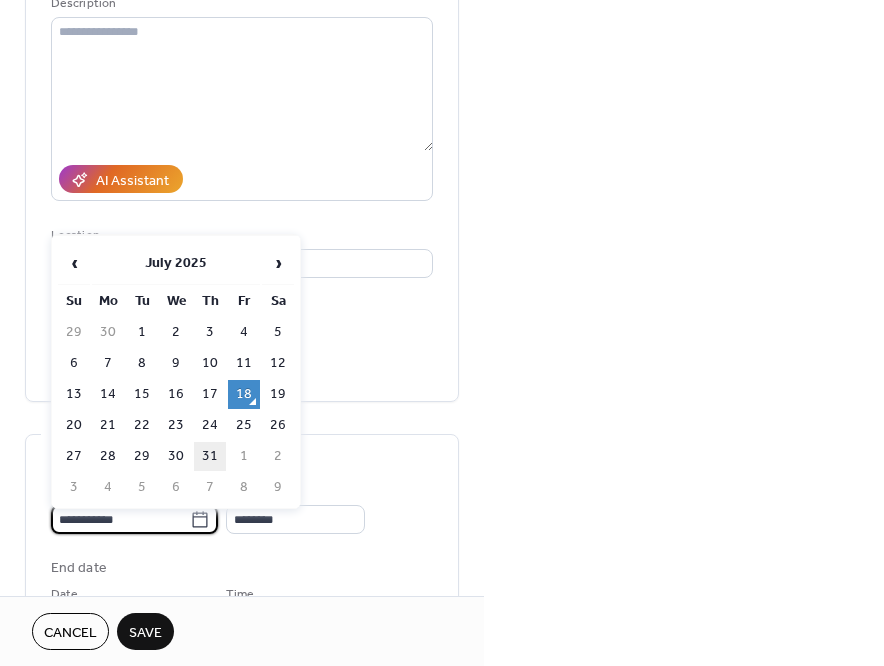 click on "31" at bounding box center (210, 456) 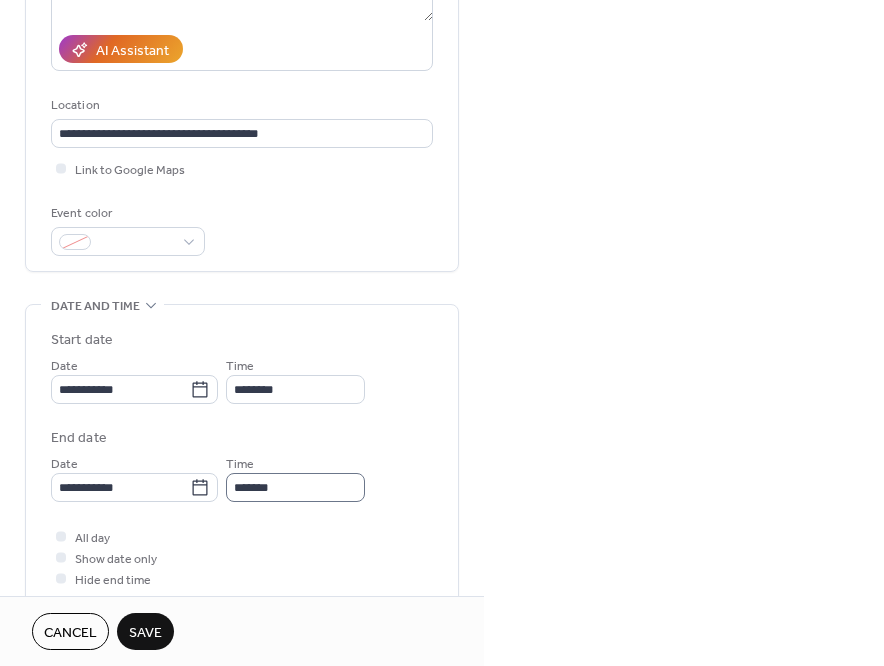 scroll, scrollTop: 408, scrollLeft: 0, axis: vertical 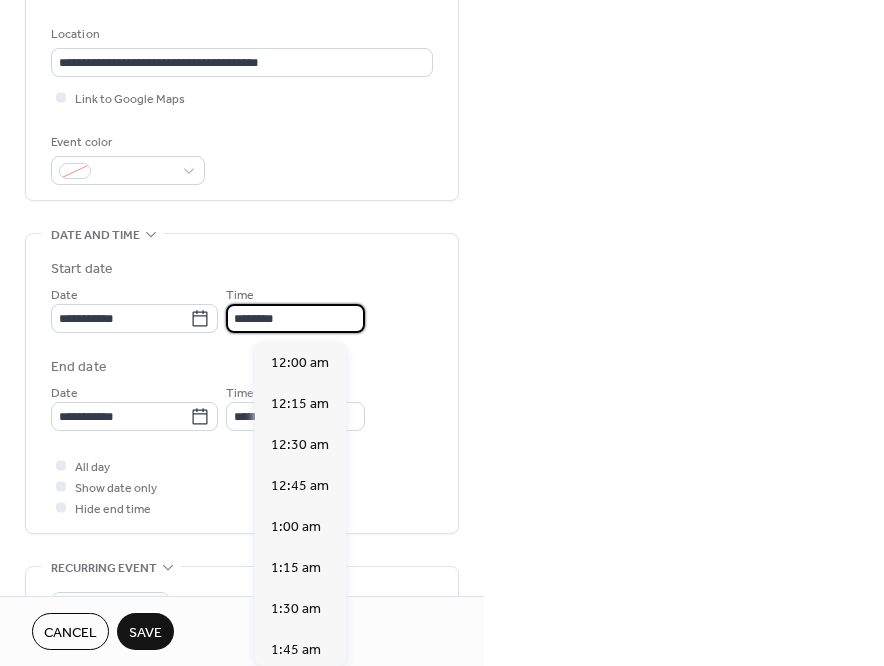 click on "********" at bounding box center (295, 318) 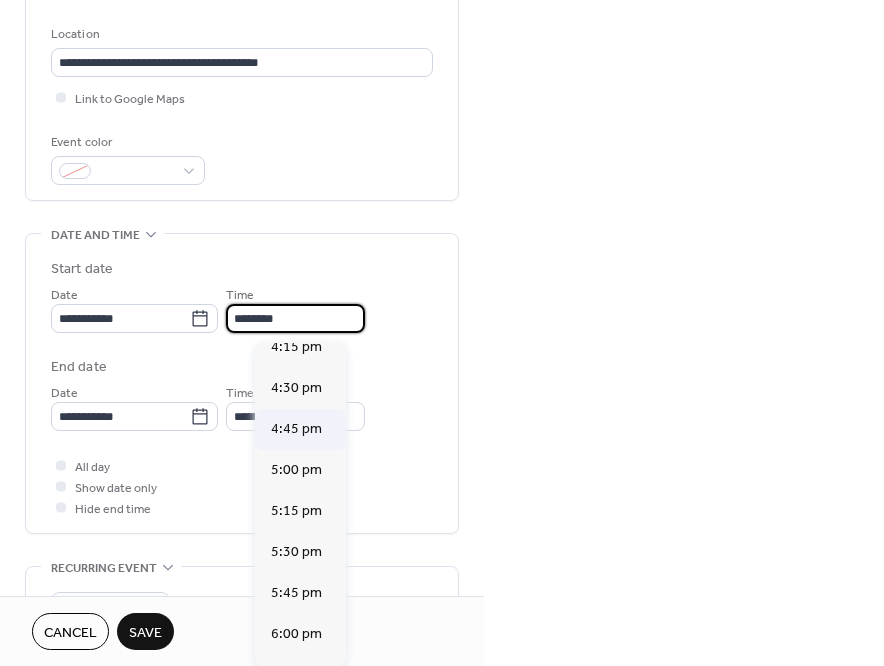 scroll, scrollTop: 2685, scrollLeft: 0, axis: vertical 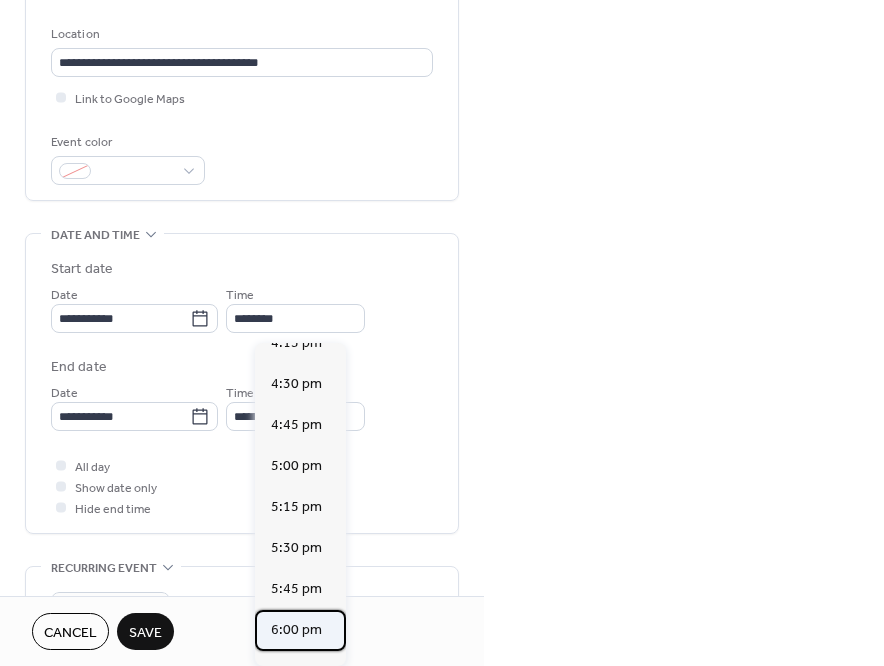 click on "6:00 pm" at bounding box center (296, 630) 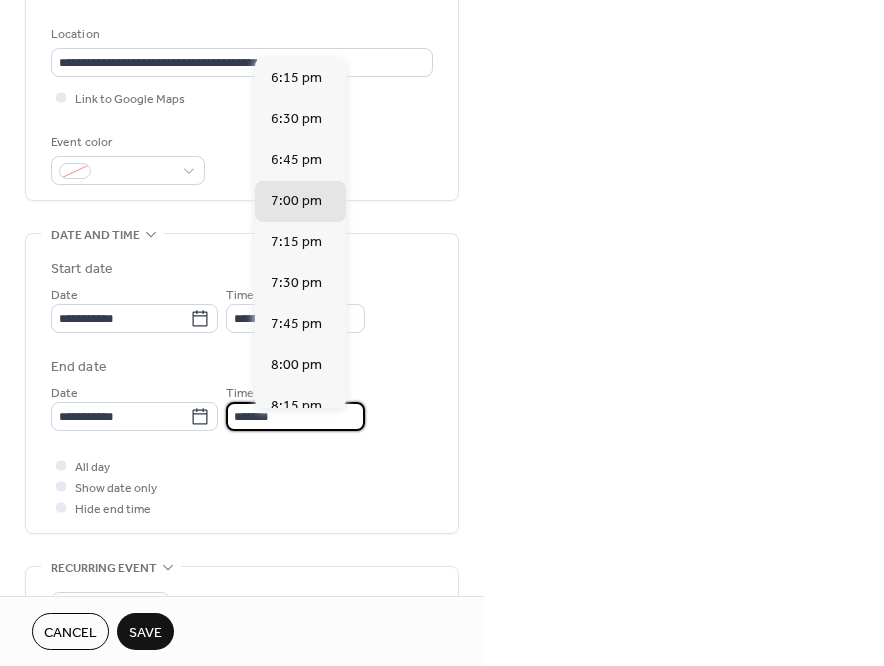 click on "*******" at bounding box center [295, 416] 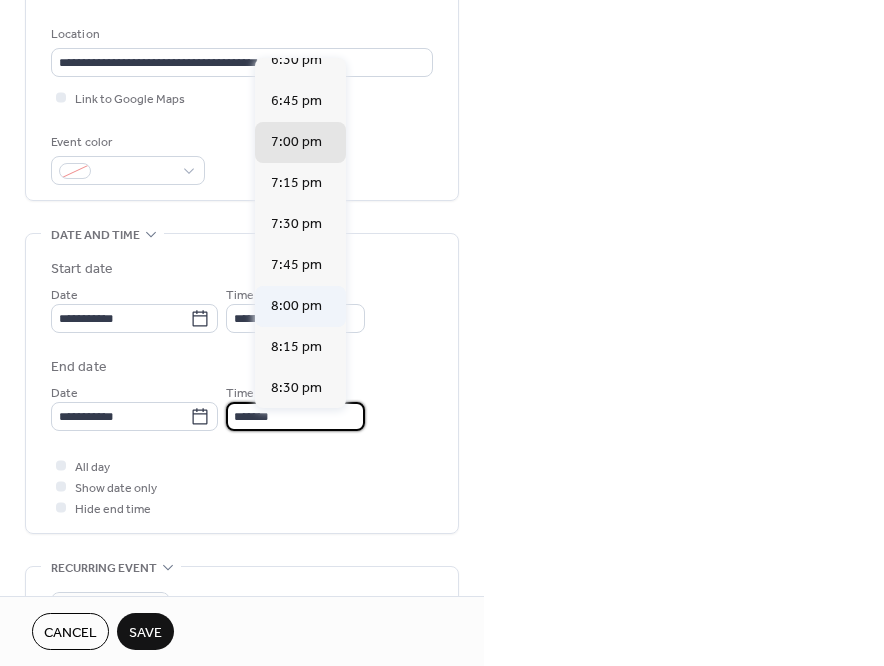 scroll, scrollTop: 179, scrollLeft: 0, axis: vertical 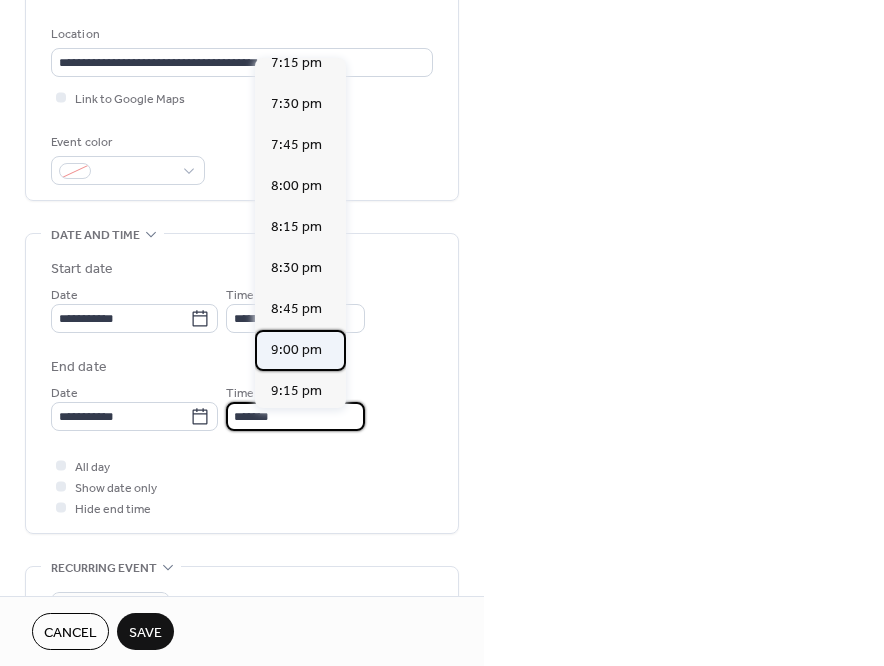 click on "9:00 pm" at bounding box center (296, 350) 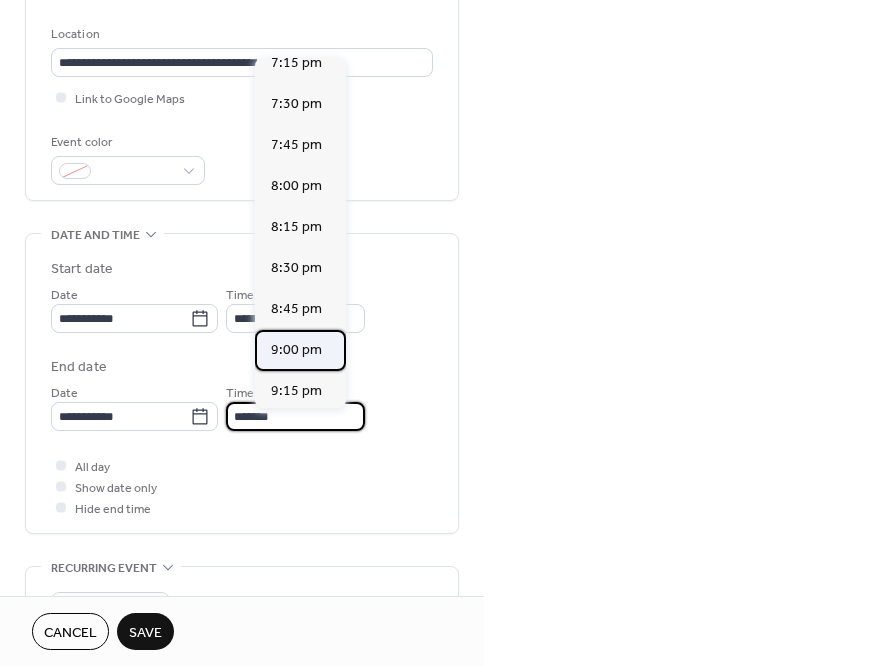 type on "*******" 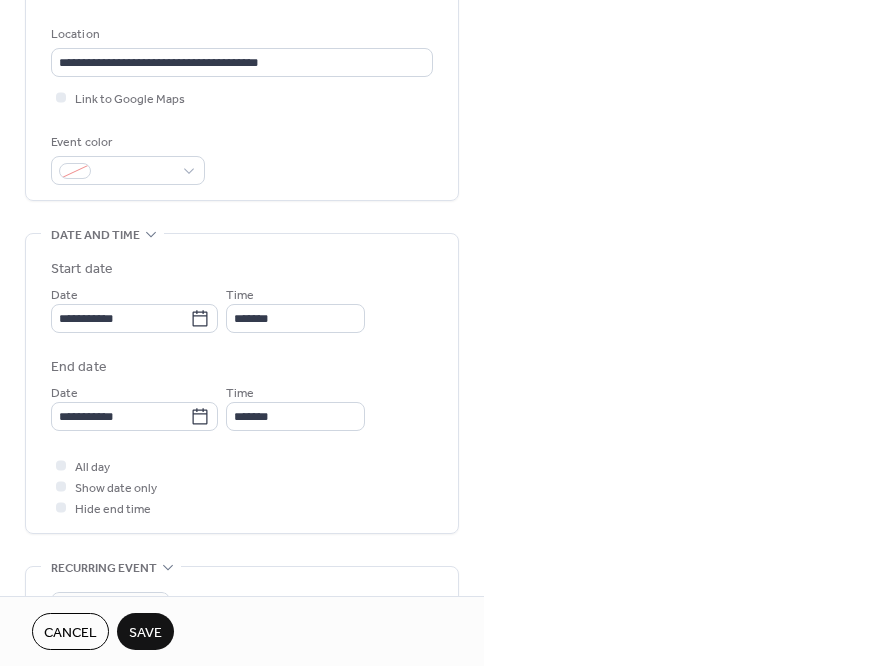 click on "Save" at bounding box center (145, 633) 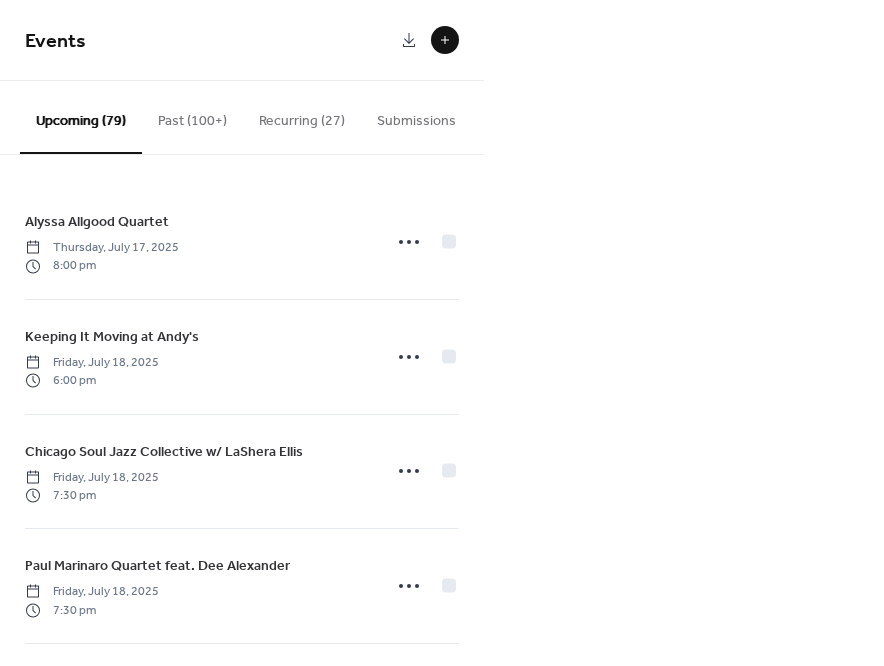 click at bounding box center (445, 40) 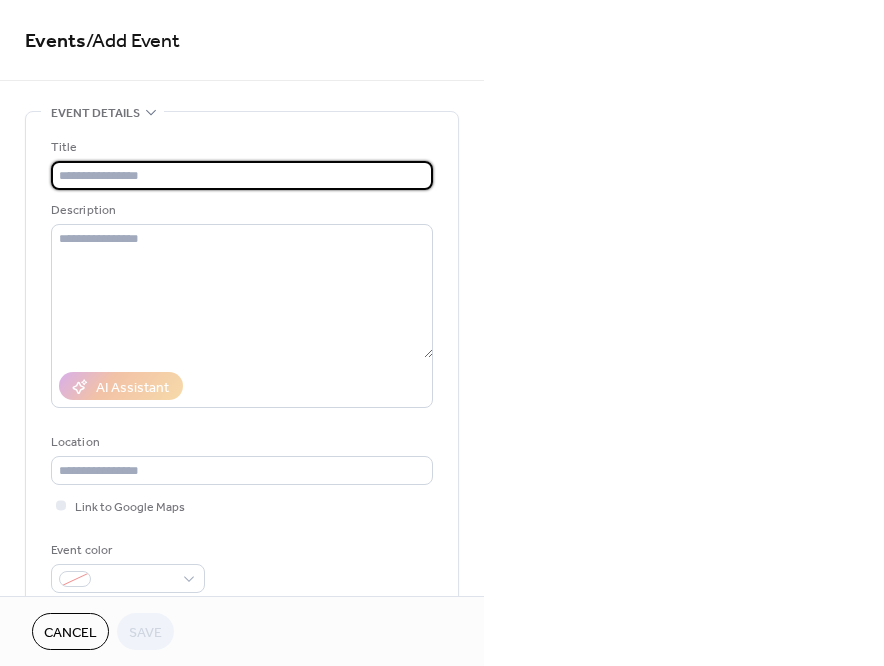 paste on "**********" 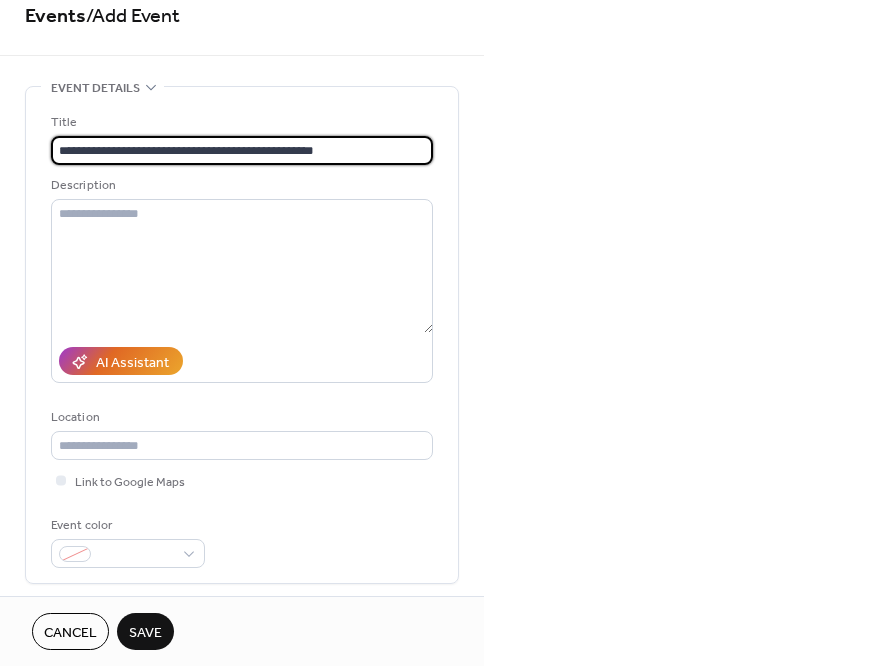 scroll, scrollTop: 76, scrollLeft: 0, axis: vertical 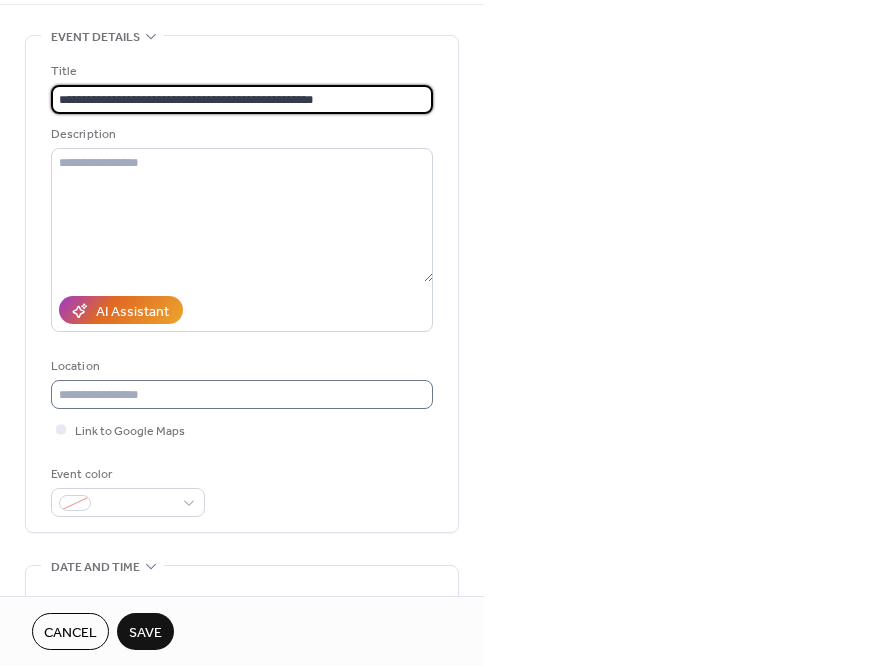 type on "**********" 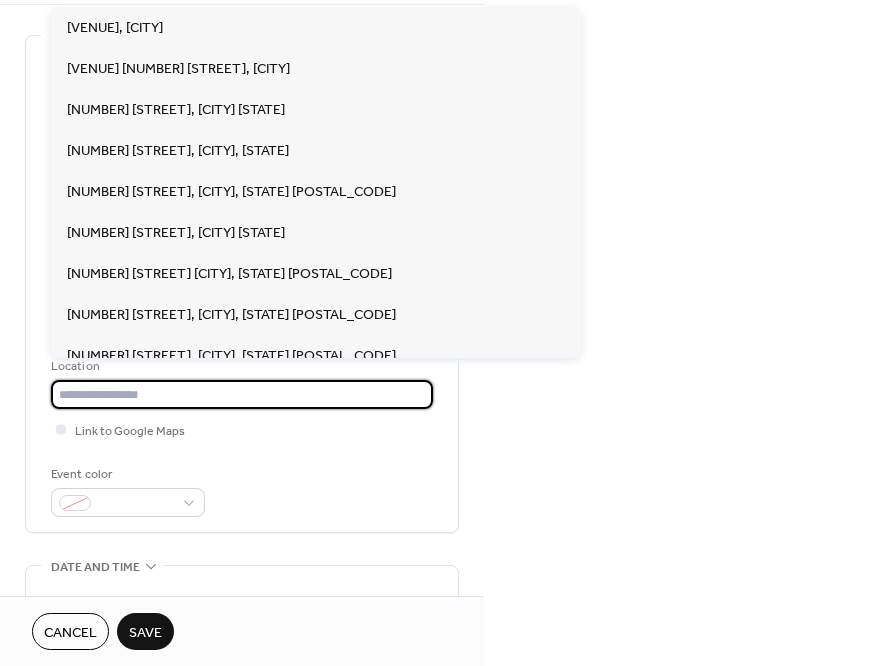 click at bounding box center (242, 394) 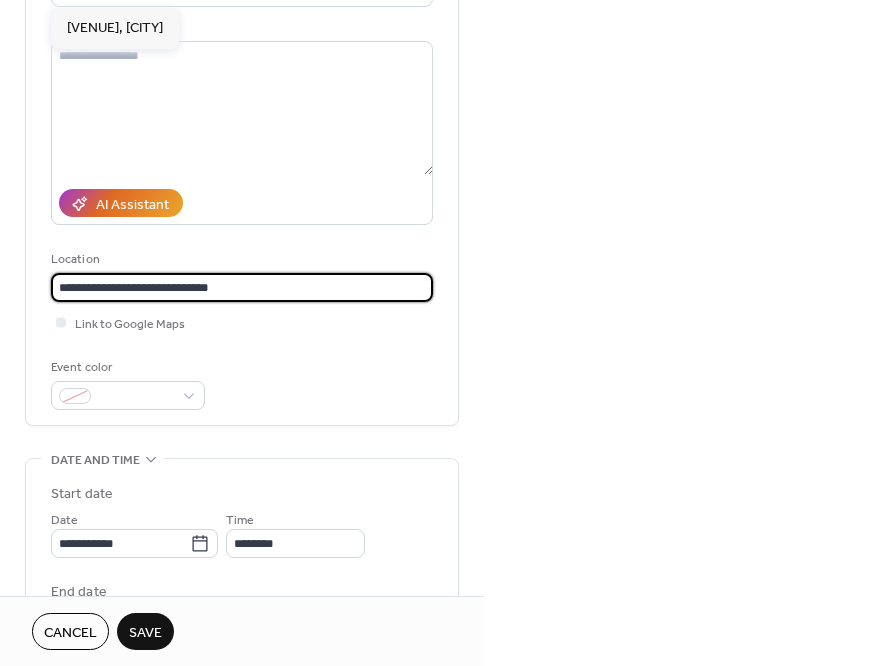 scroll, scrollTop: 262, scrollLeft: 0, axis: vertical 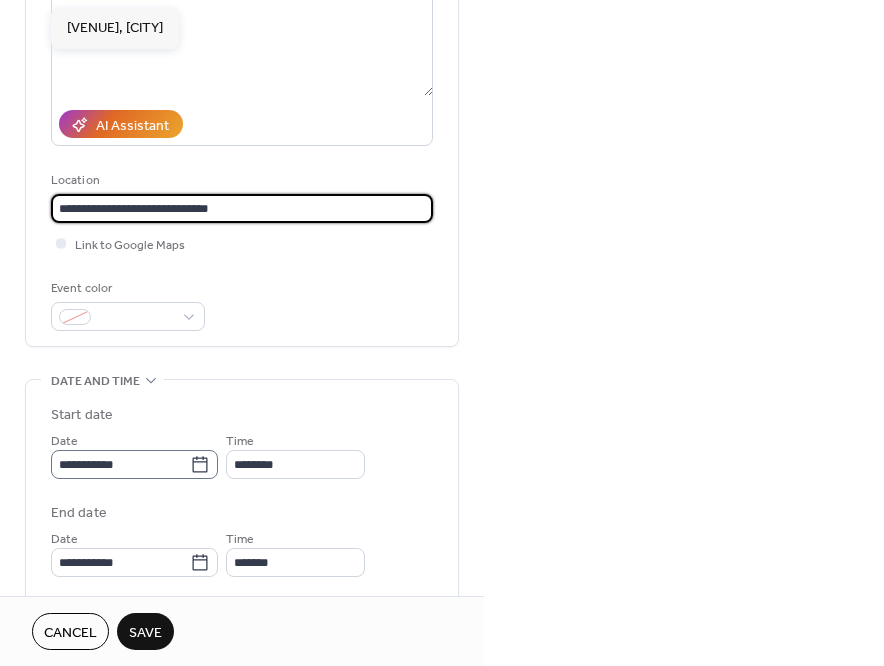 type on "**********" 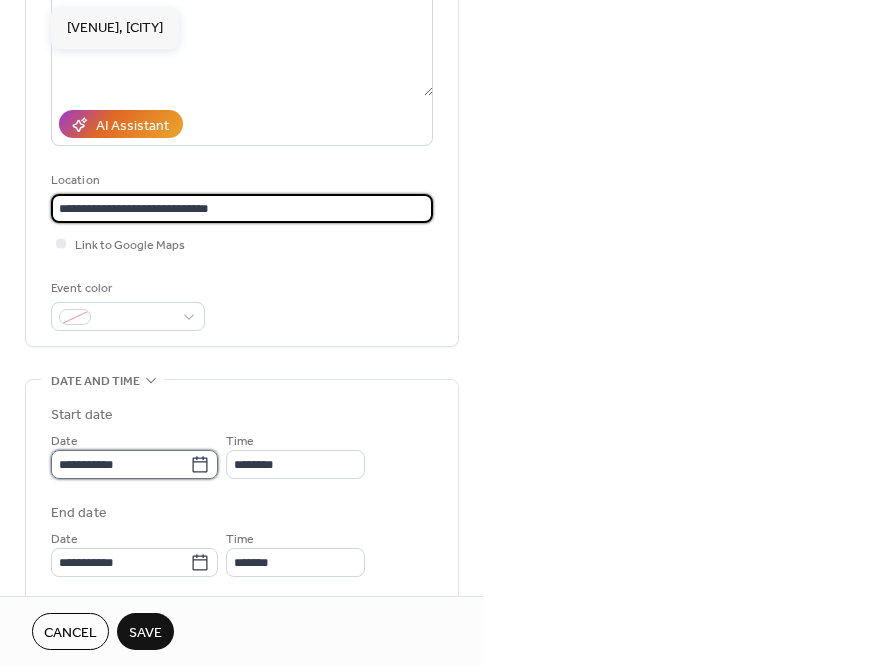 click on "**********" at bounding box center (120, 464) 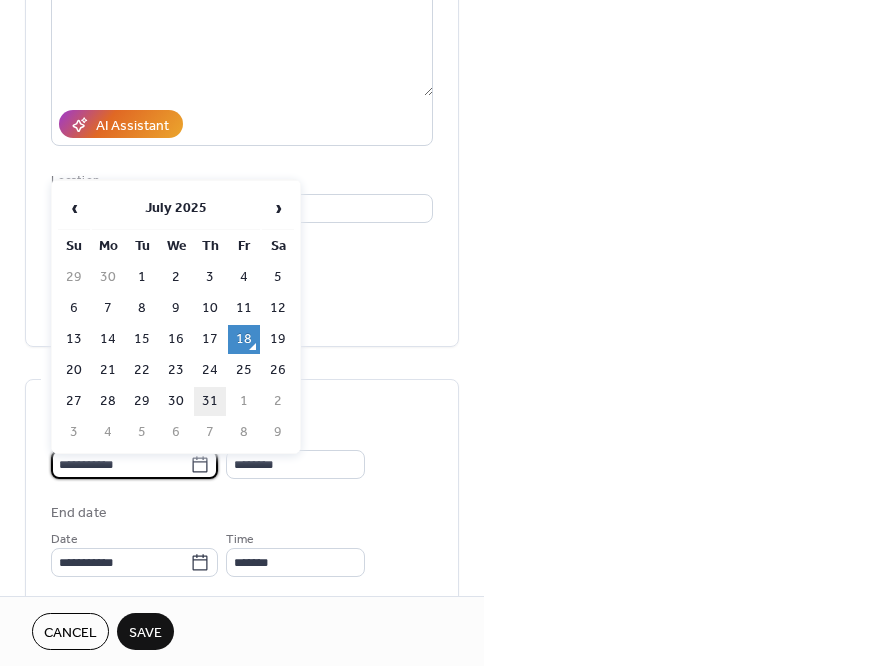 click on "31" at bounding box center (210, 401) 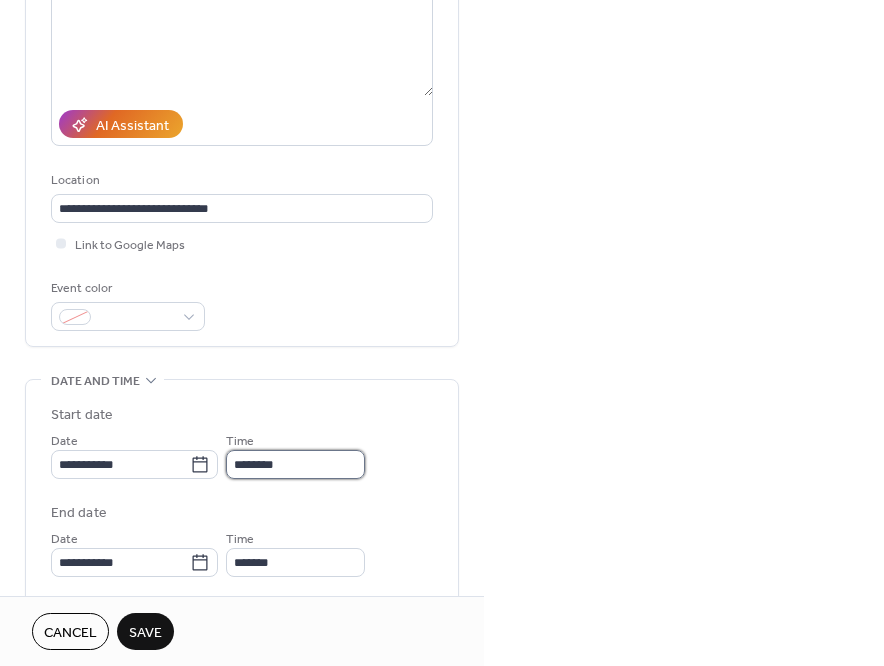 click on "********" at bounding box center [295, 464] 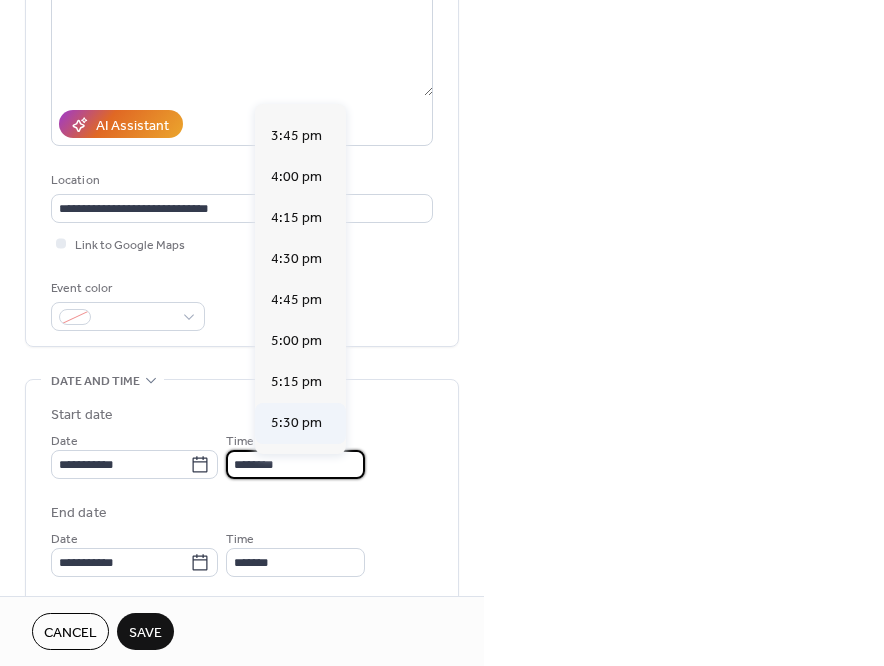 scroll, scrollTop: 2792, scrollLeft: 0, axis: vertical 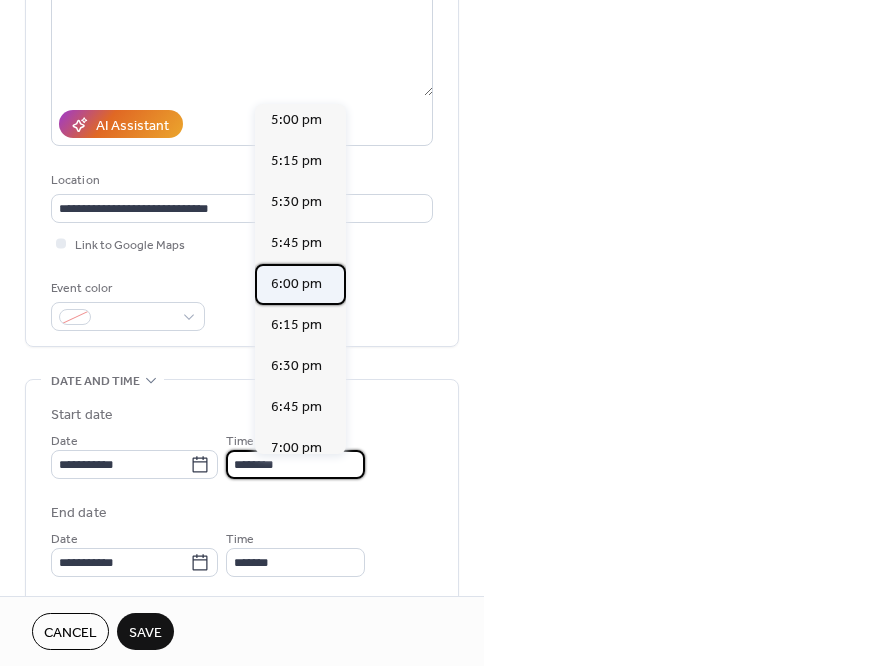 click on "6:00 pm" at bounding box center [296, 284] 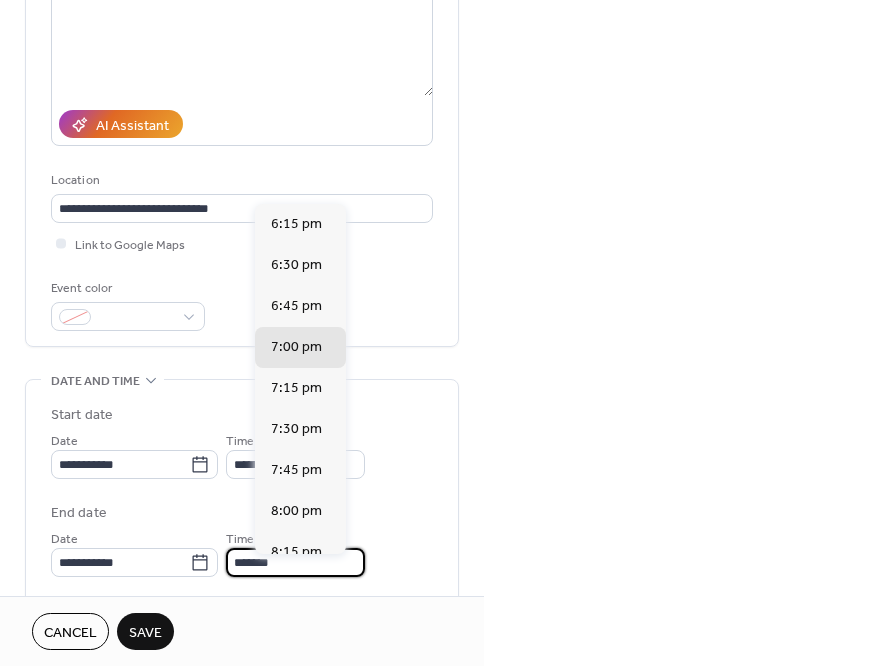 click on "*******" at bounding box center (295, 562) 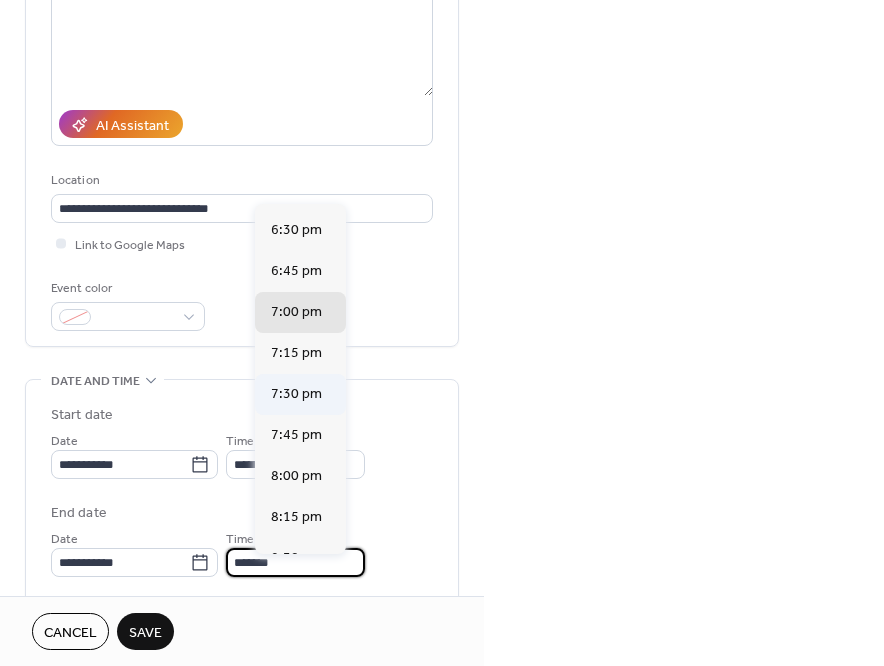 scroll, scrollTop: 218, scrollLeft: 0, axis: vertical 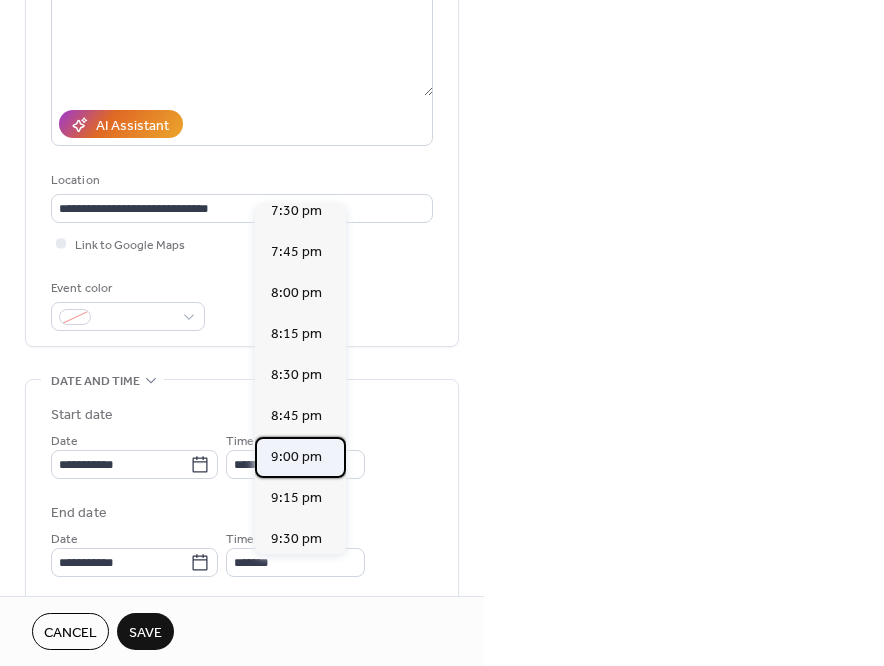 click on "9:00 pm" at bounding box center [296, 457] 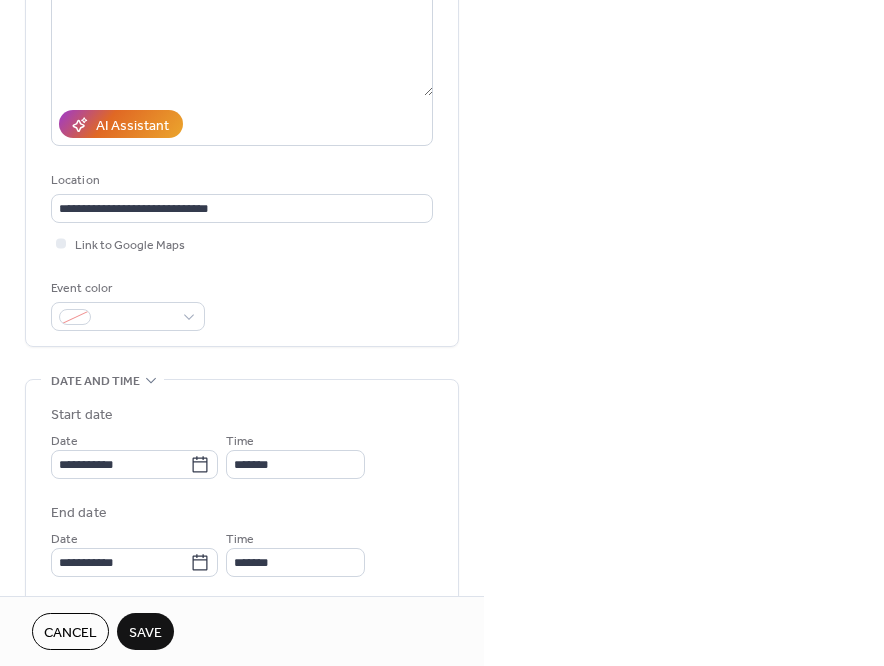 click on "Save" at bounding box center [145, 633] 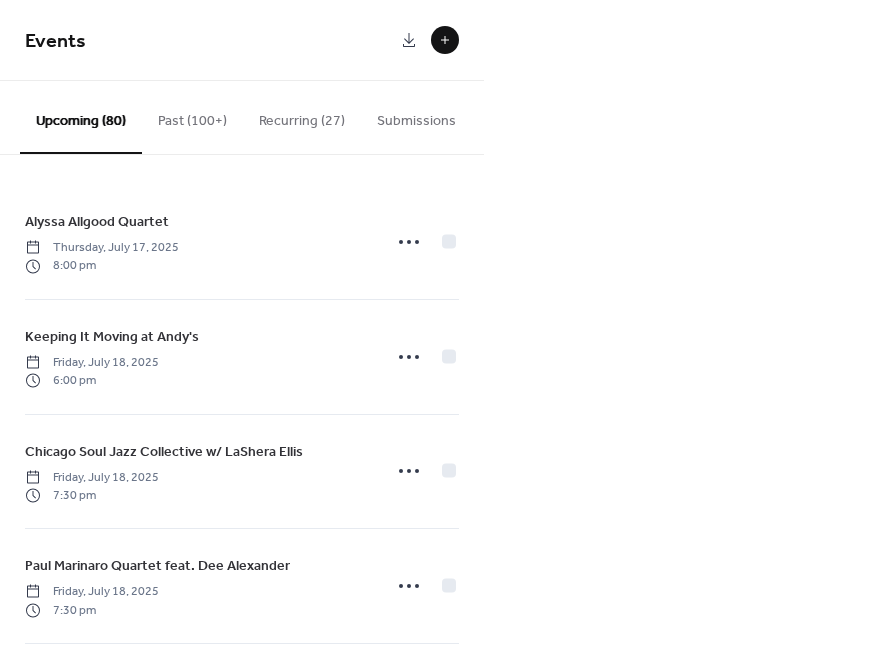 click at bounding box center [445, 40] 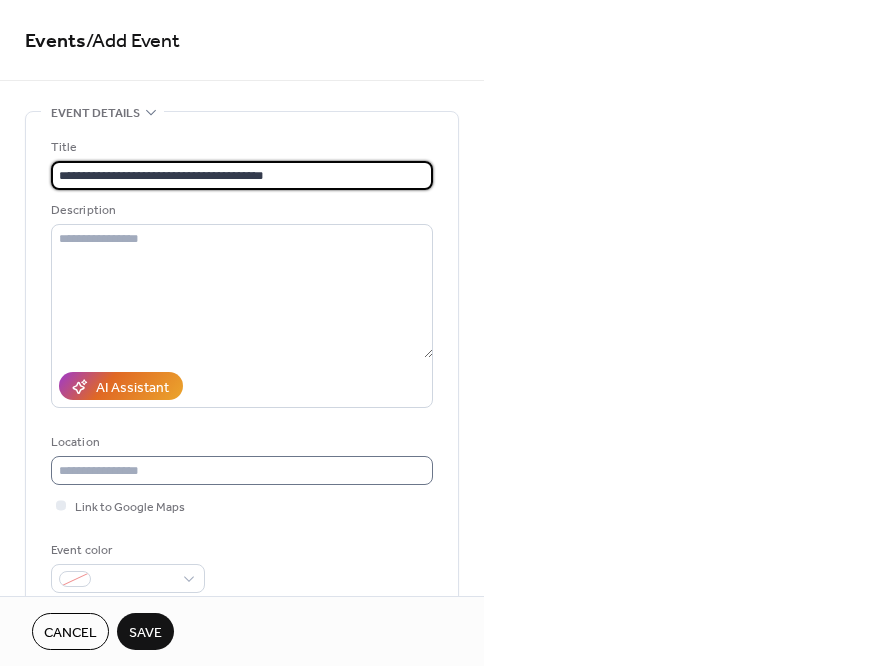 type on "**********" 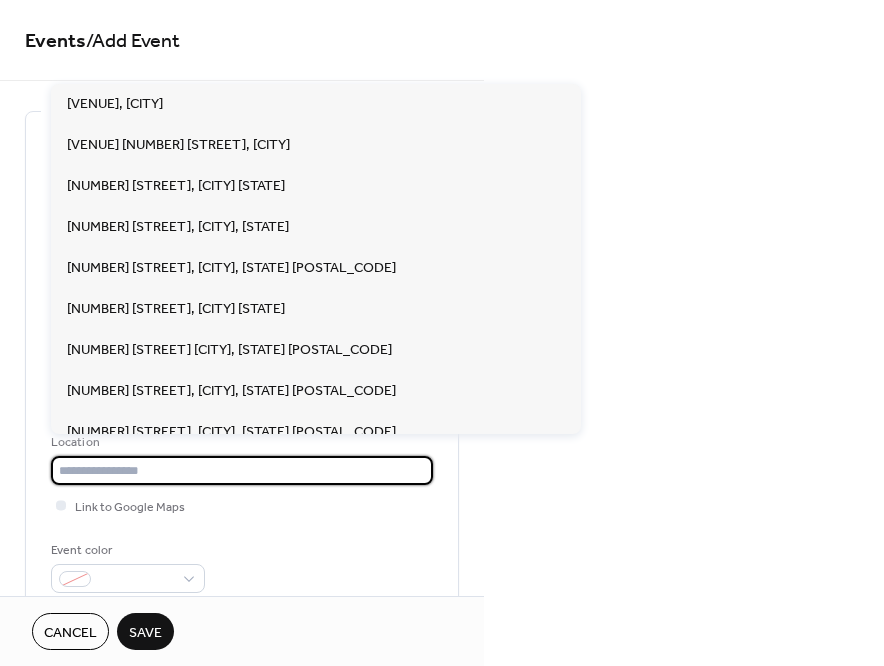 click at bounding box center (242, 470) 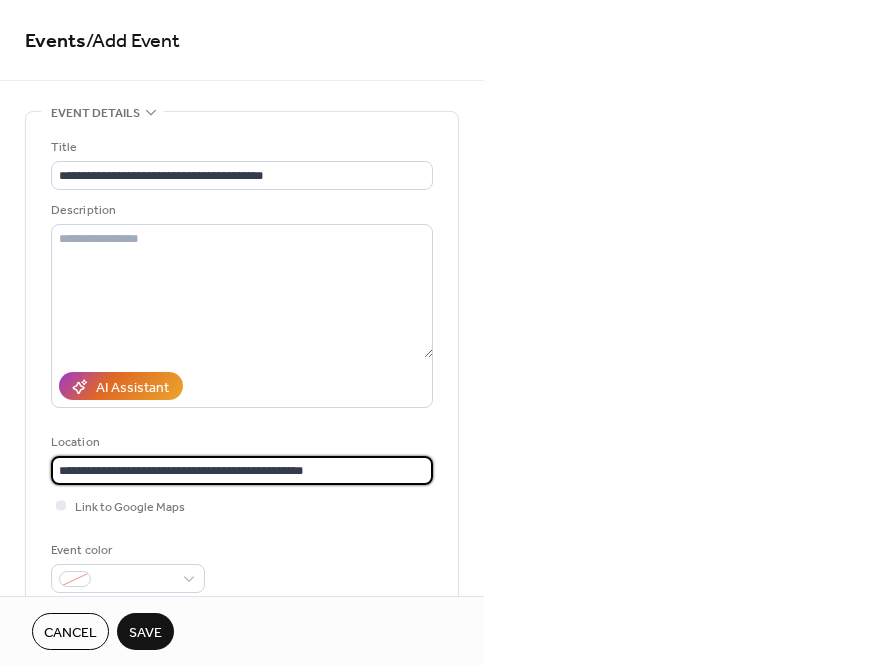 click on "**********" at bounding box center (242, 470) 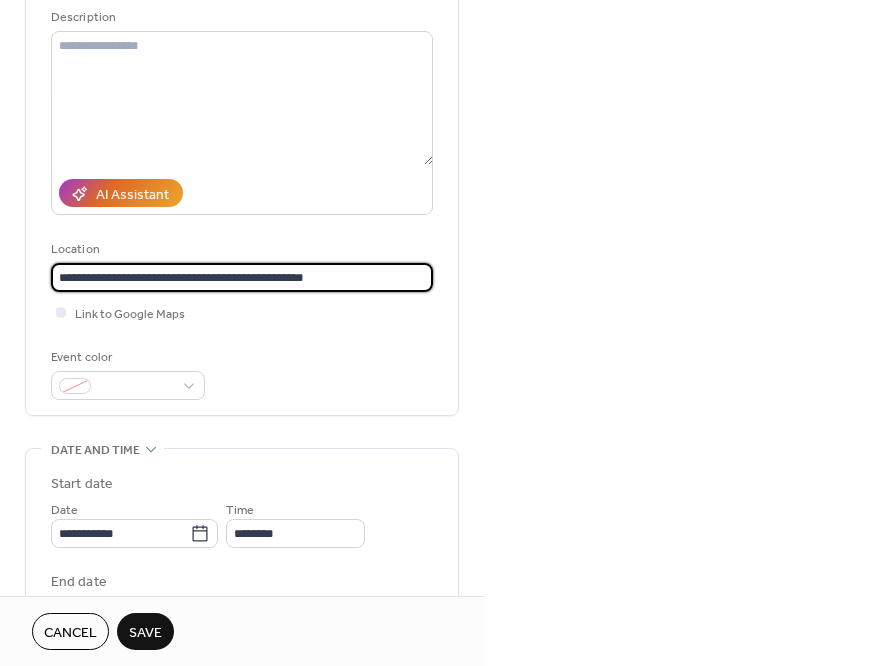 scroll, scrollTop: 250, scrollLeft: 0, axis: vertical 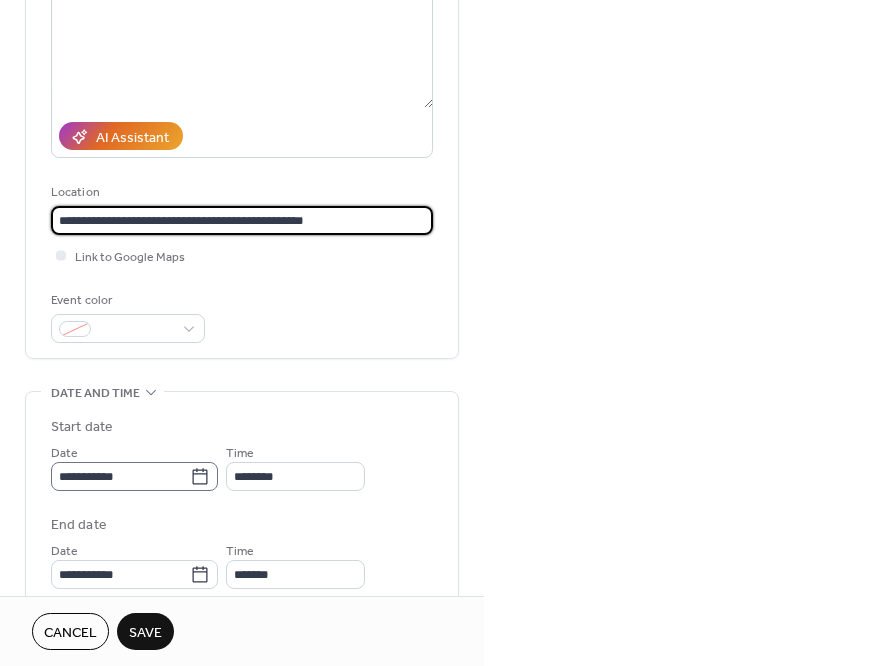 type on "**********" 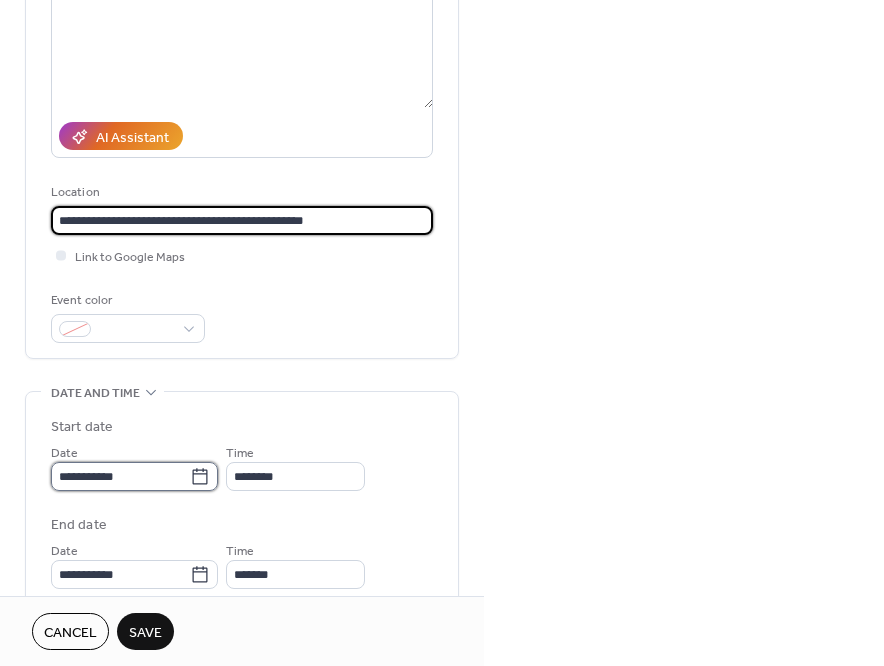 click on "**********" at bounding box center (120, 476) 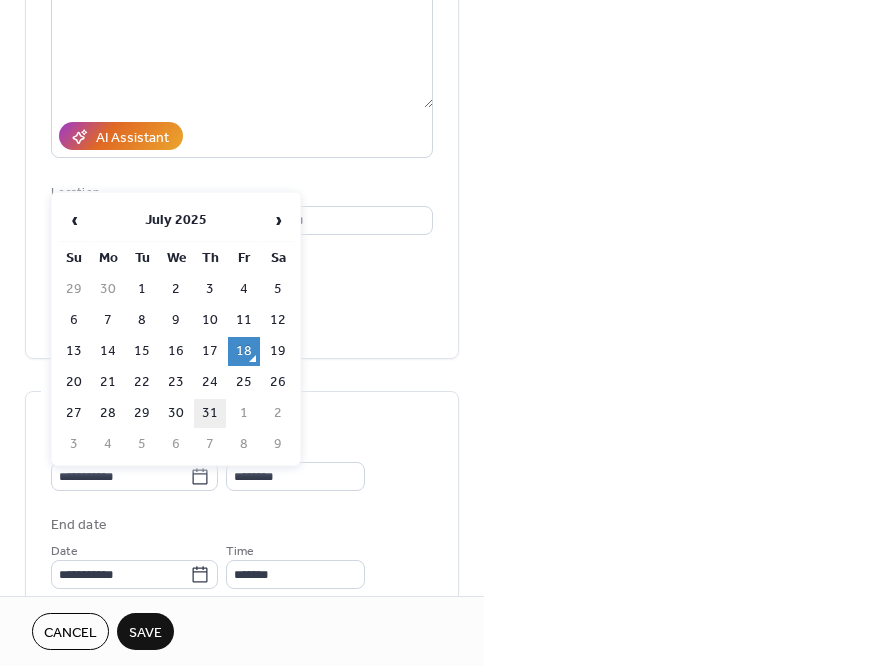 click on "31" at bounding box center [210, 413] 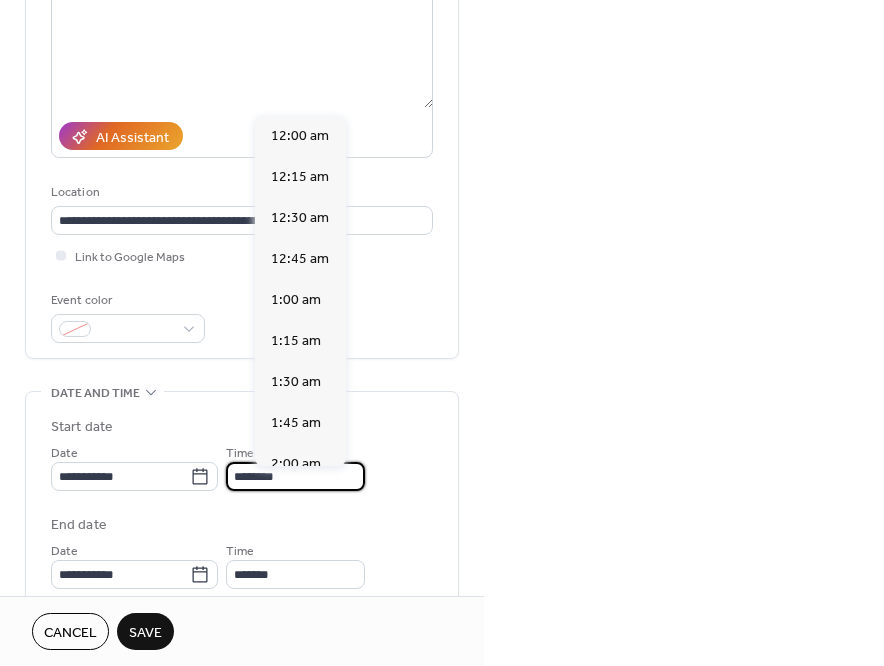 click on "********" at bounding box center (295, 476) 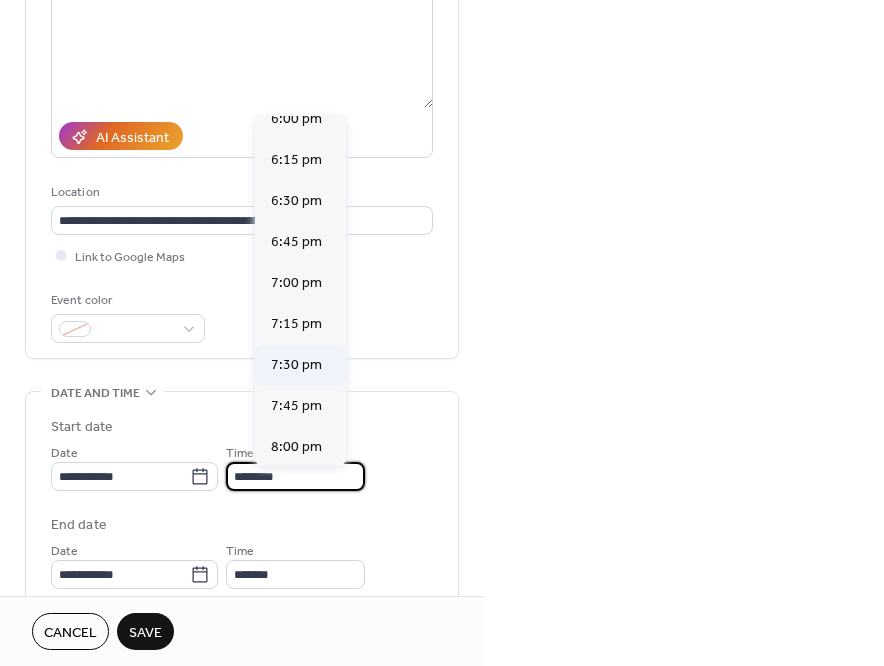 scroll, scrollTop: 3175, scrollLeft: 0, axis: vertical 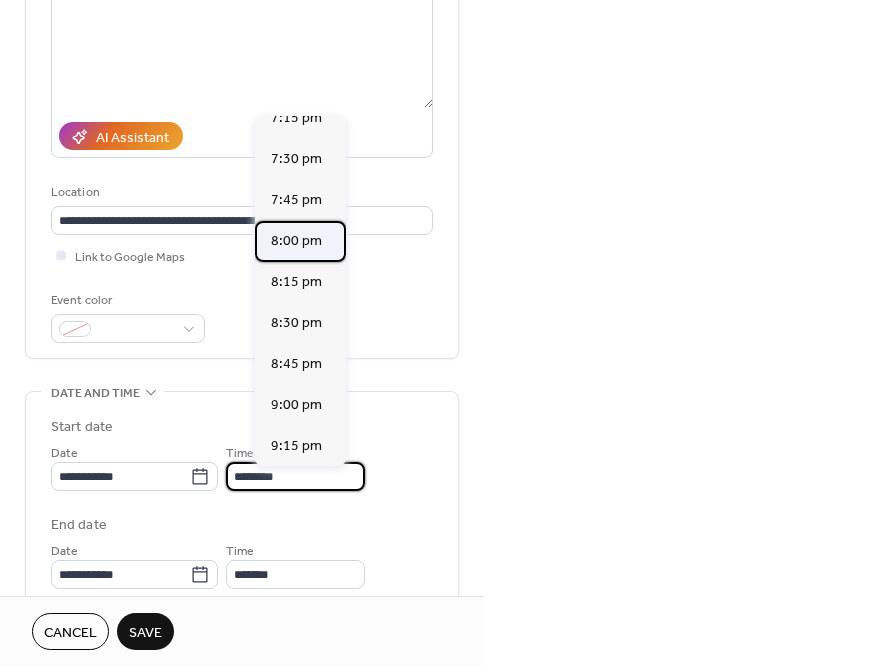 click on "8:00 pm" at bounding box center [296, 241] 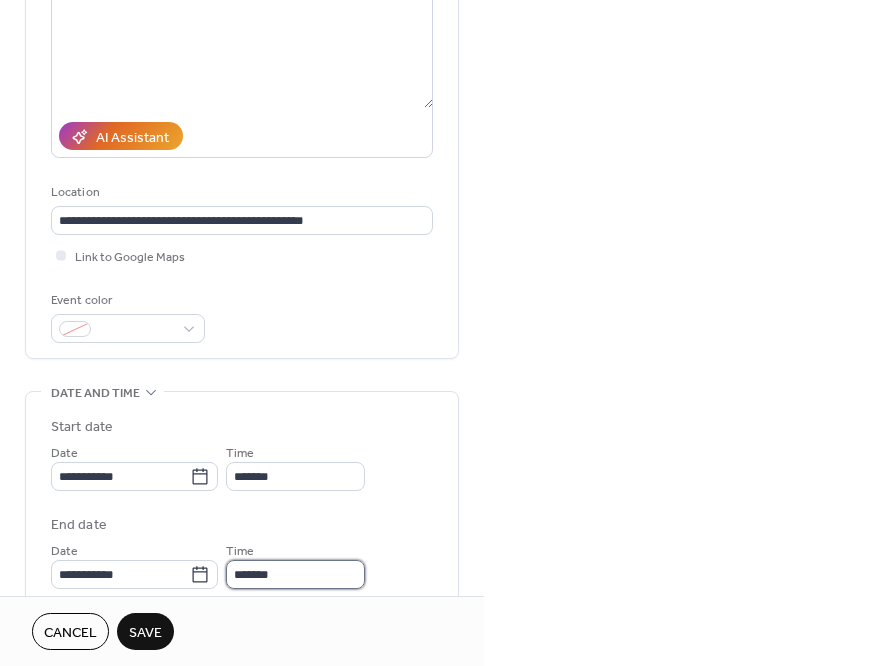 click on "*******" at bounding box center [295, 574] 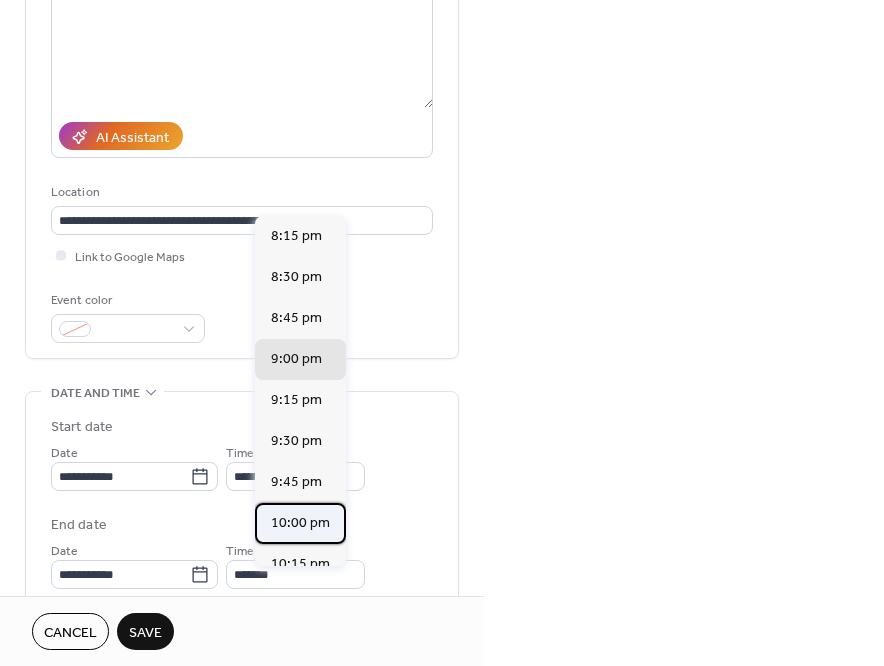 click on "10:00 pm" at bounding box center [300, 523] 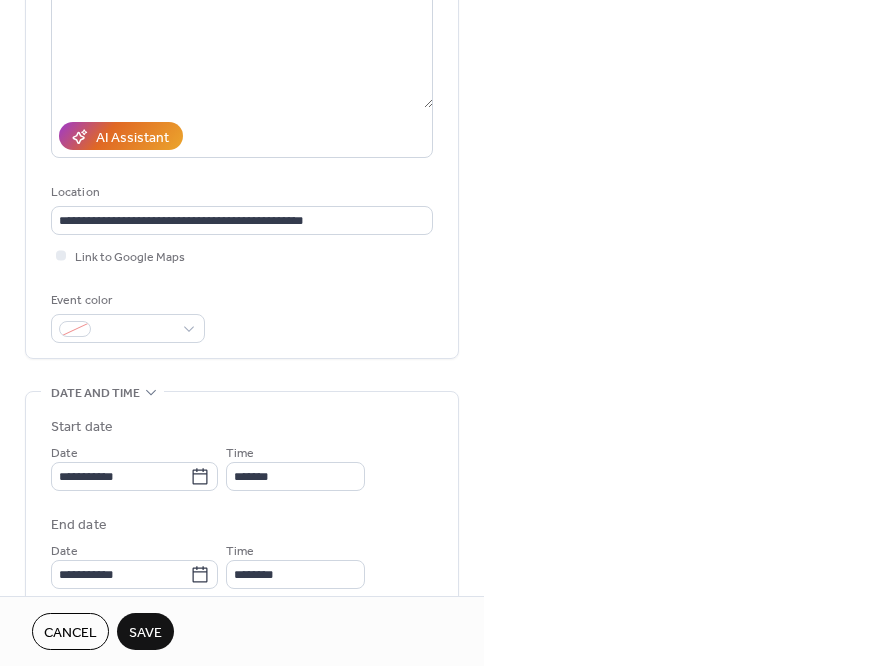 click on "Save" at bounding box center (145, 633) 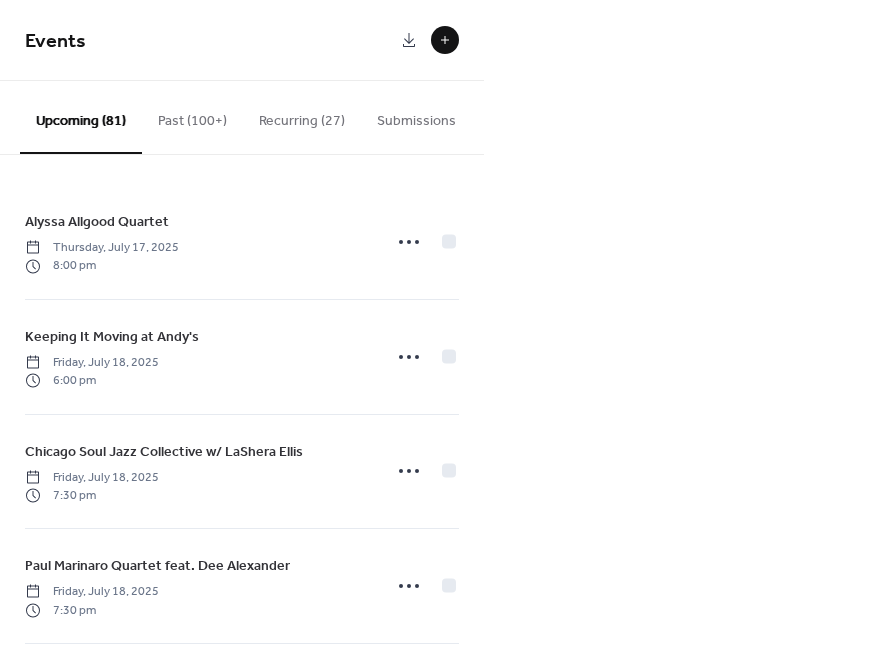 click at bounding box center [445, 40] 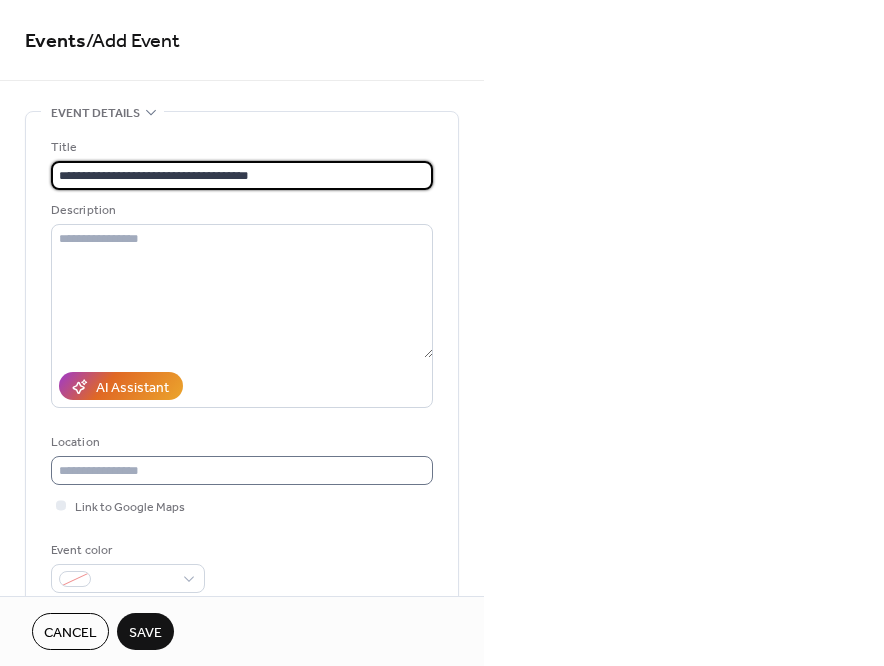 type on "**********" 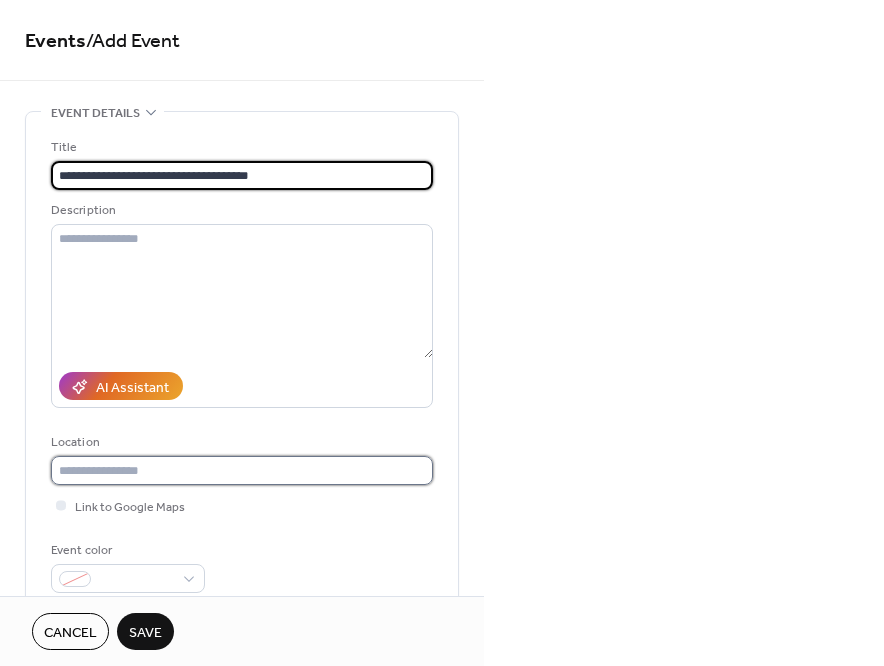 click at bounding box center (242, 470) 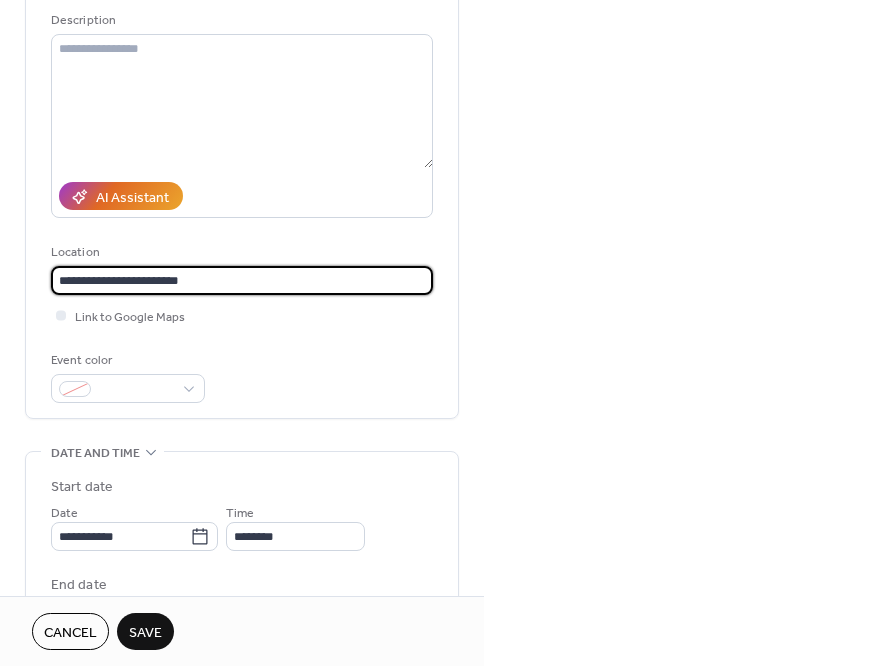 scroll, scrollTop: 253, scrollLeft: 0, axis: vertical 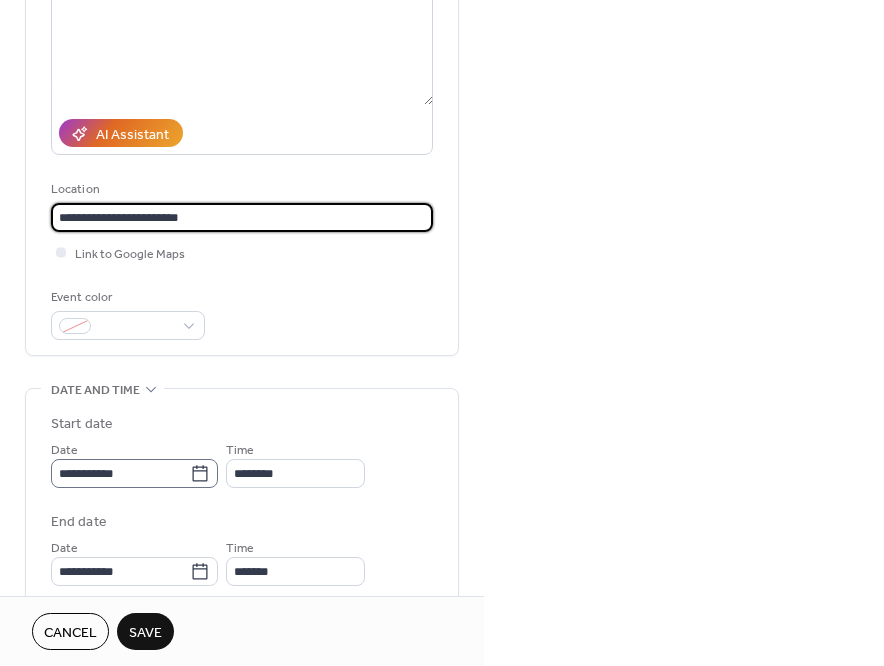 type on "**********" 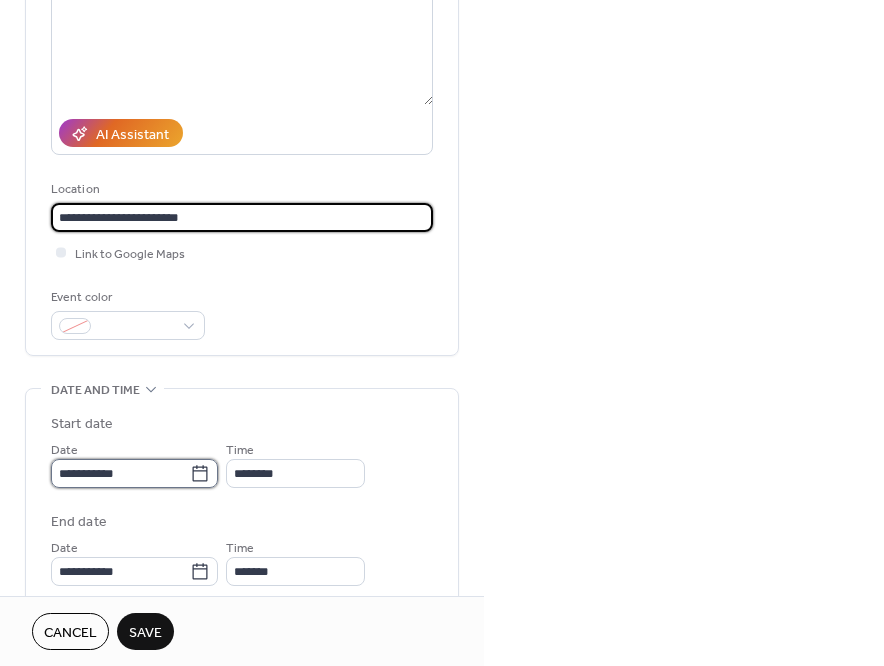 click on "**********" at bounding box center (120, 473) 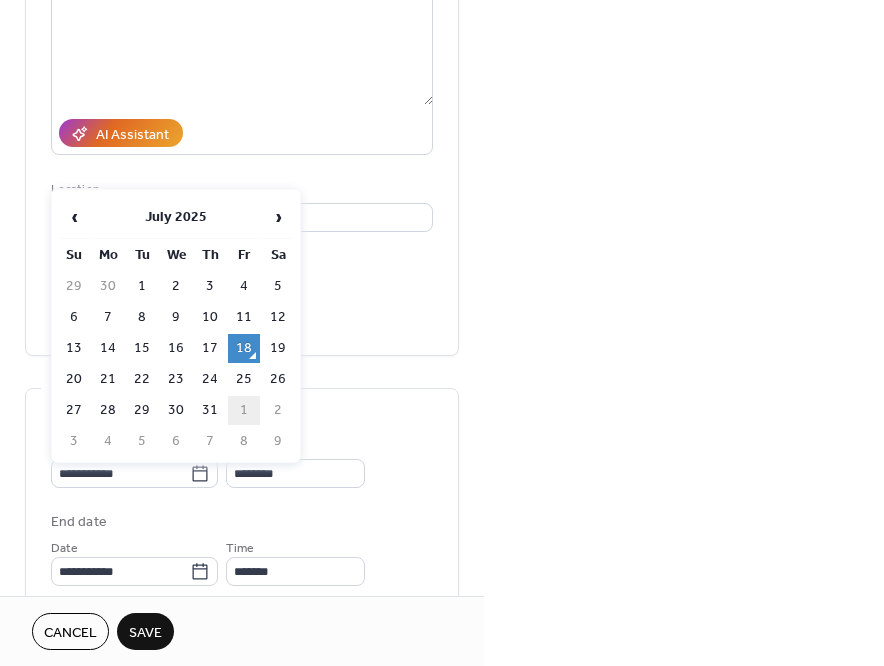 click on "1" at bounding box center (244, 410) 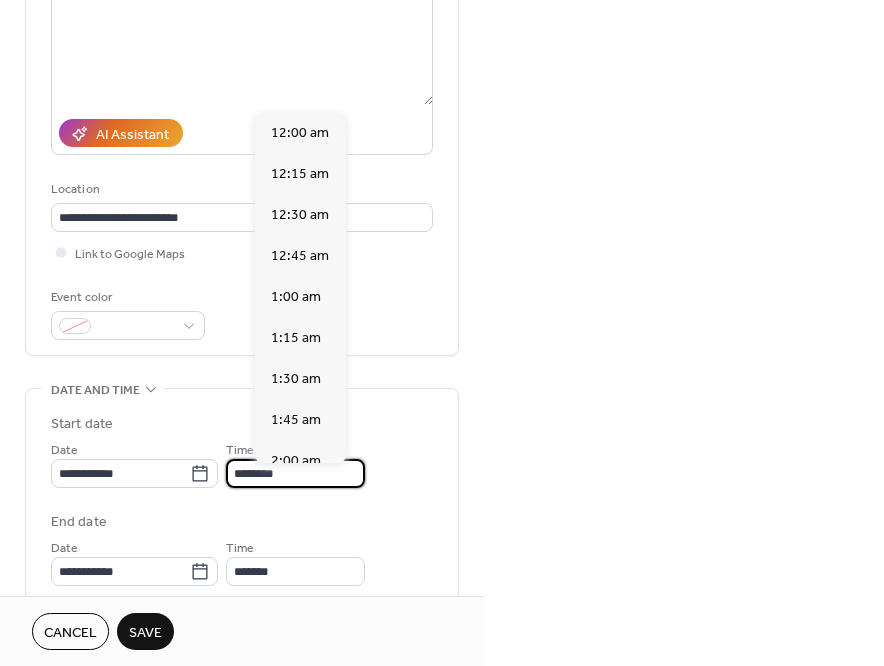 click on "********" at bounding box center (295, 473) 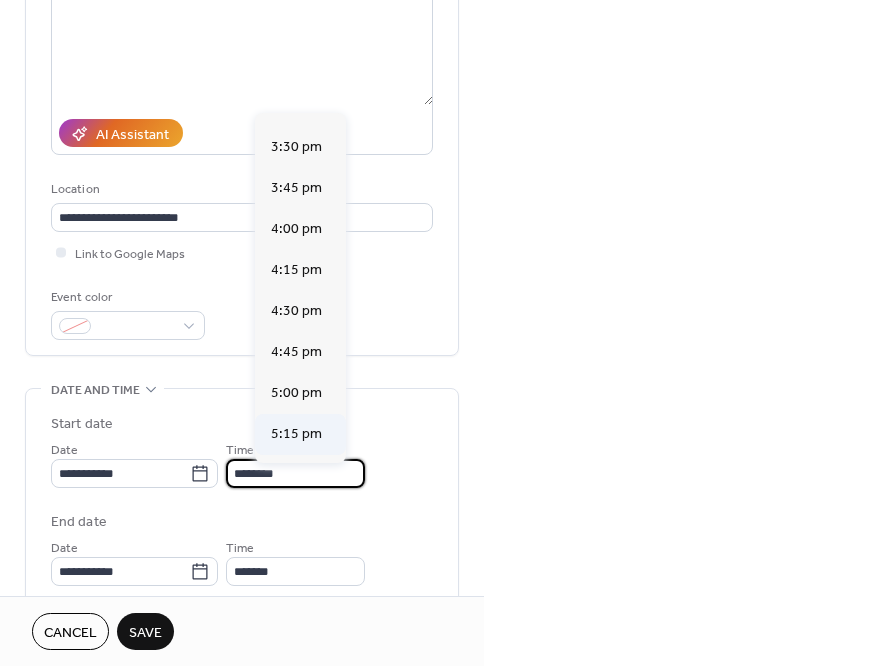scroll, scrollTop: 2656, scrollLeft: 0, axis: vertical 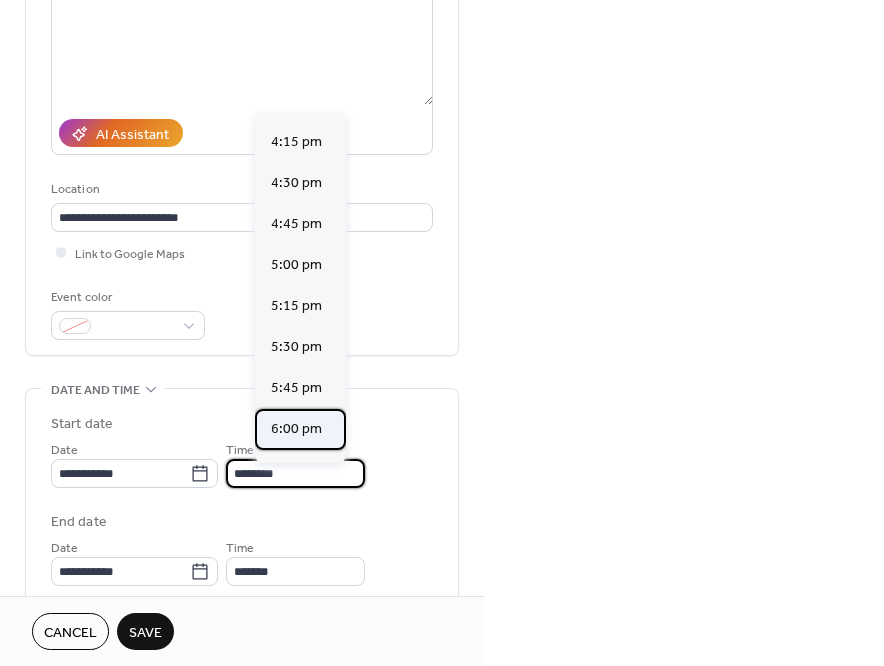 click on "6:00 pm" at bounding box center (296, 429) 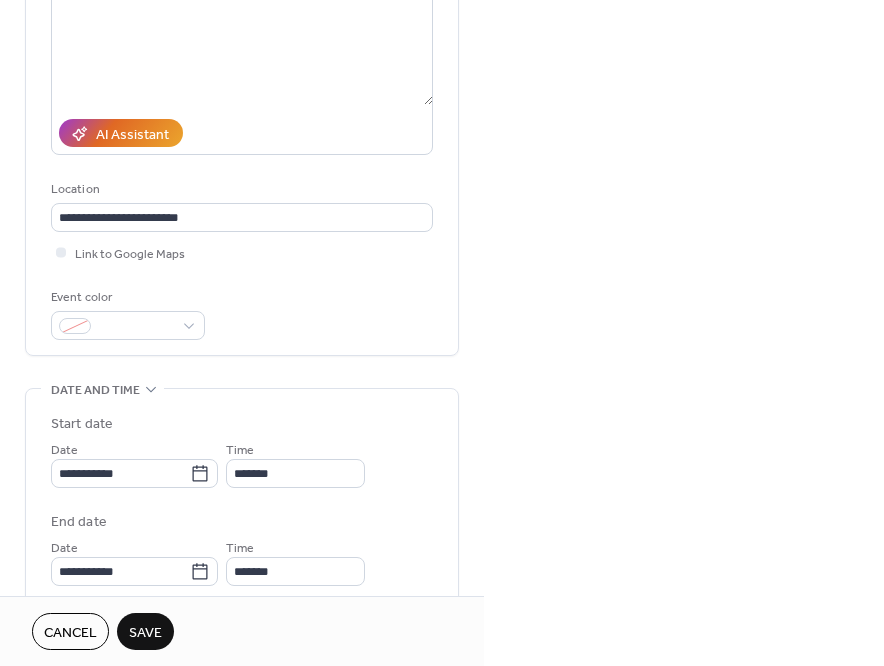 type on "*******" 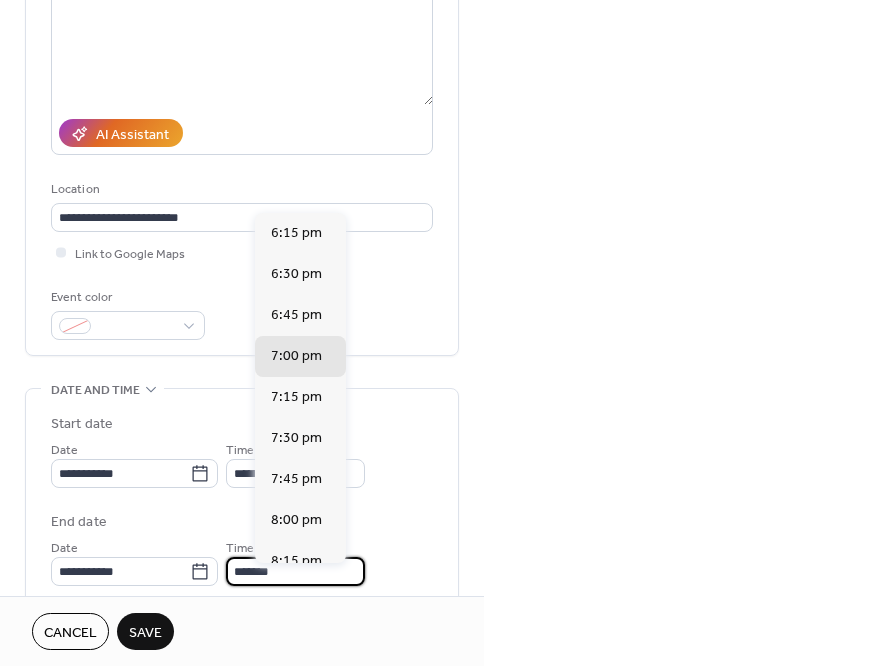 click on "*******" at bounding box center (295, 571) 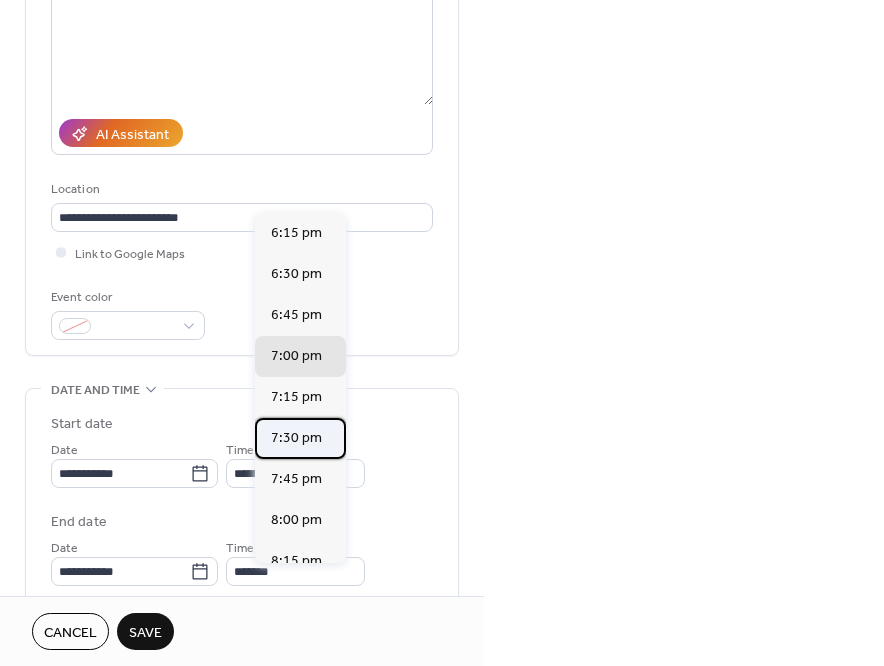 click on "7:30 pm" at bounding box center (296, 438) 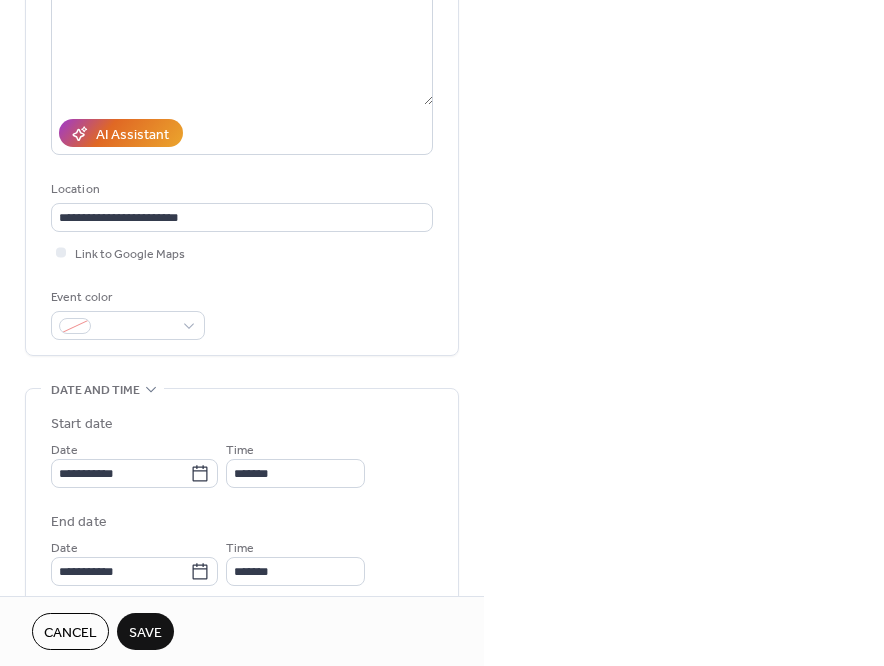 click on "Save" at bounding box center (145, 633) 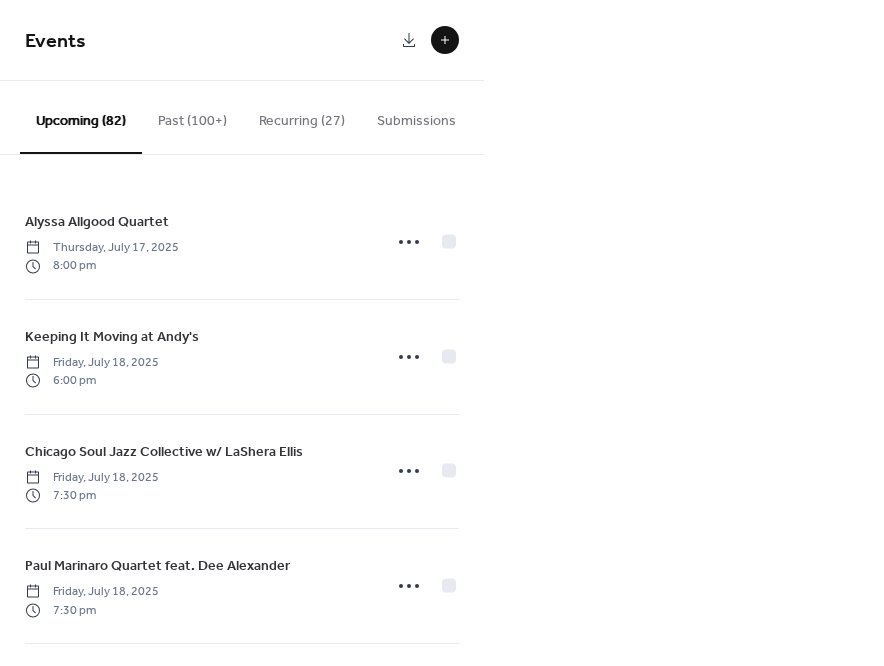 click at bounding box center [445, 40] 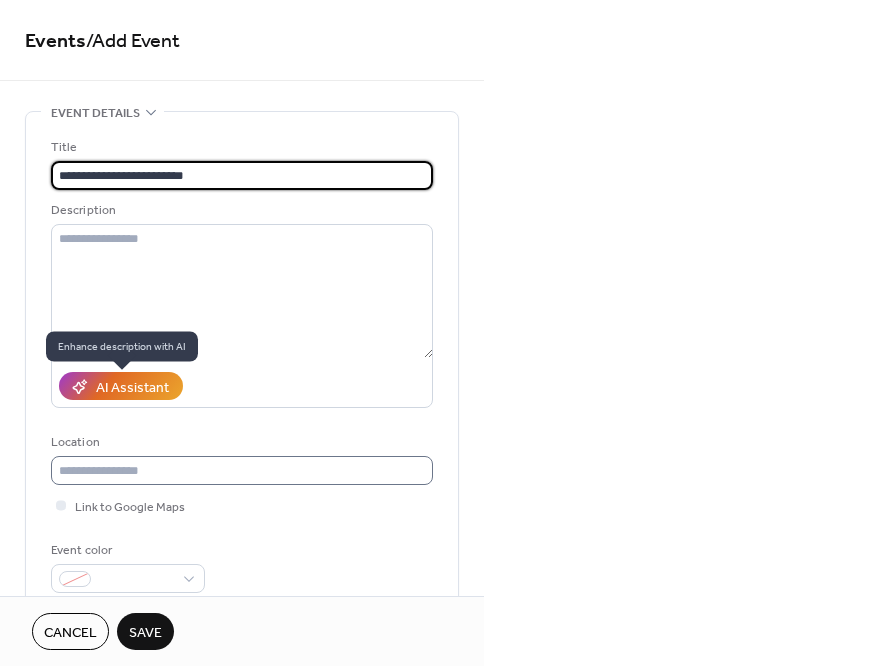type on "**********" 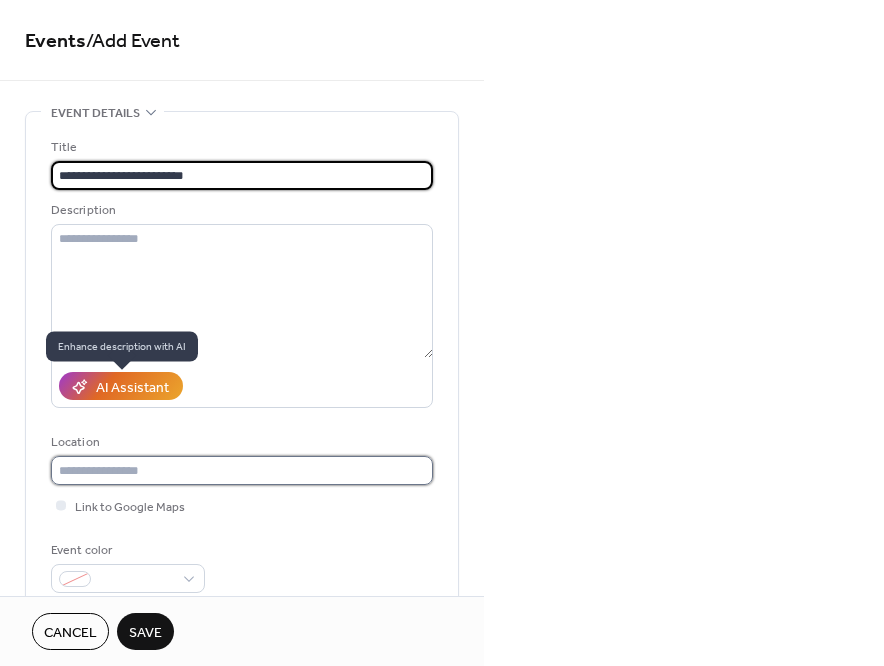 click at bounding box center (242, 470) 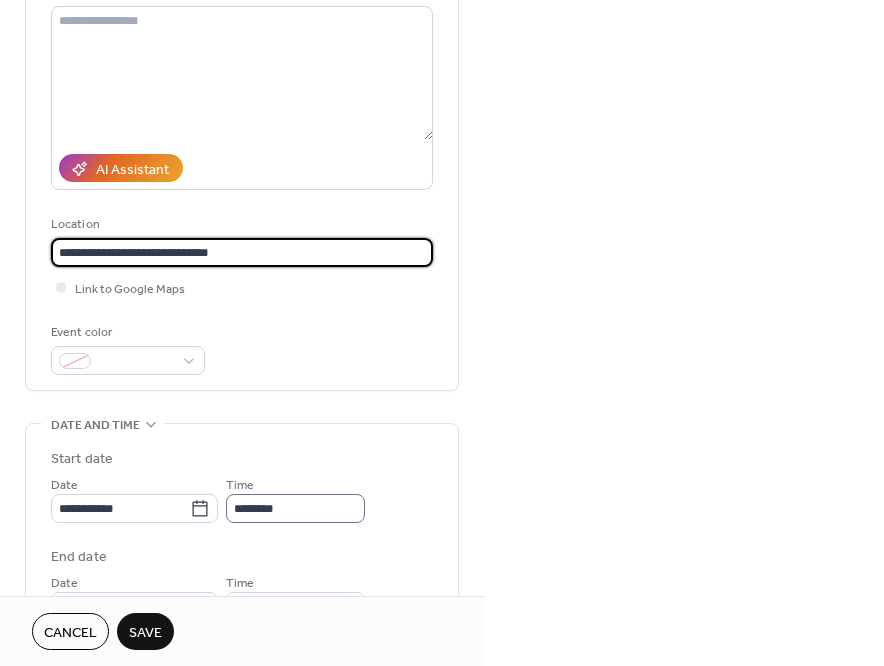 scroll, scrollTop: 240, scrollLeft: 0, axis: vertical 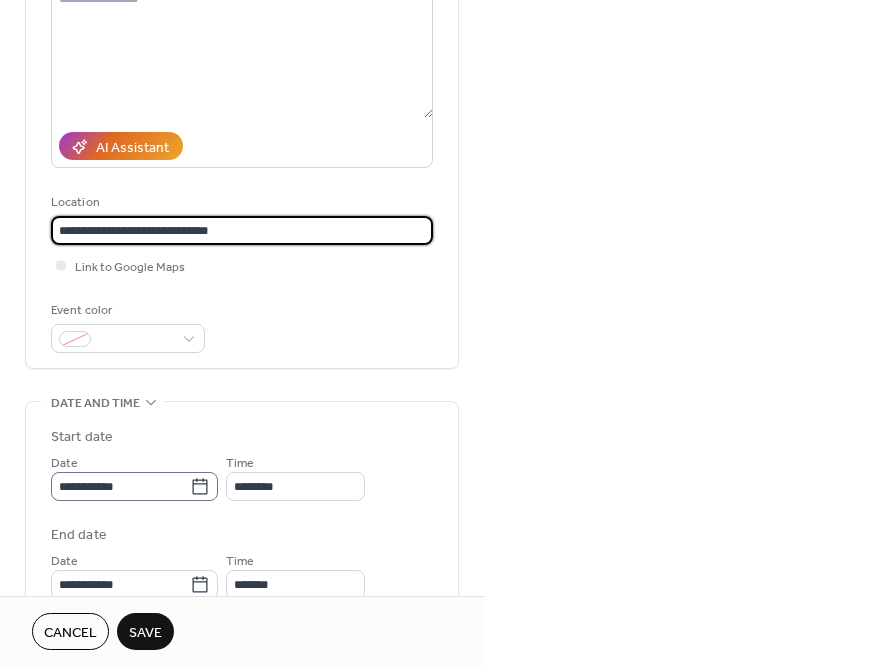 type on "**********" 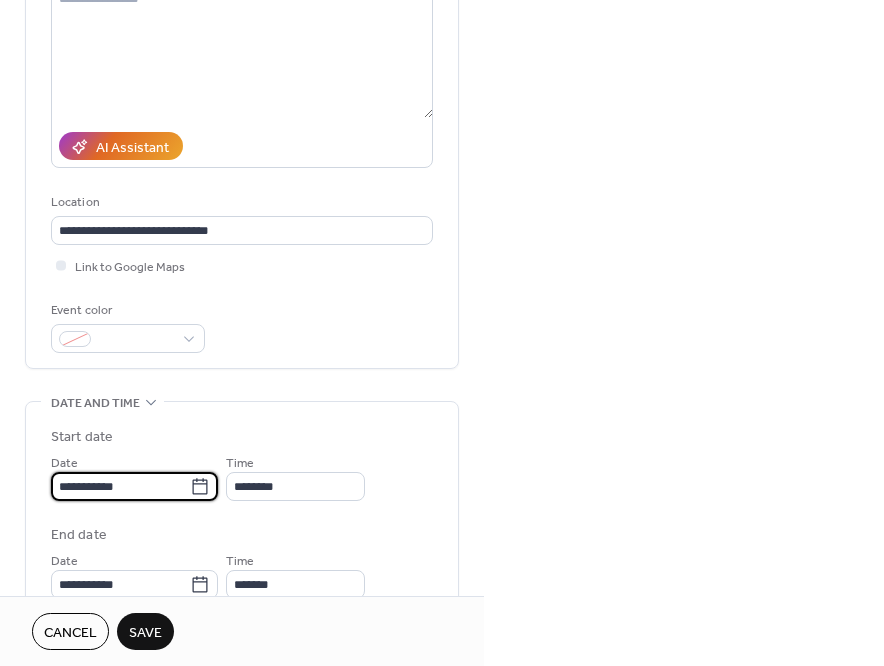 click on "**********" at bounding box center (120, 486) 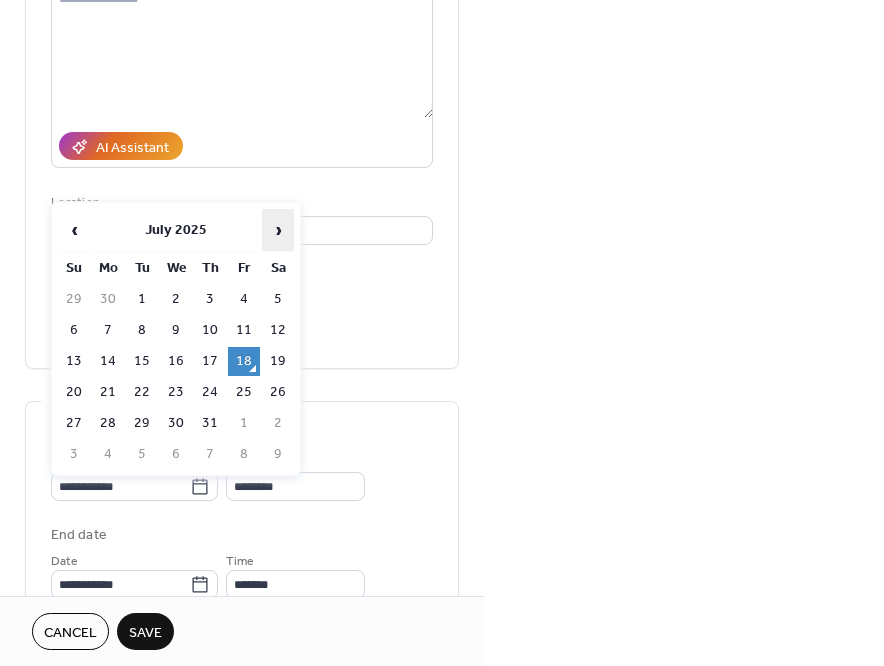 click on "›" at bounding box center [278, 230] 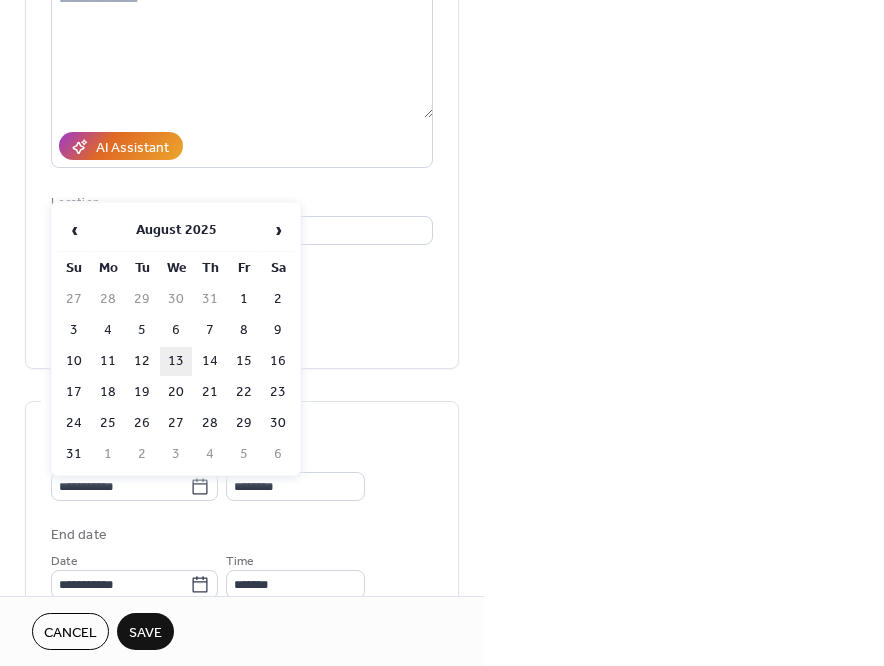 click on "13" at bounding box center (176, 361) 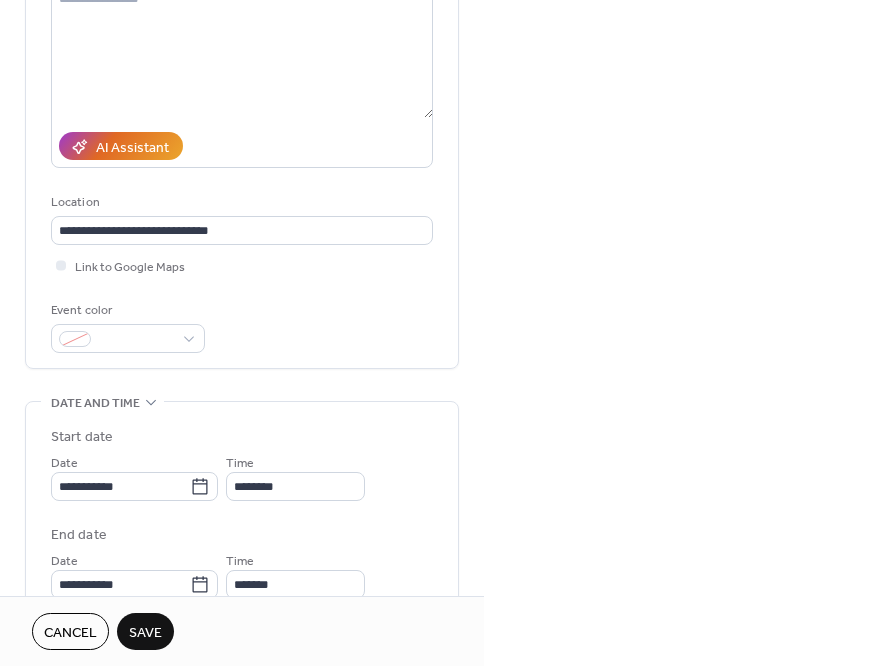 type on "**********" 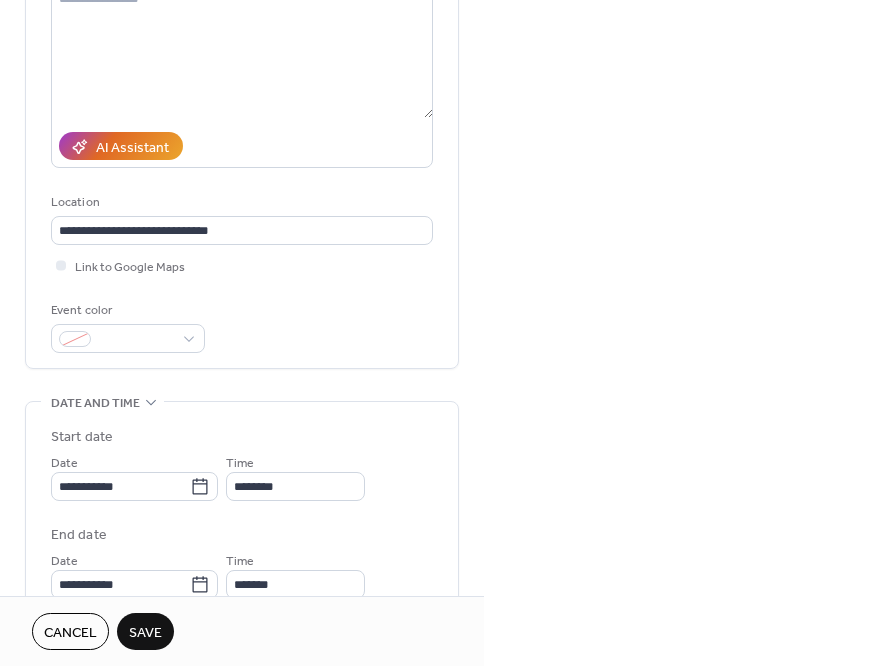 type on "**********" 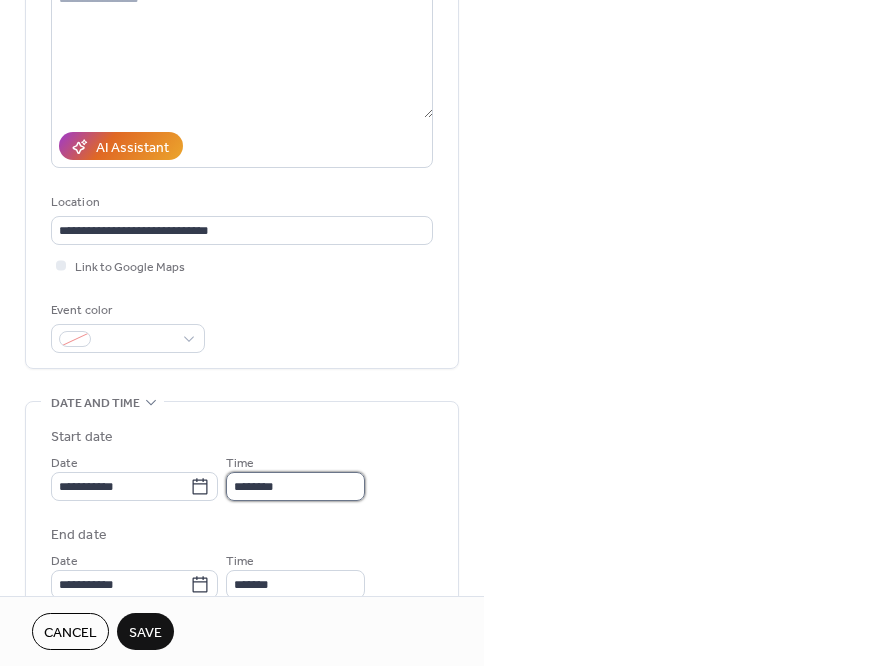 click on "********" at bounding box center (295, 486) 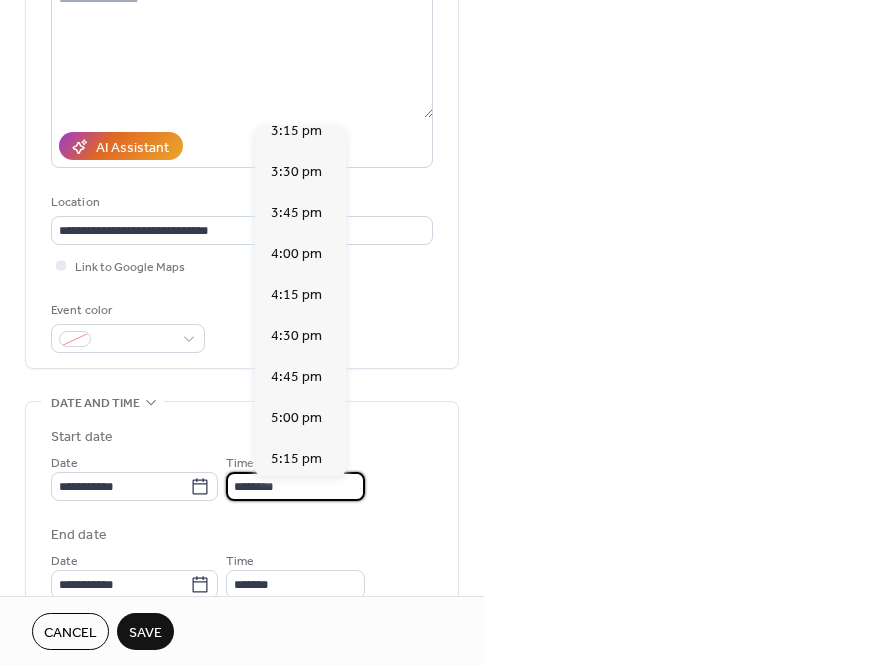 scroll, scrollTop: 2641, scrollLeft: 0, axis: vertical 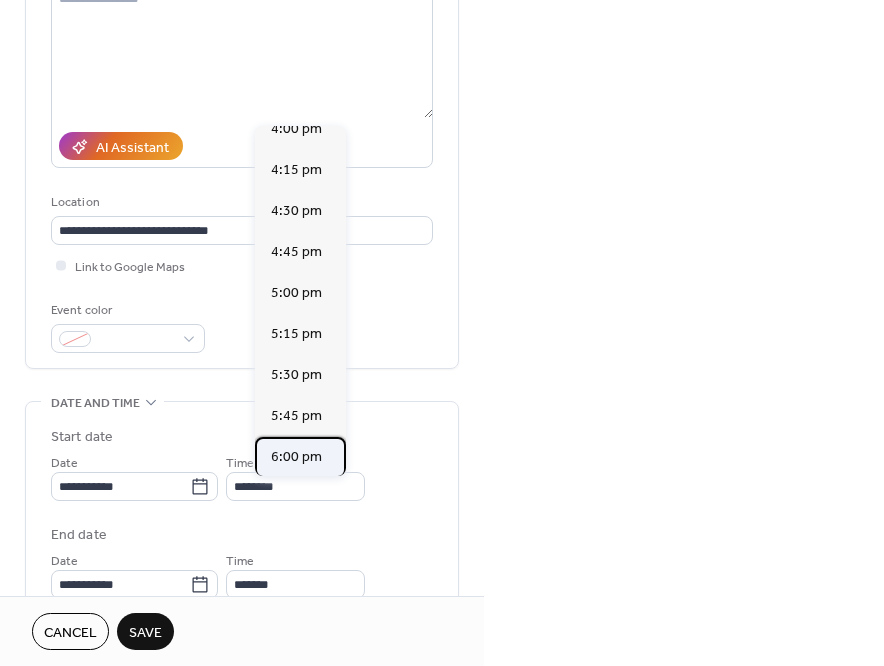 click on "6:00 pm" at bounding box center (296, 457) 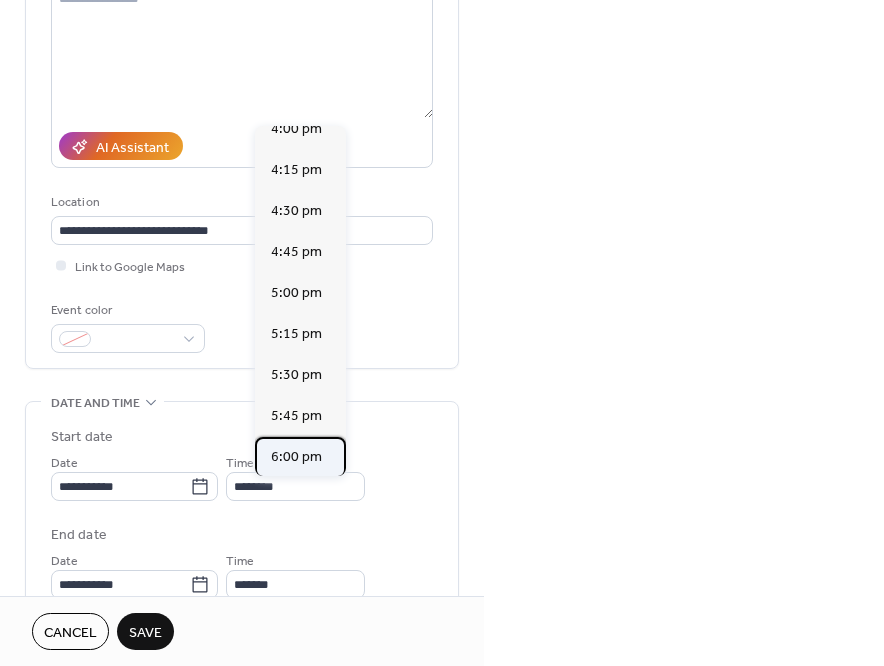 type on "*******" 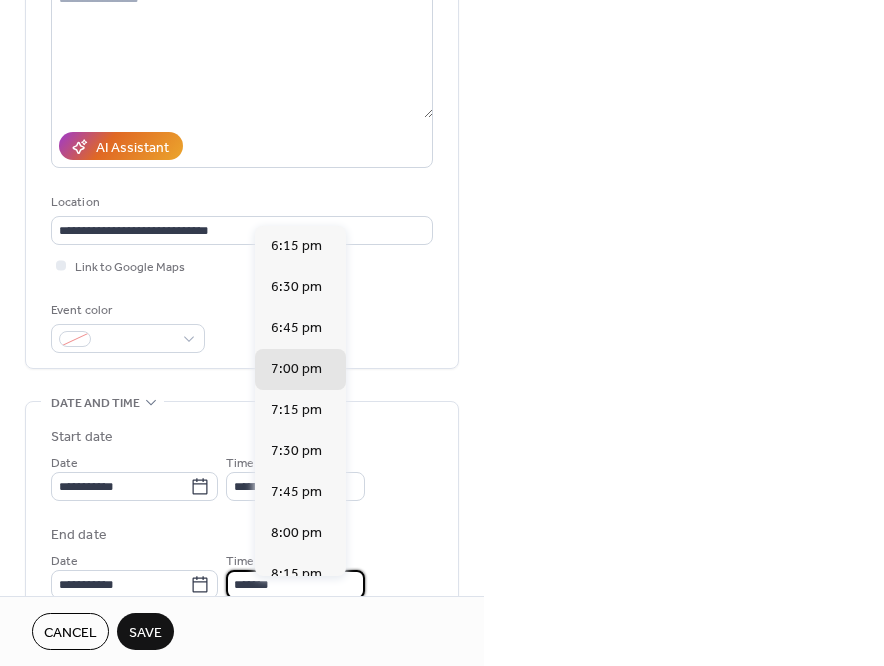 click on "*******" at bounding box center (295, 584) 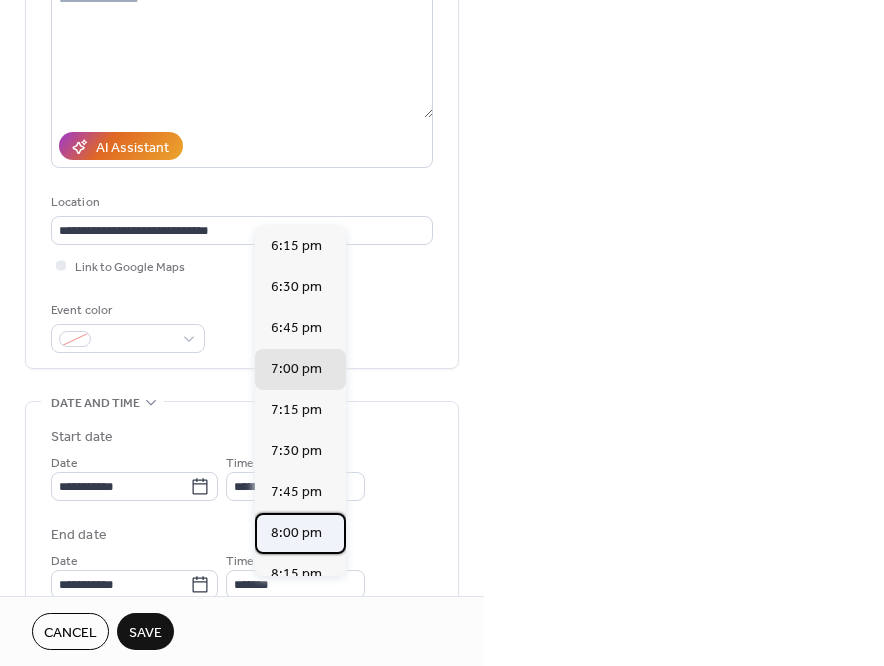click on "8:00 pm" at bounding box center (296, 533) 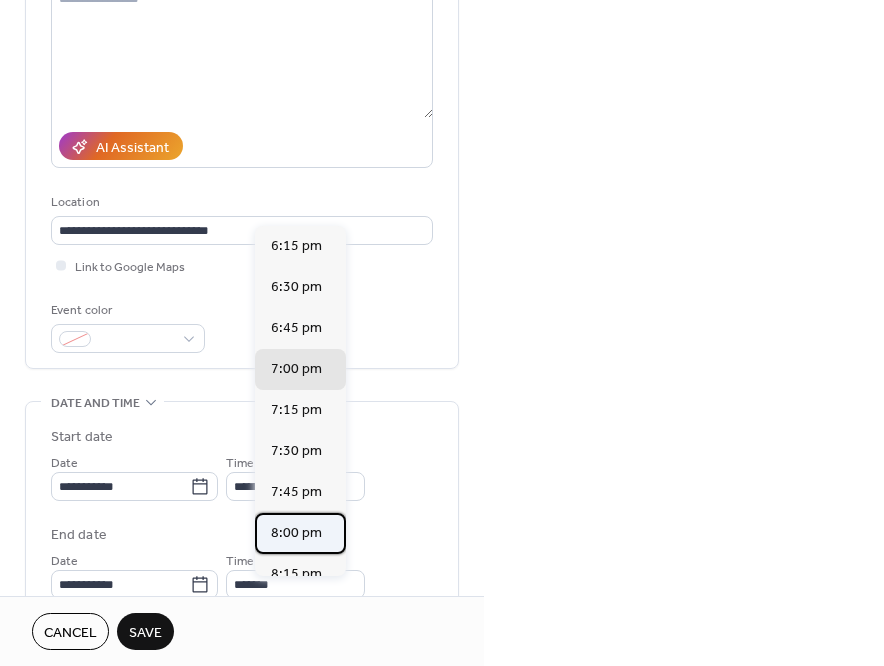 type on "*******" 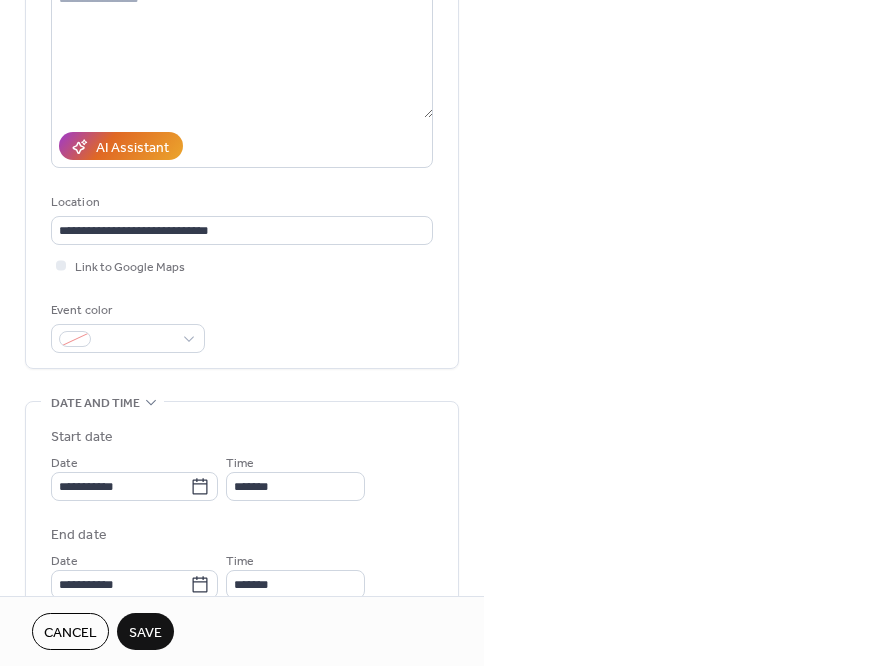 click on "Save" at bounding box center [145, 633] 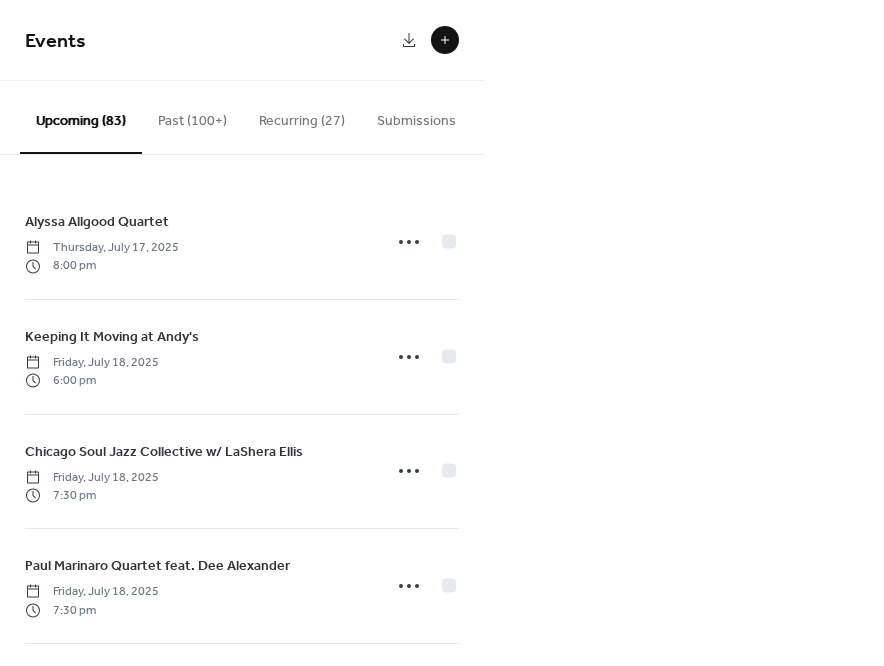 click at bounding box center [445, 40] 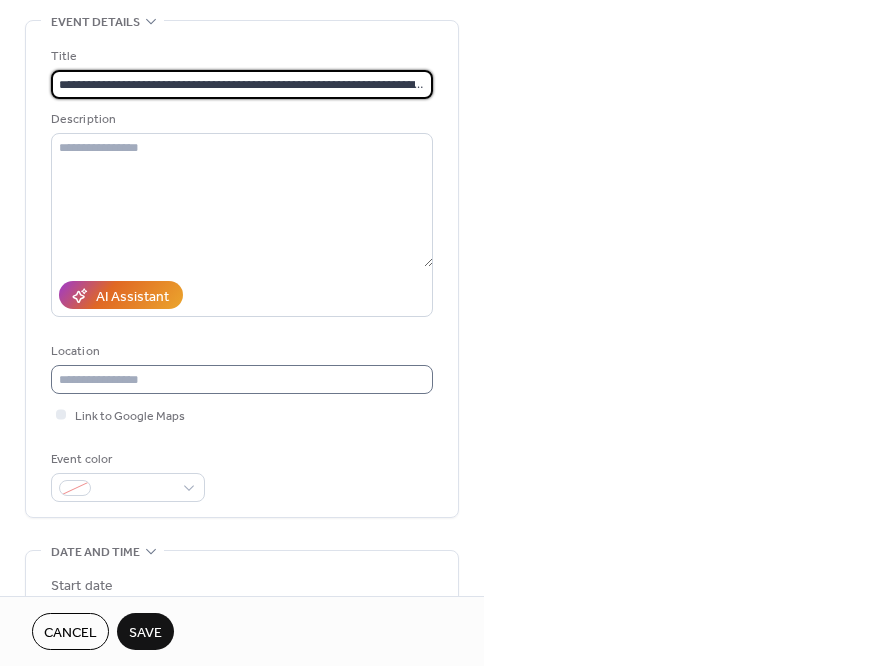 scroll, scrollTop: 95, scrollLeft: 0, axis: vertical 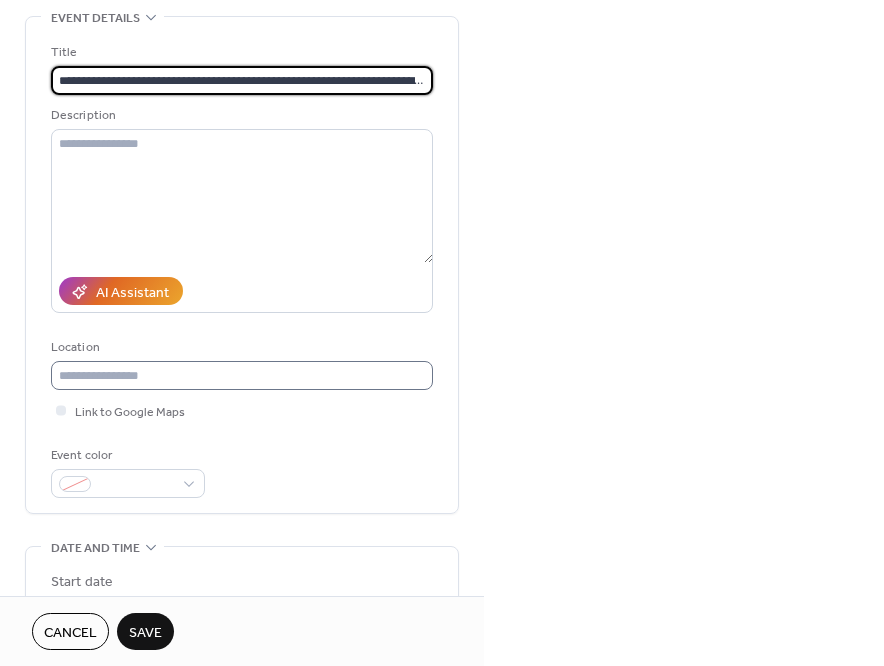 type on "**********" 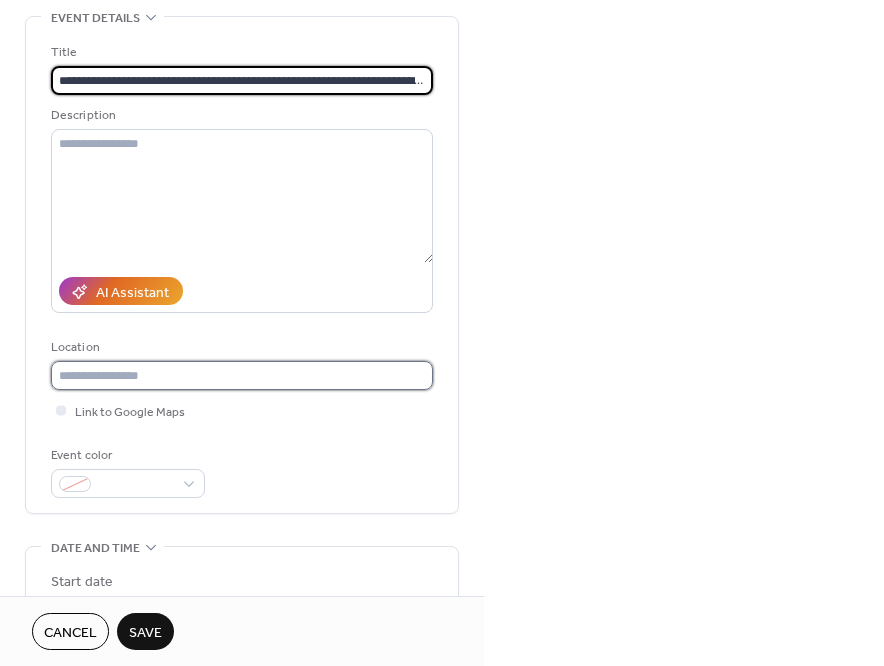 click at bounding box center [242, 375] 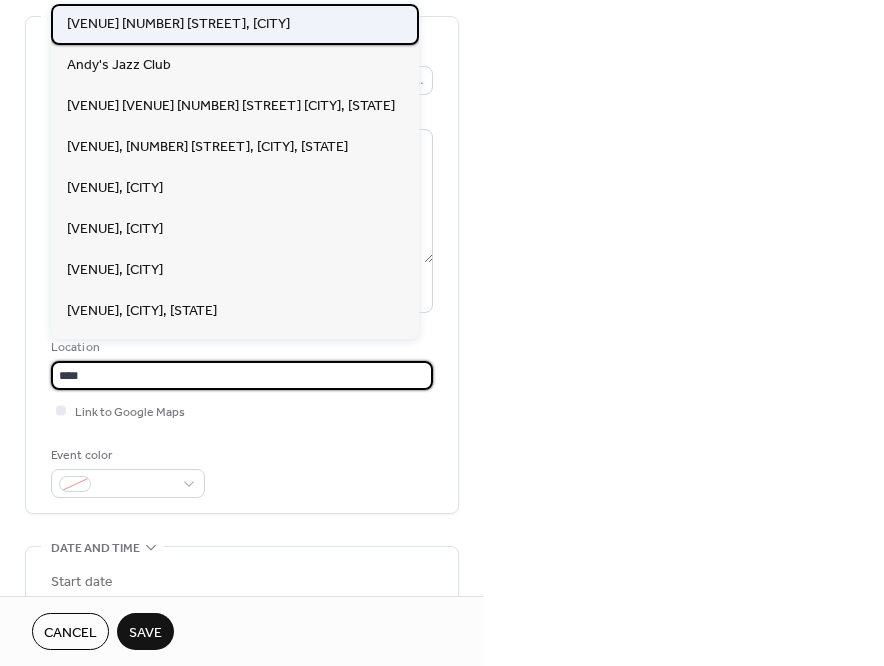 click on "[VENUE] [NUMBER] [STREET], [CITY]" at bounding box center (178, 24) 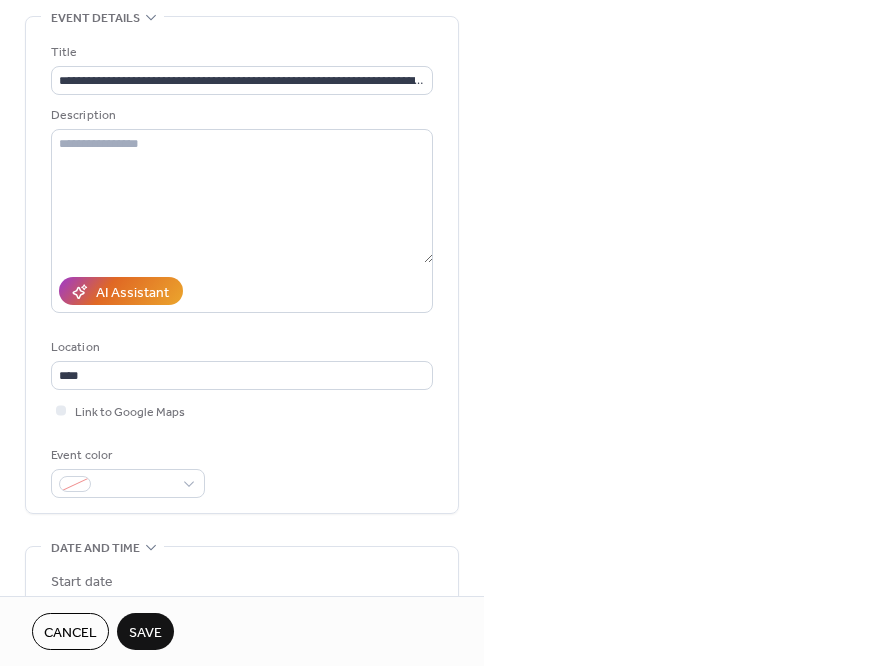 type on "**********" 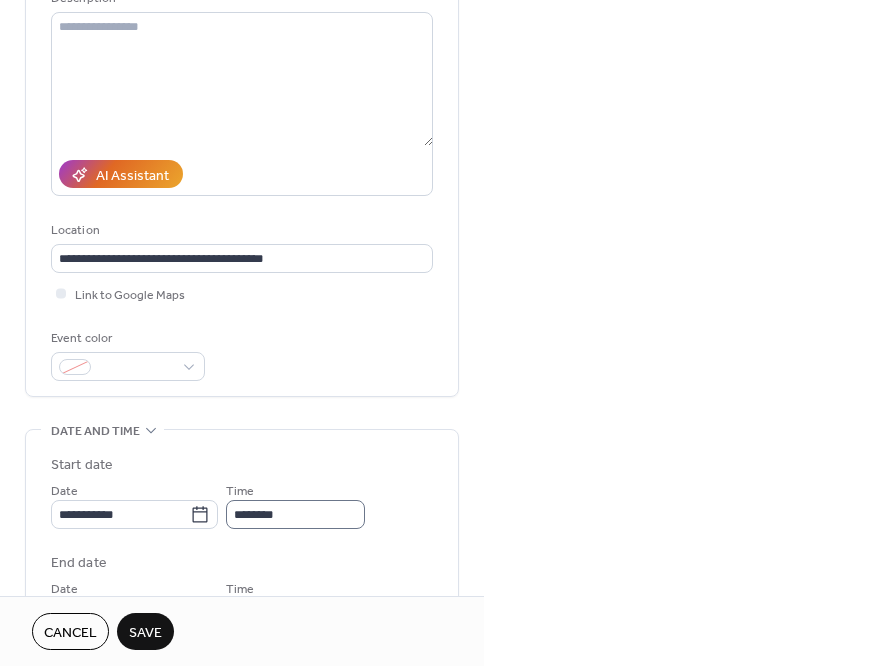 scroll, scrollTop: 269, scrollLeft: 0, axis: vertical 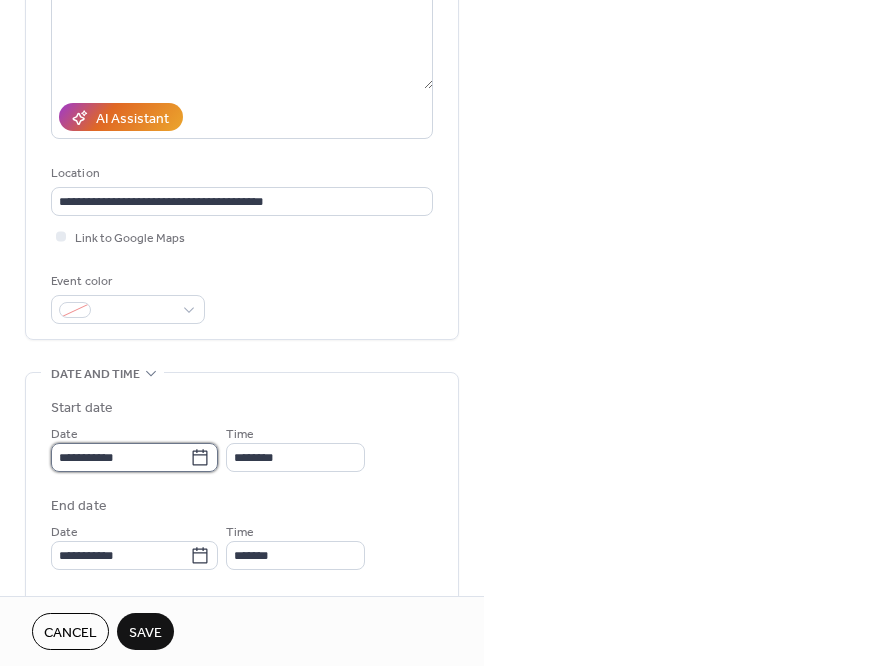 click on "**********" at bounding box center (120, 457) 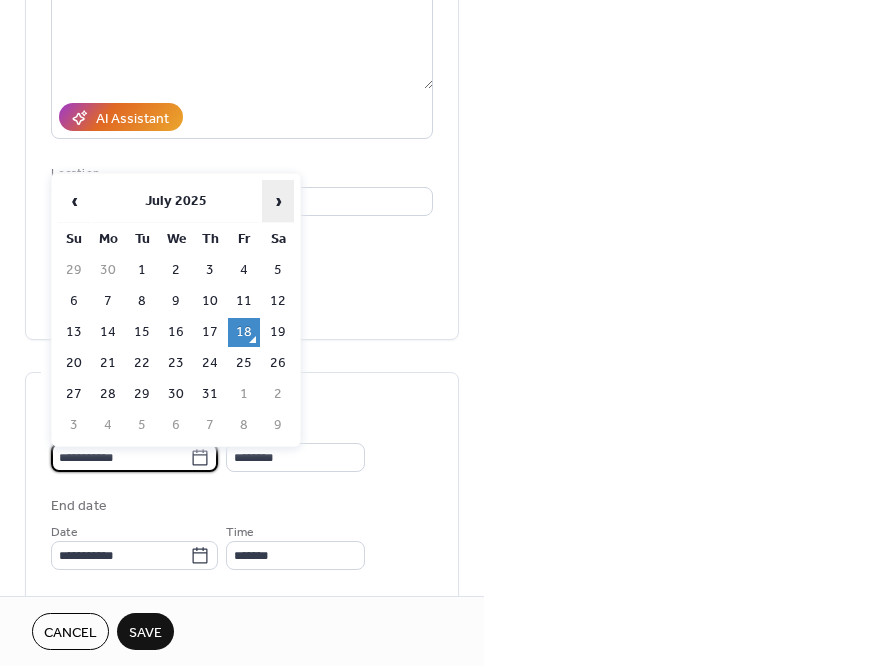 click on "›" at bounding box center (278, 201) 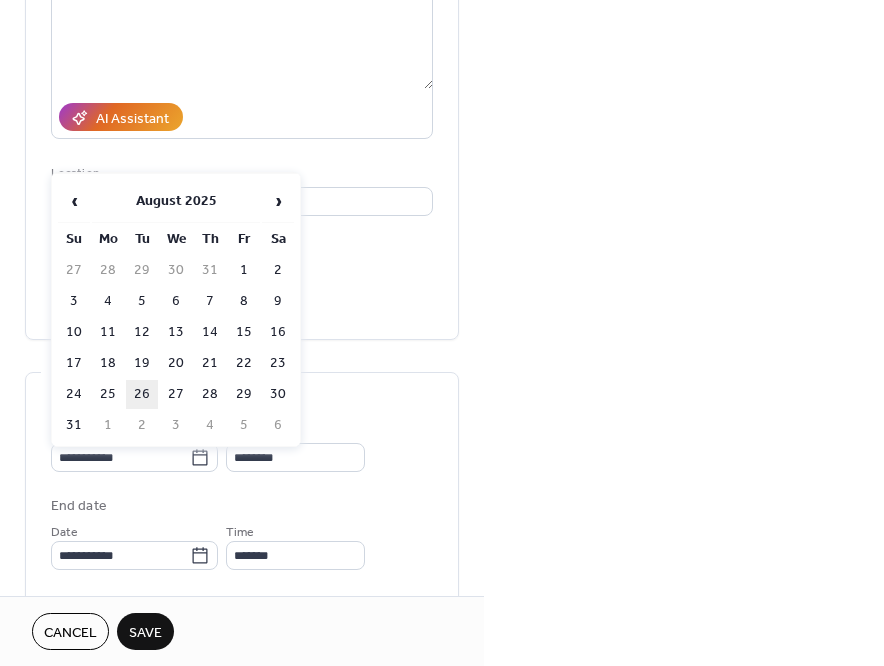 click on "26" at bounding box center (142, 394) 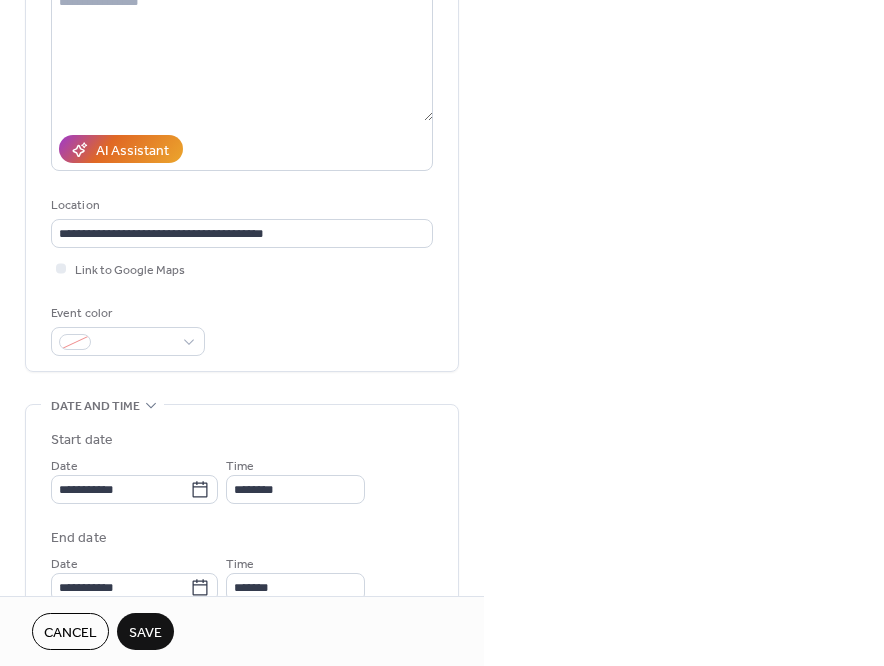 scroll, scrollTop: 61, scrollLeft: 0, axis: vertical 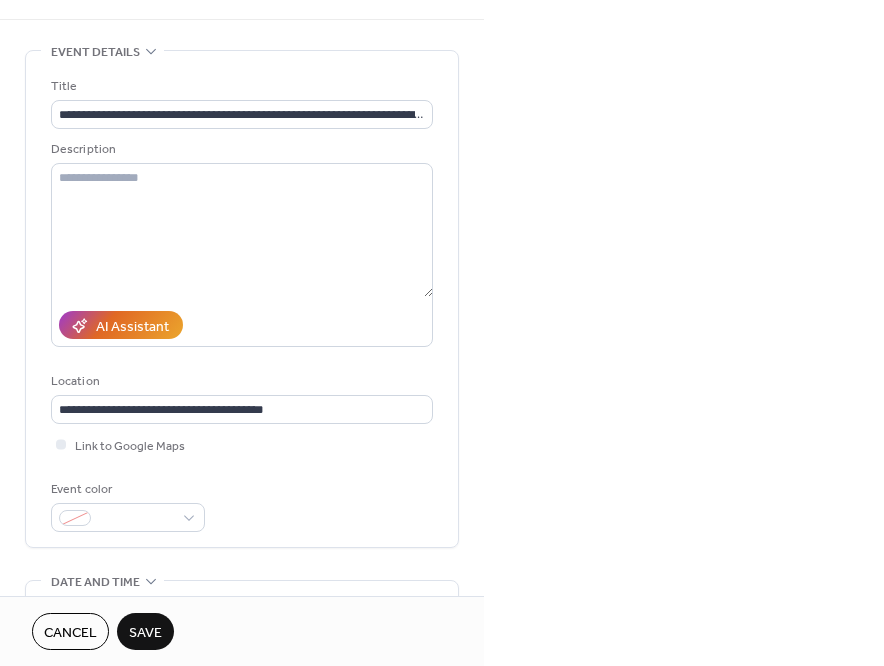 click on "Description" at bounding box center [240, 149] 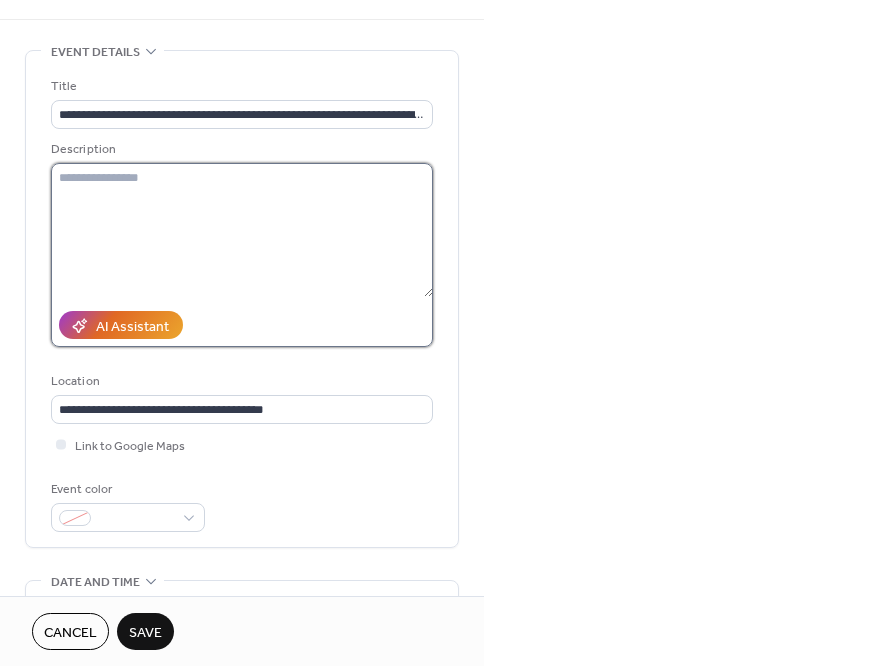 click at bounding box center (242, 230) 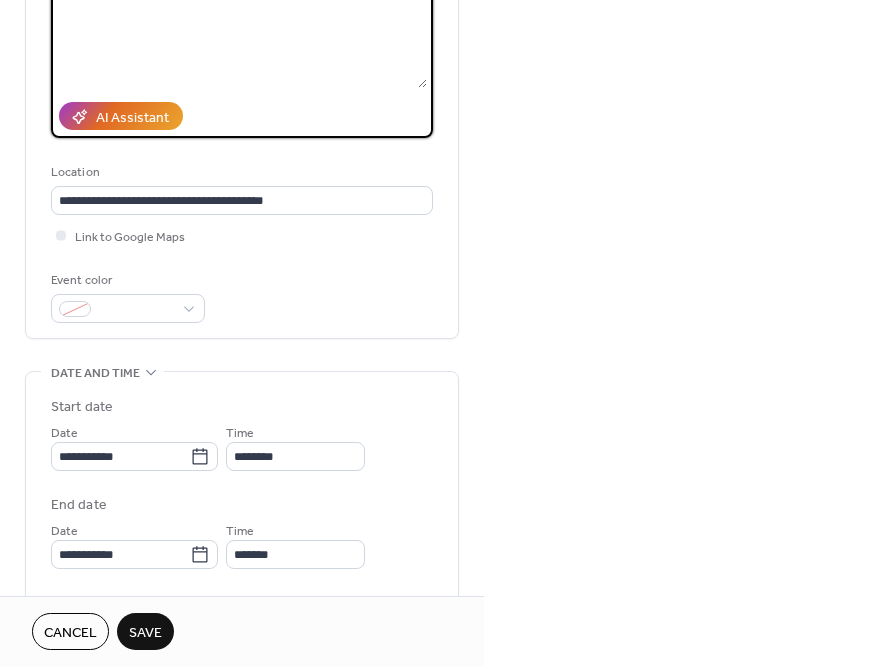 scroll, scrollTop: 274, scrollLeft: 0, axis: vertical 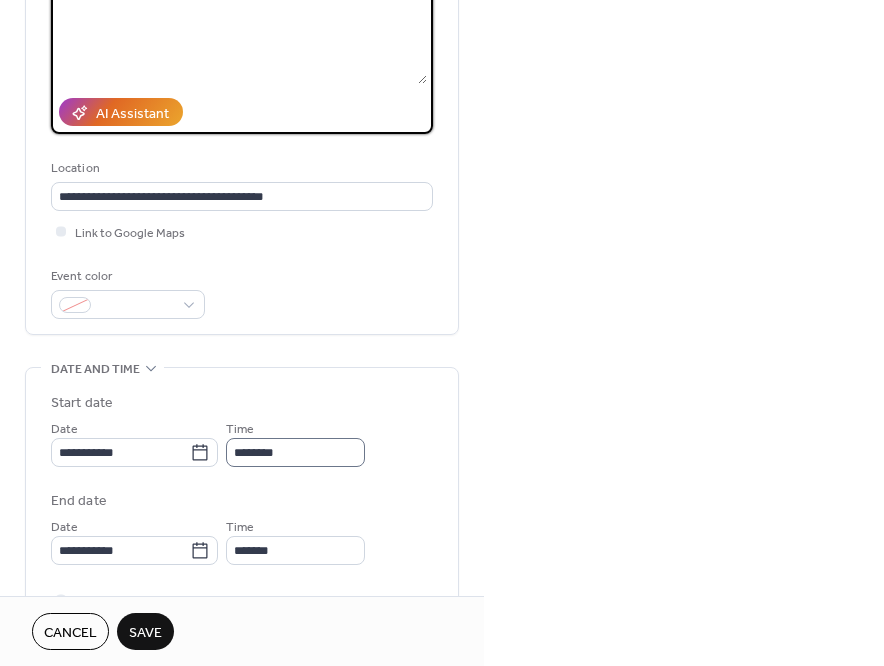 type on "**********" 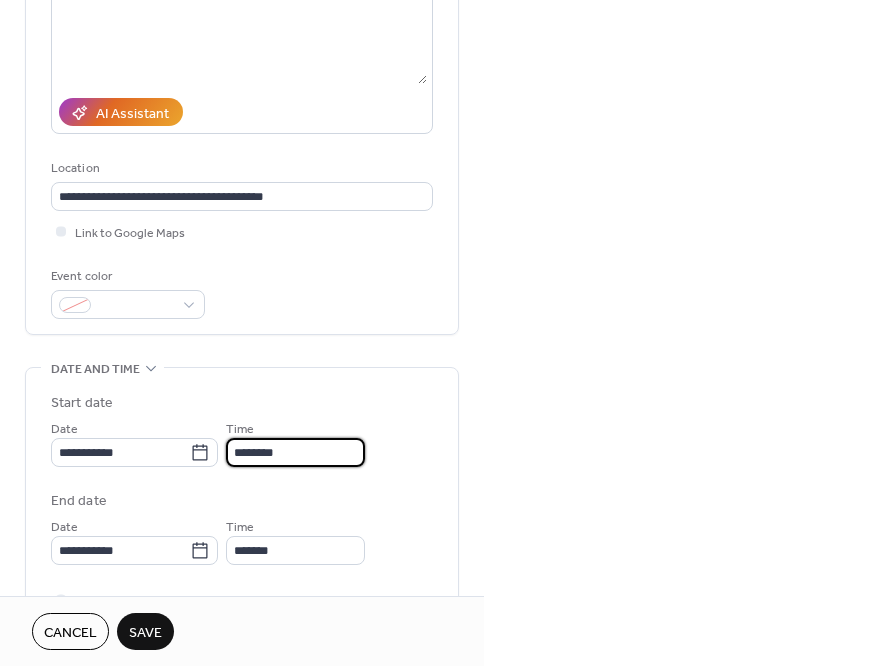 click on "********" at bounding box center [295, 452] 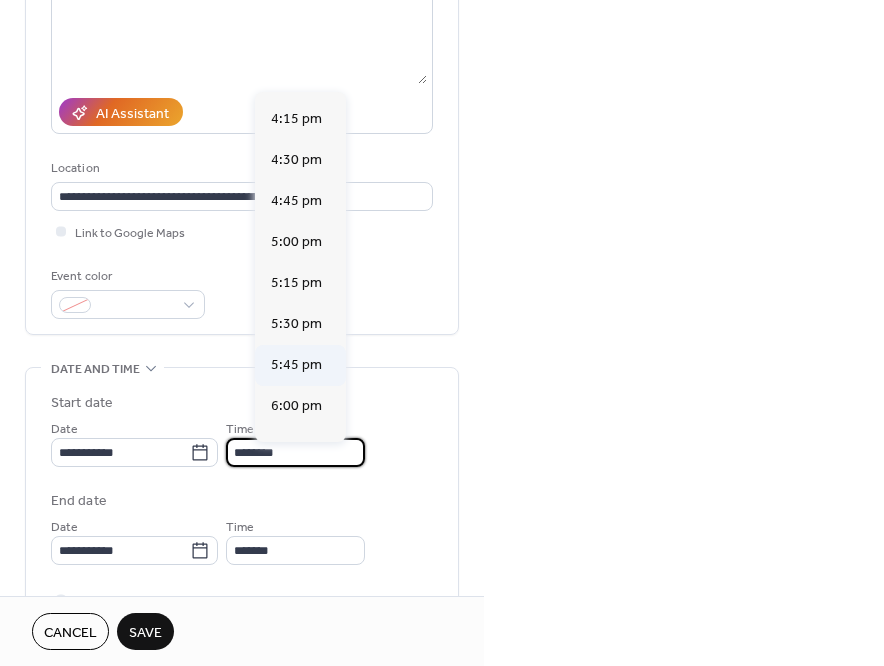 scroll, scrollTop: 3068, scrollLeft: 0, axis: vertical 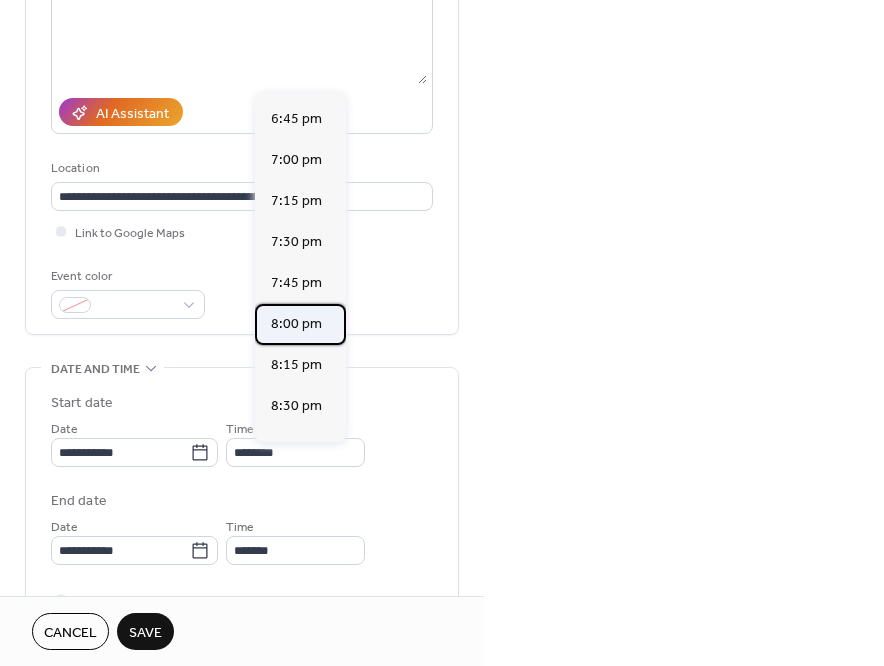 click on "8:00 pm" at bounding box center (296, 324) 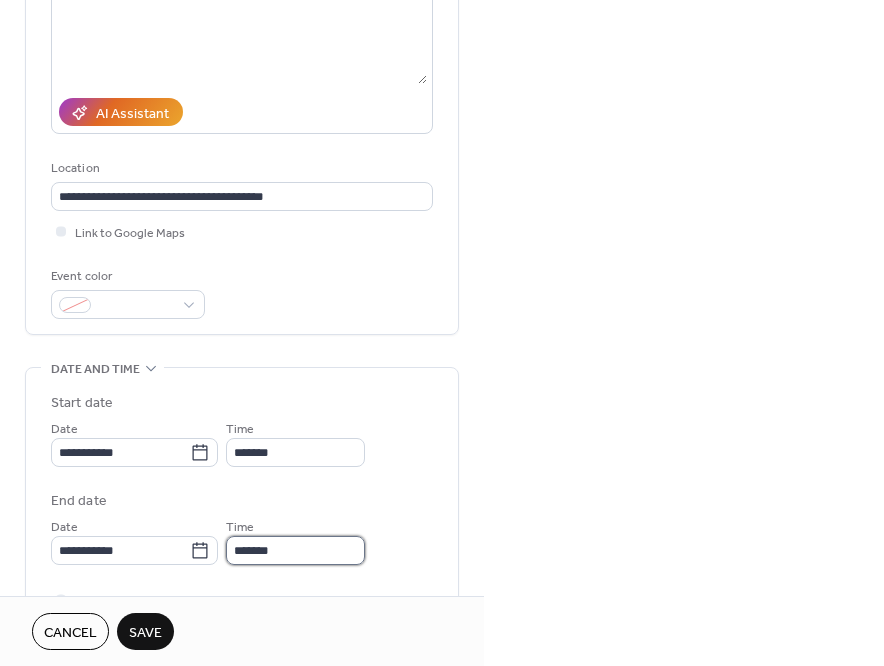 click on "*******" at bounding box center (295, 550) 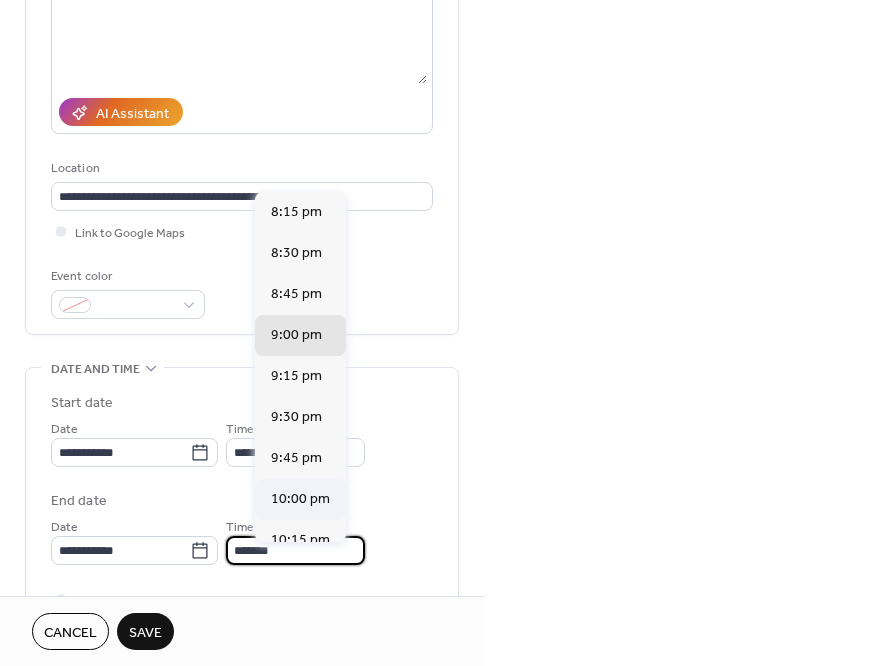 scroll, scrollTop: 265, scrollLeft: 0, axis: vertical 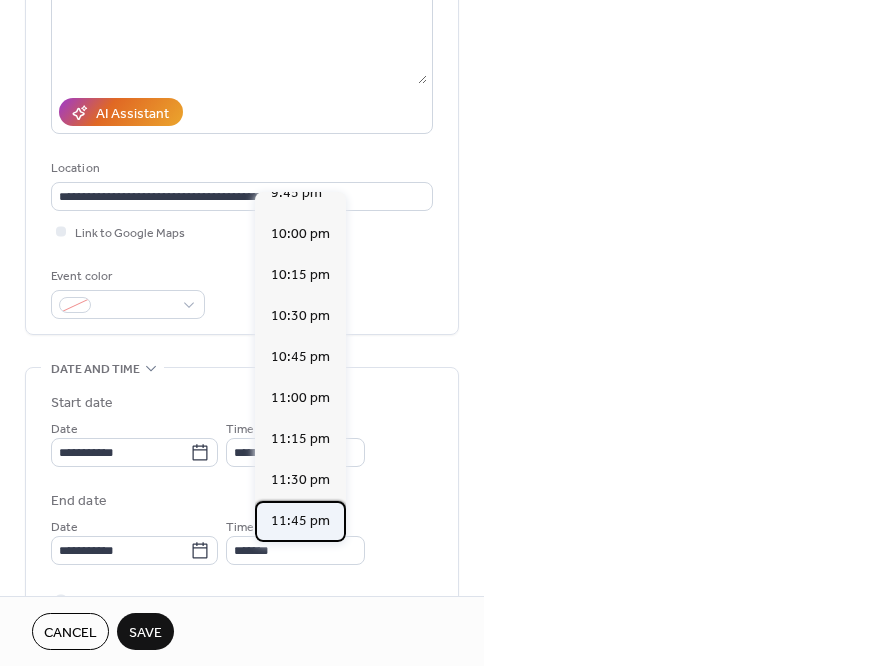 click on "11:45 pm" at bounding box center [300, 521] 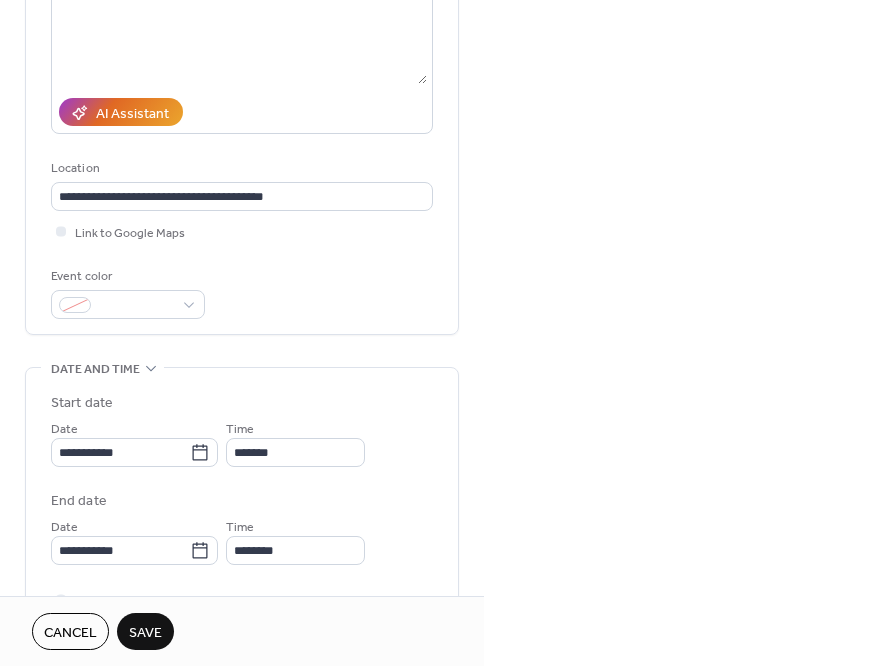 click on "Save" at bounding box center (145, 633) 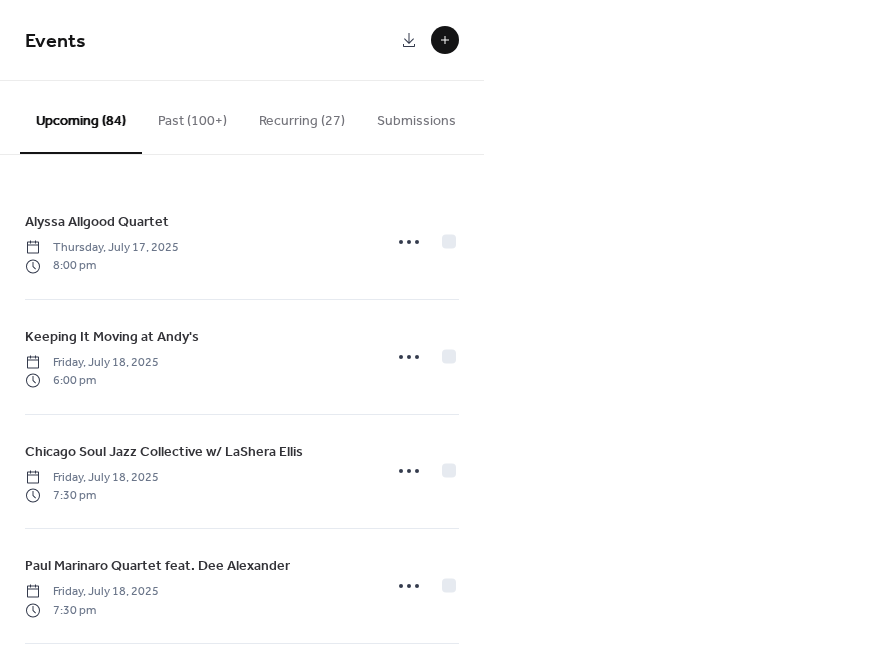 click at bounding box center [445, 40] 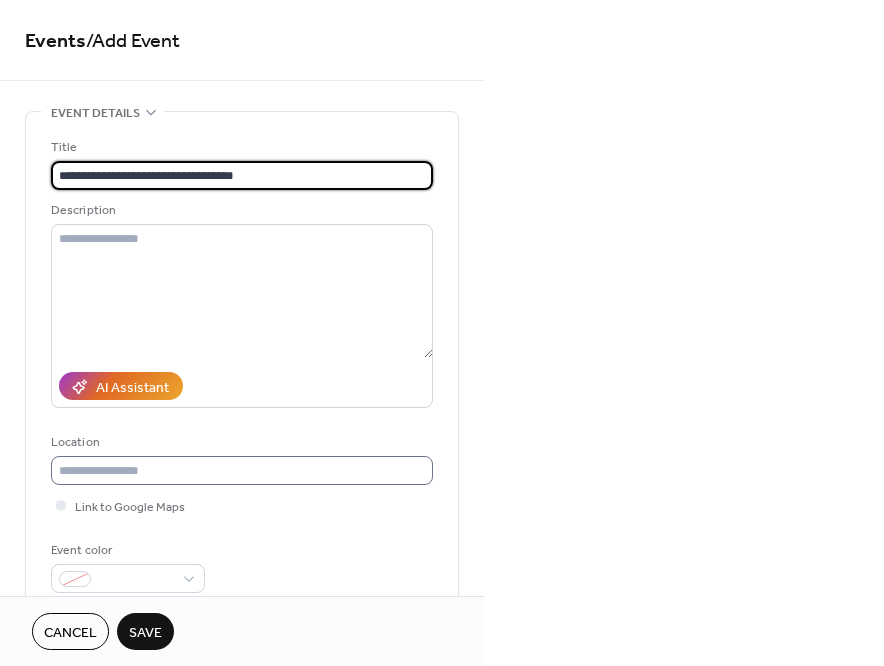 type on "**********" 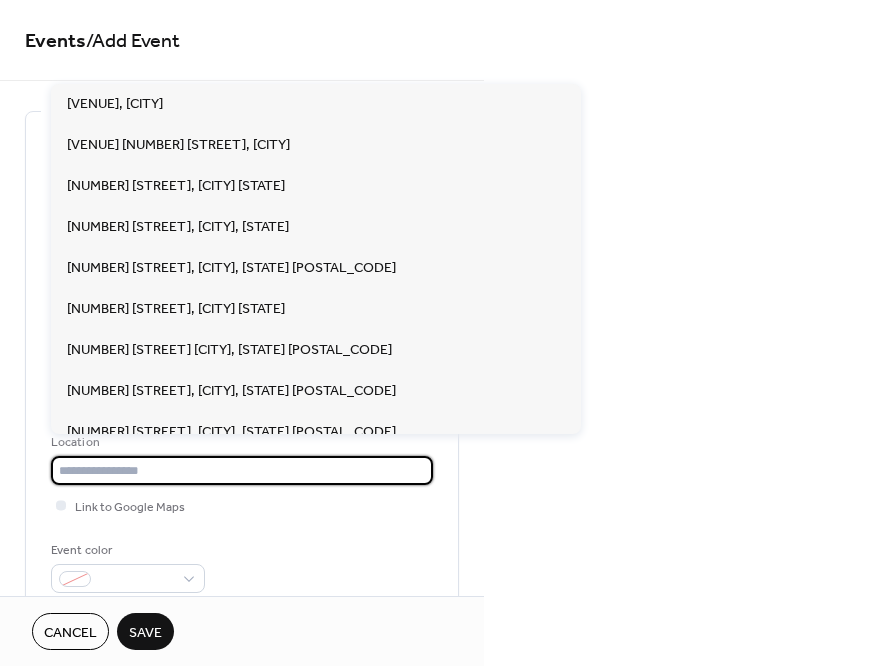 click at bounding box center (242, 470) 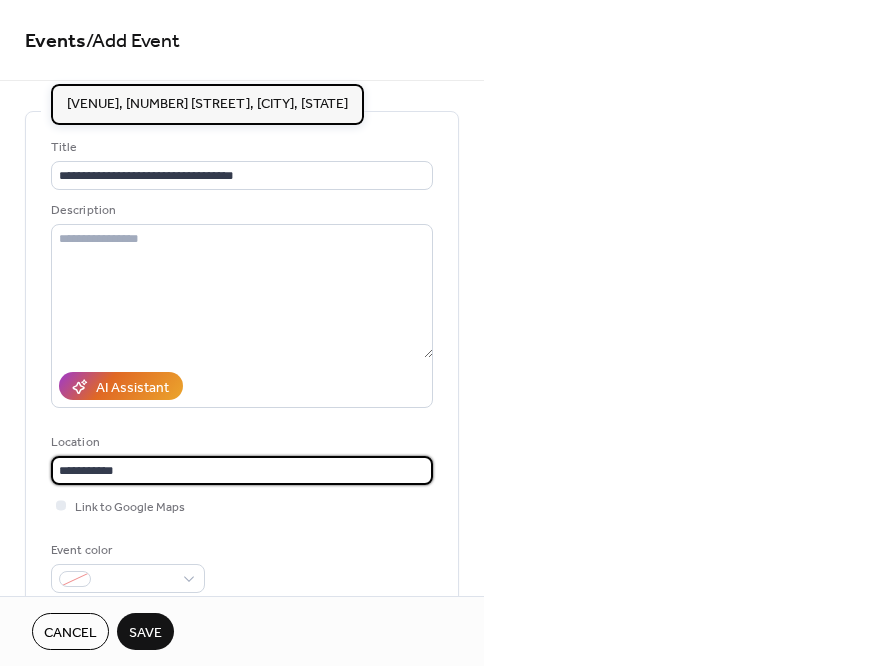 click on "[VENUE], [NUMBER] [STREET], [CITY], [STATE]" at bounding box center [207, 104] 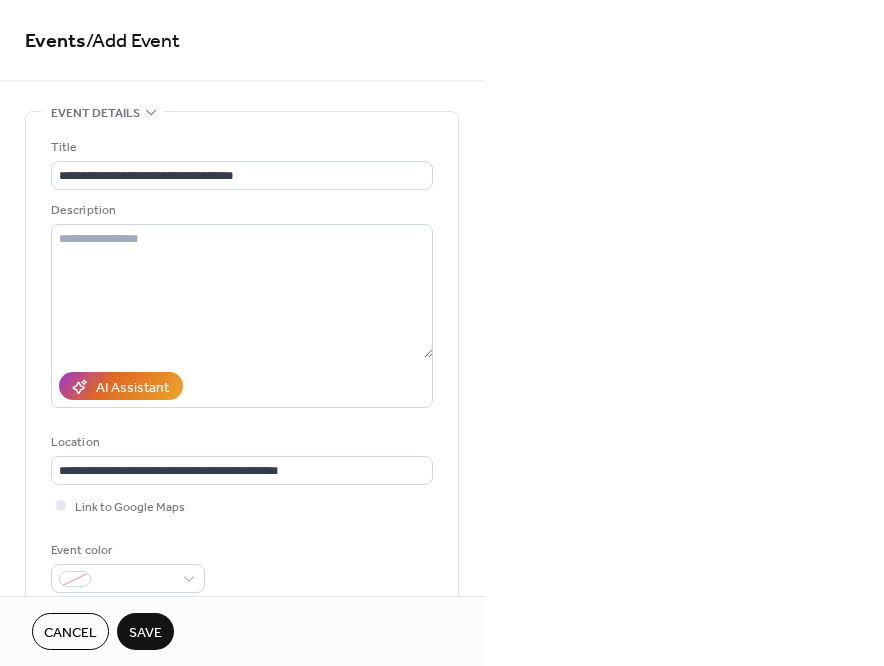 scroll, scrollTop: 419, scrollLeft: 0, axis: vertical 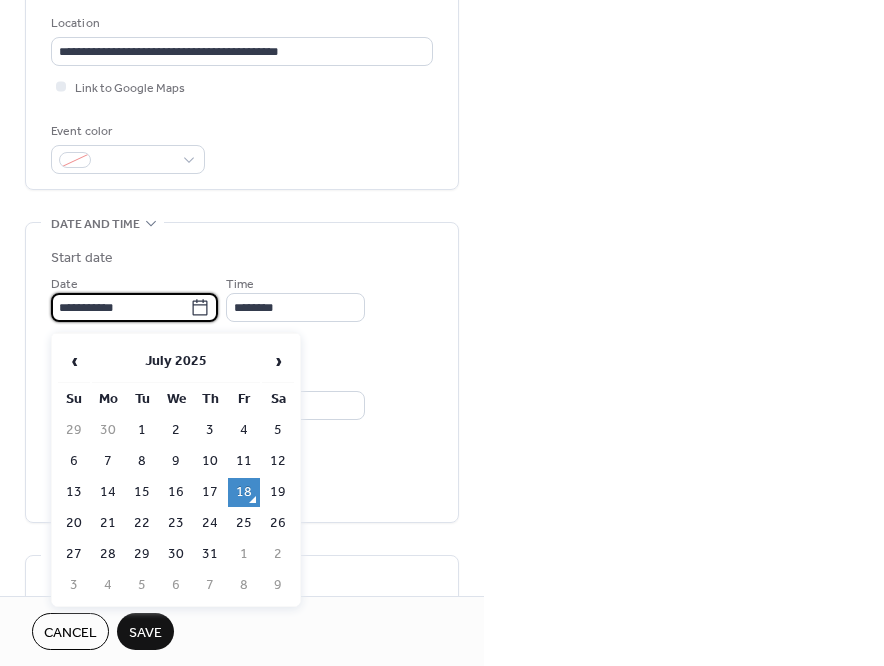click on "**********" at bounding box center (120, 307) 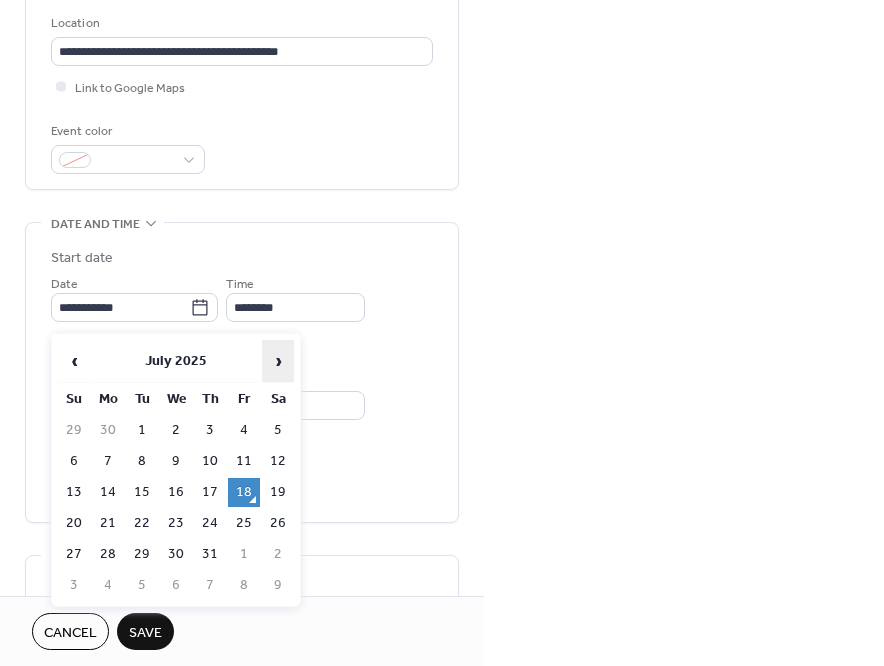 click on "›" at bounding box center [278, 361] 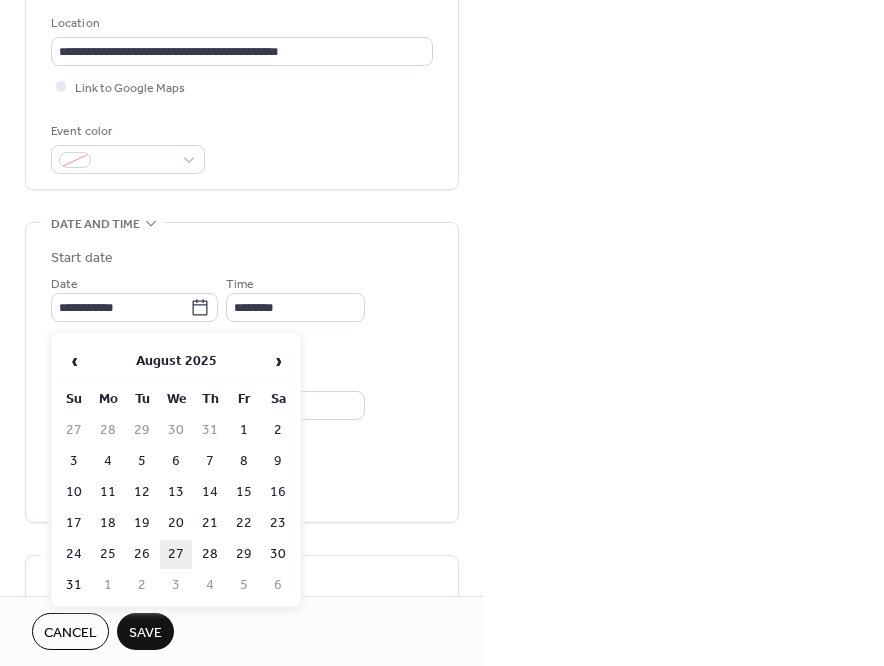 click on "27" at bounding box center [176, 554] 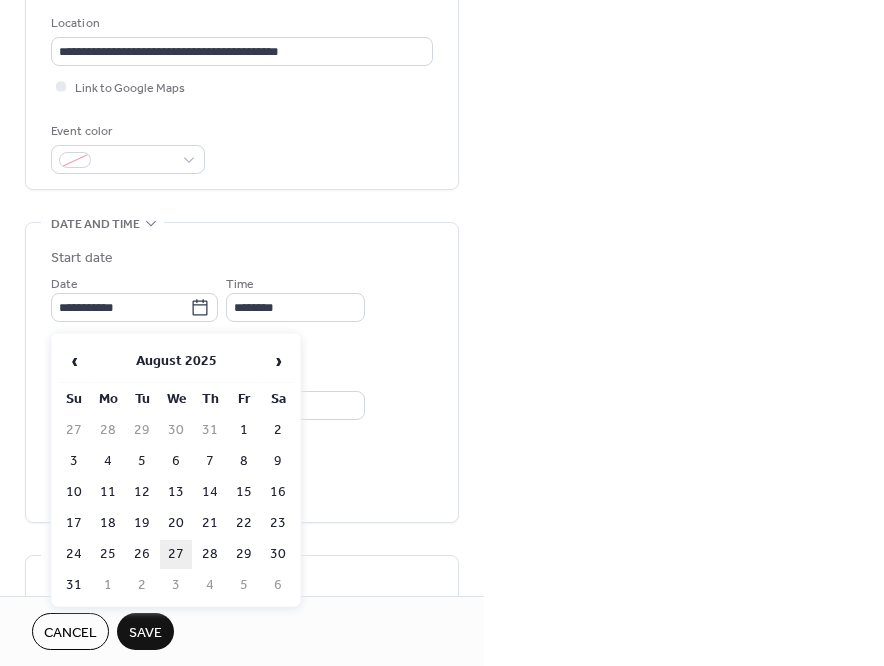 type on "**********" 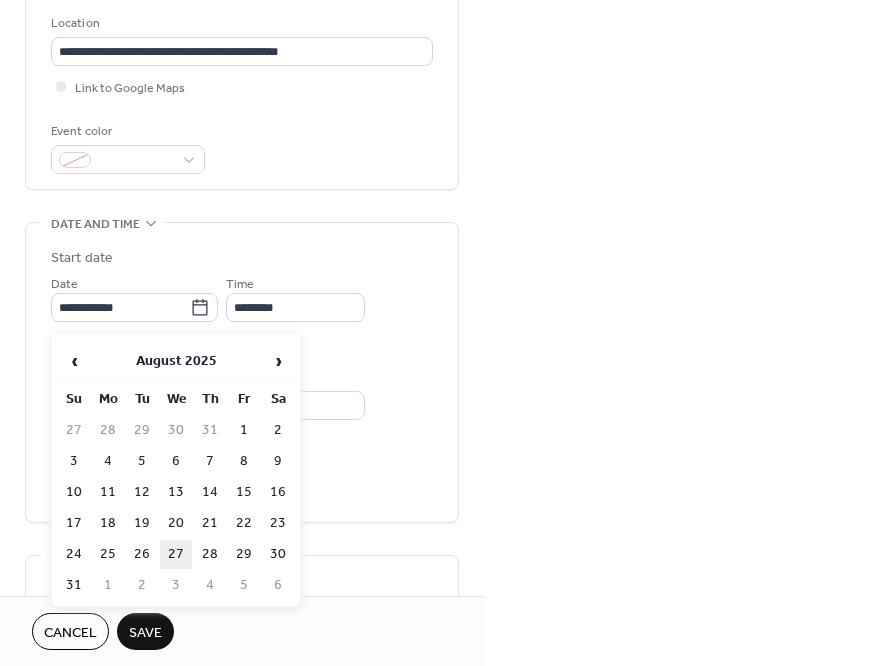 type on "**********" 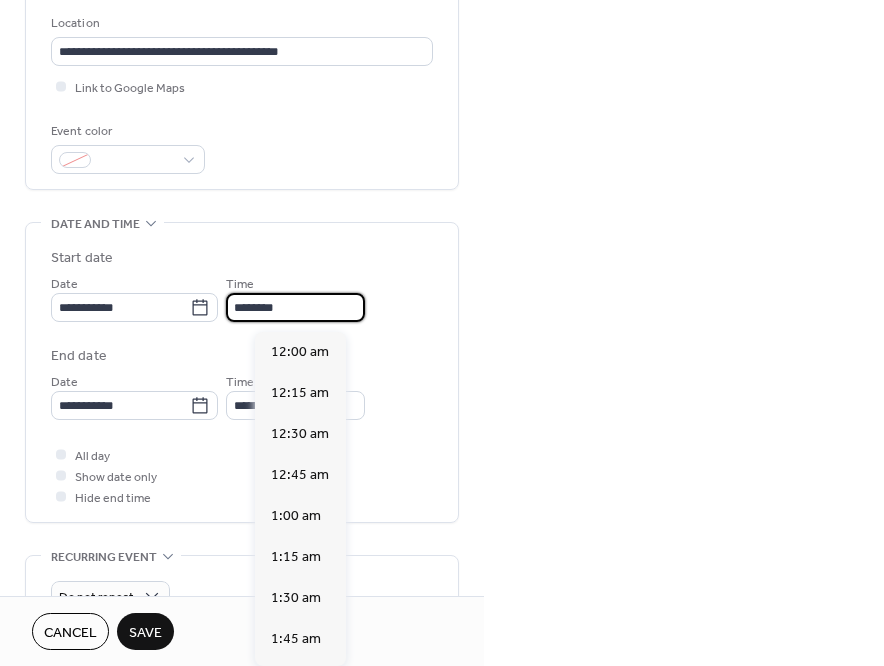click on "********" at bounding box center [295, 307] 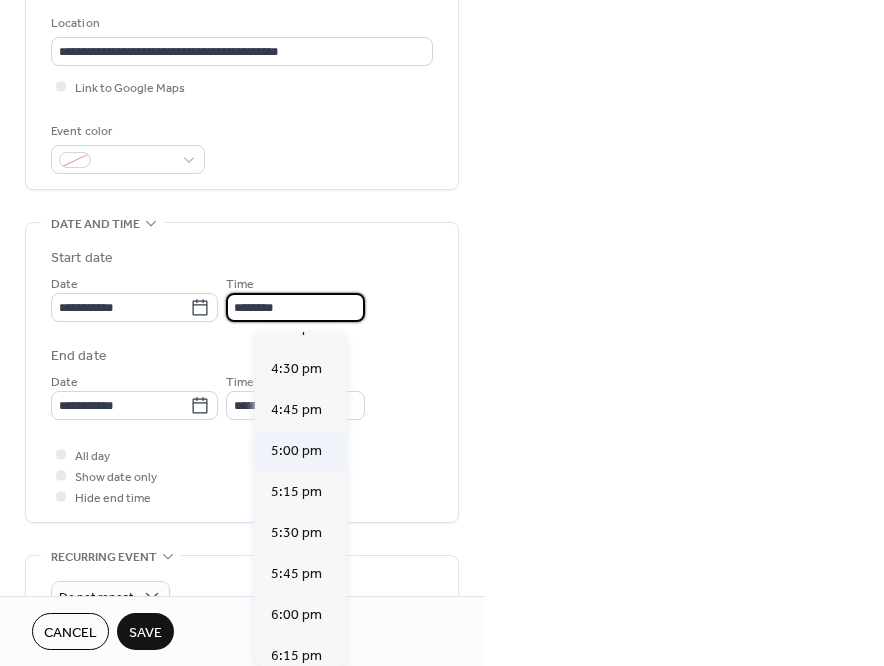 scroll, scrollTop: 2698, scrollLeft: 0, axis: vertical 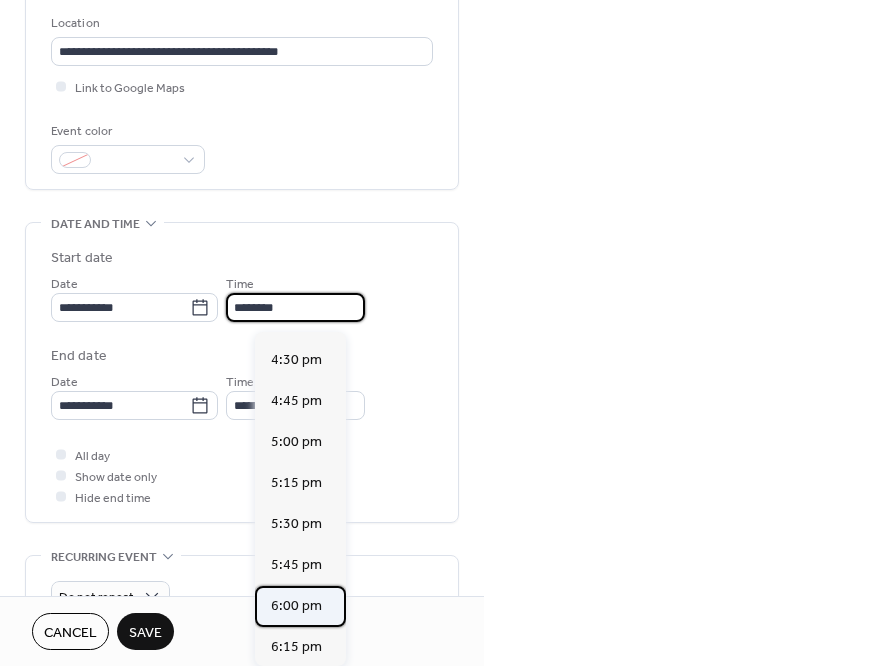 click on "6:00 pm" at bounding box center (296, 606) 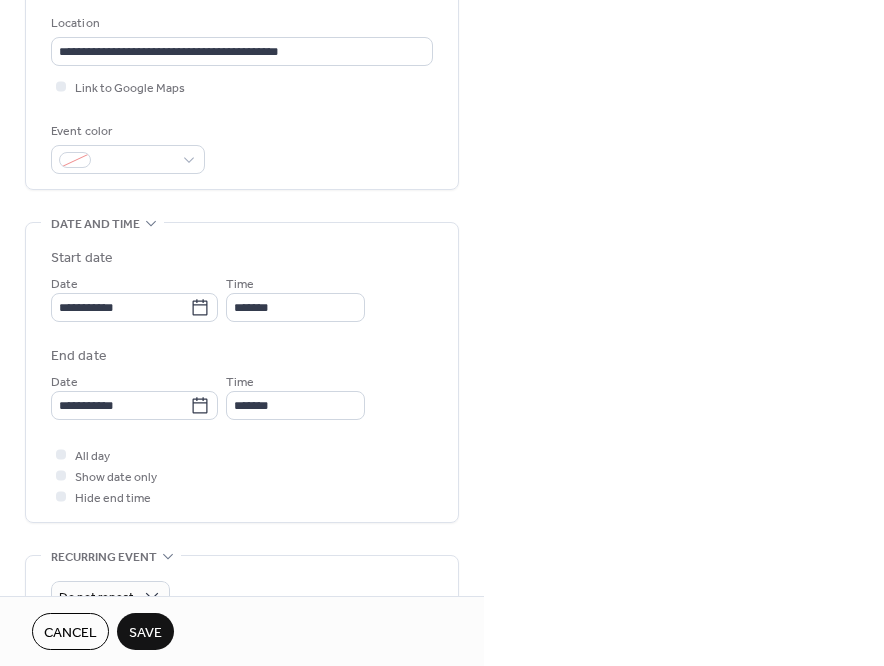 type on "*******" 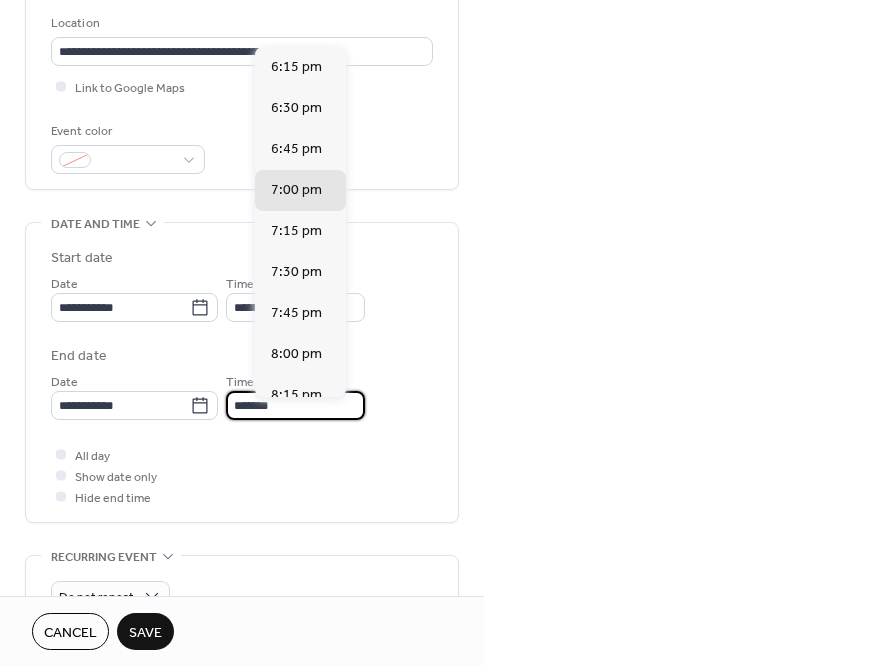 click on "*******" at bounding box center [295, 405] 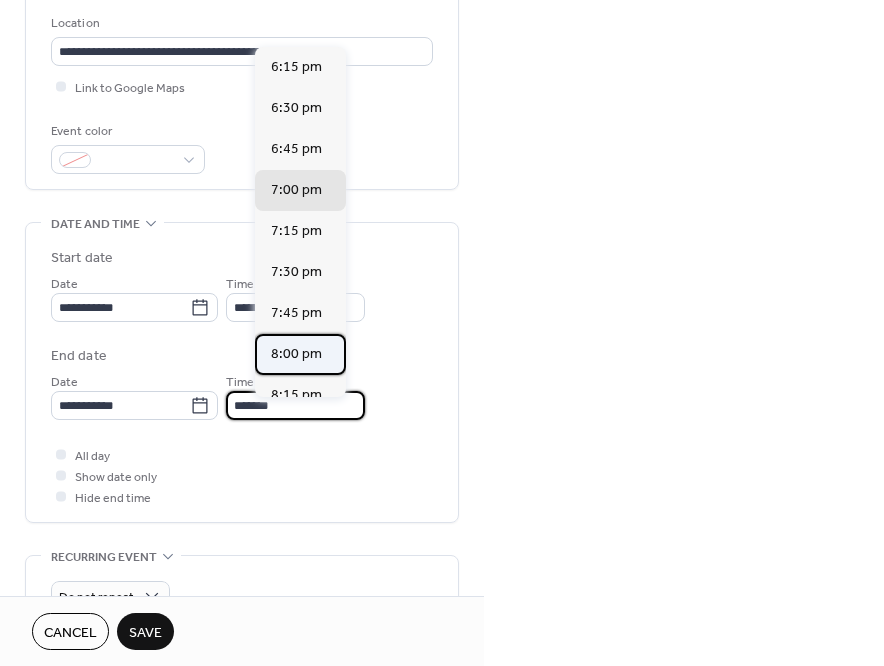click on "8:00 pm" at bounding box center (296, 354) 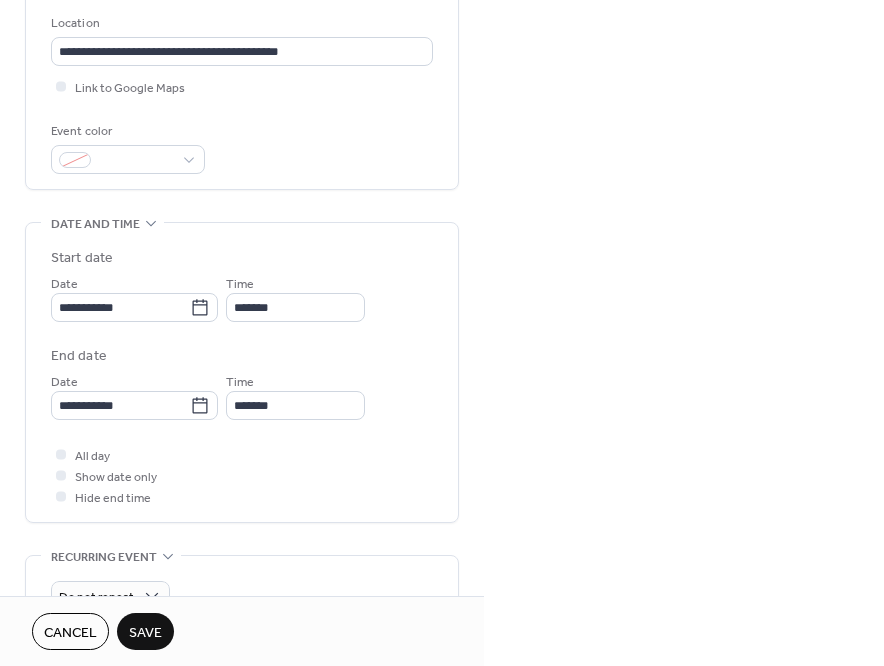 type on "*******" 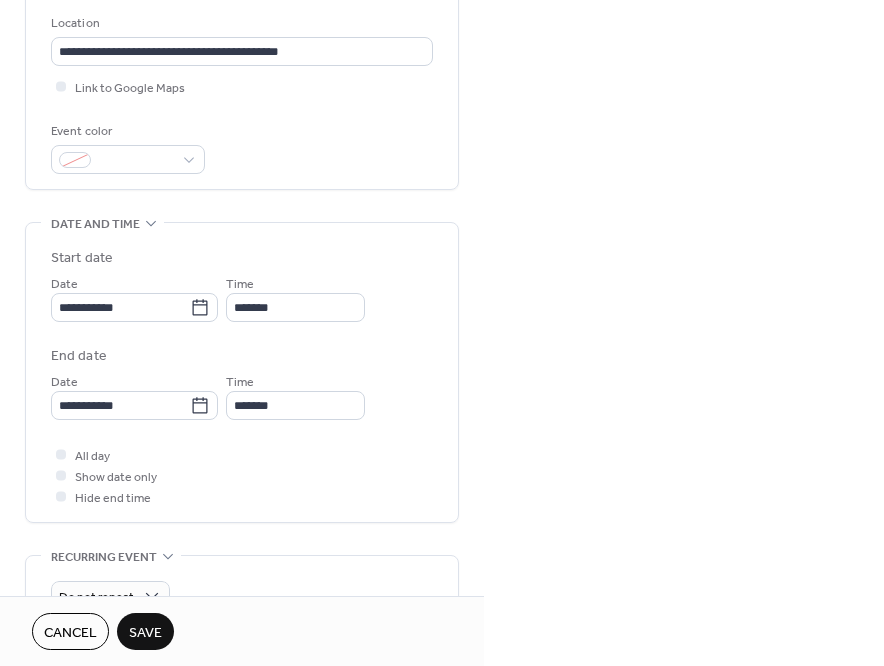 click on "Save" at bounding box center [145, 633] 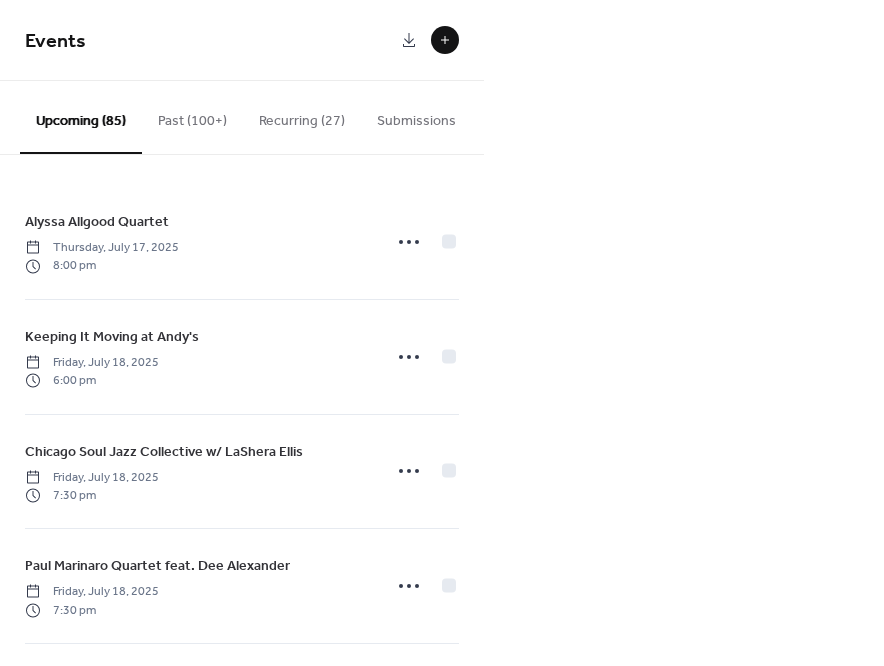 click at bounding box center (445, 40) 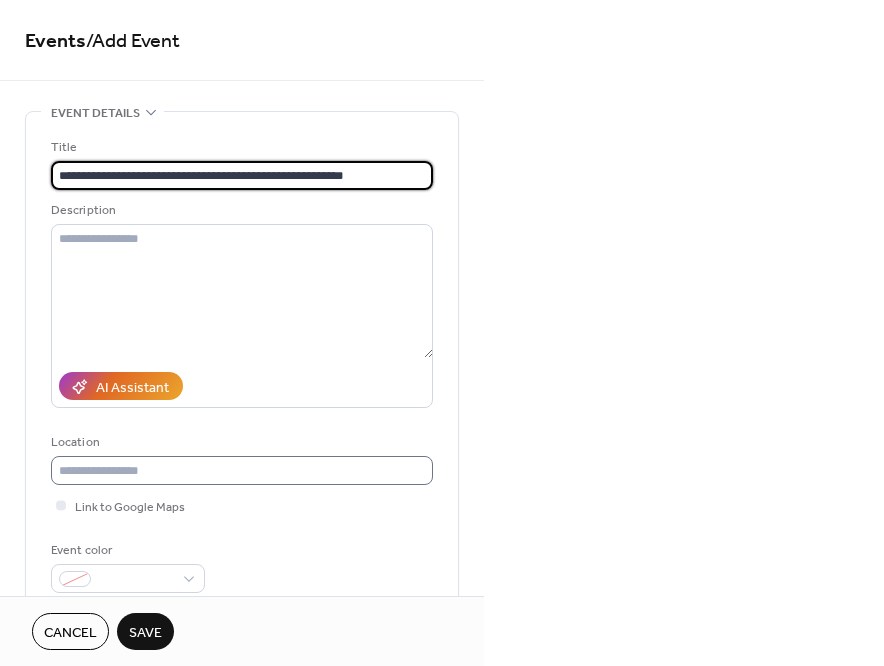 type on "**********" 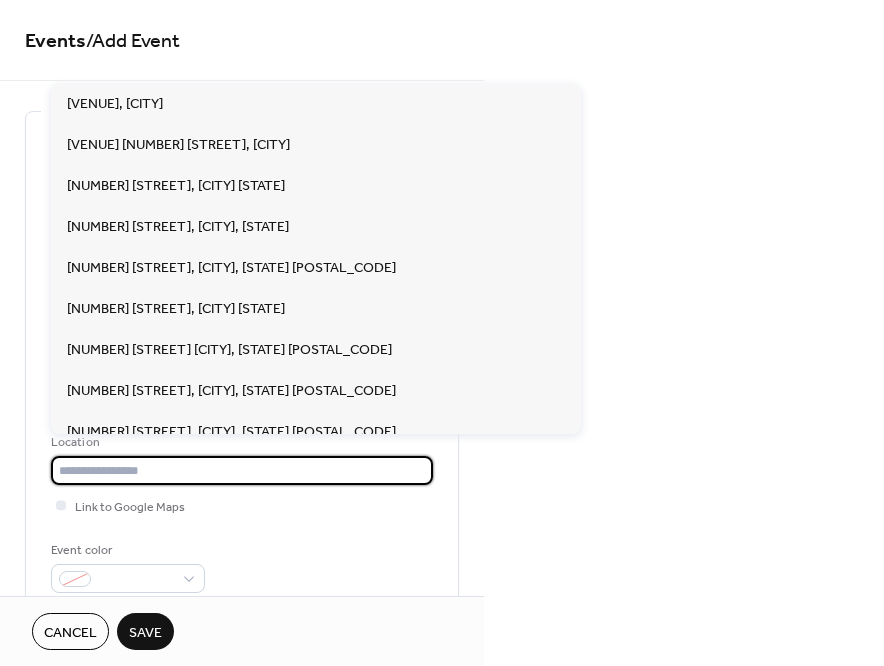 click at bounding box center (242, 470) 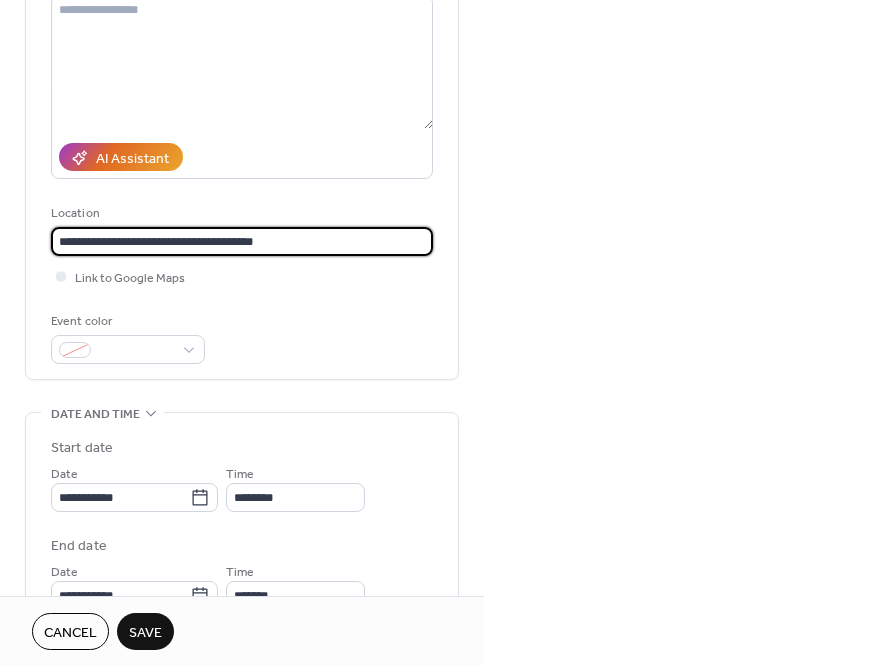 scroll, scrollTop: 287, scrollLeft: 0, axis: vertical 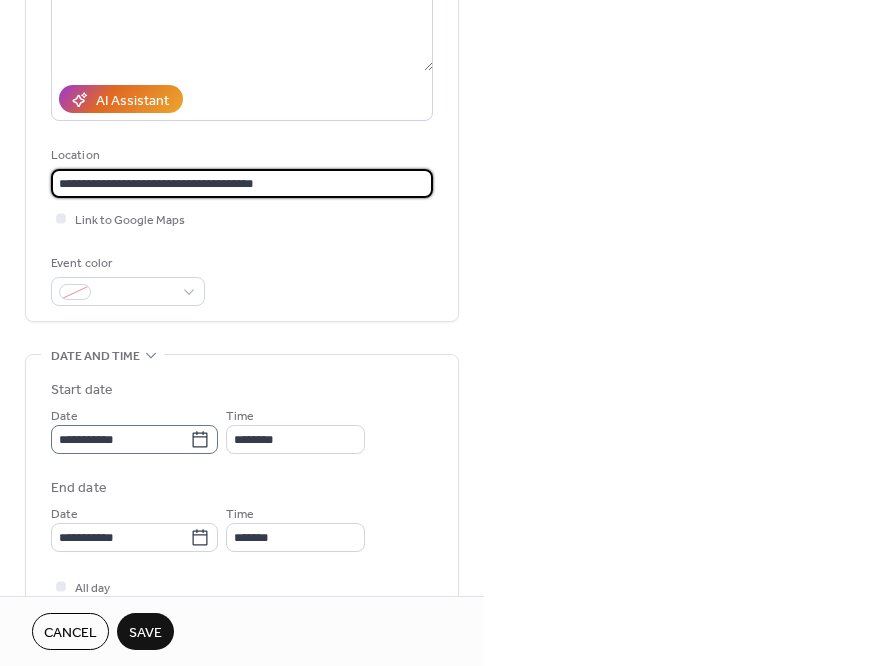 type on "**********" 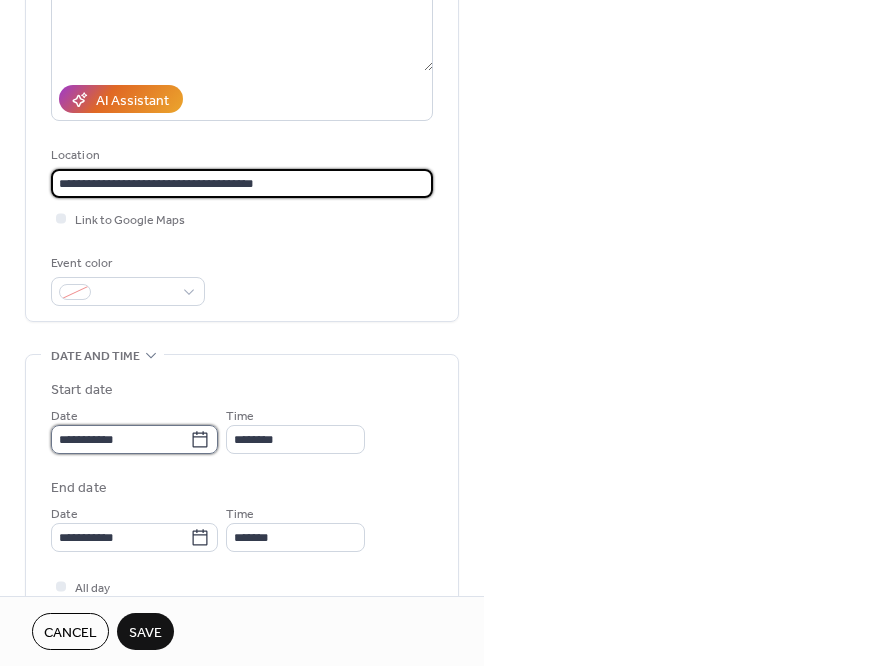 click on "**********" at bounding box center (120, 439) 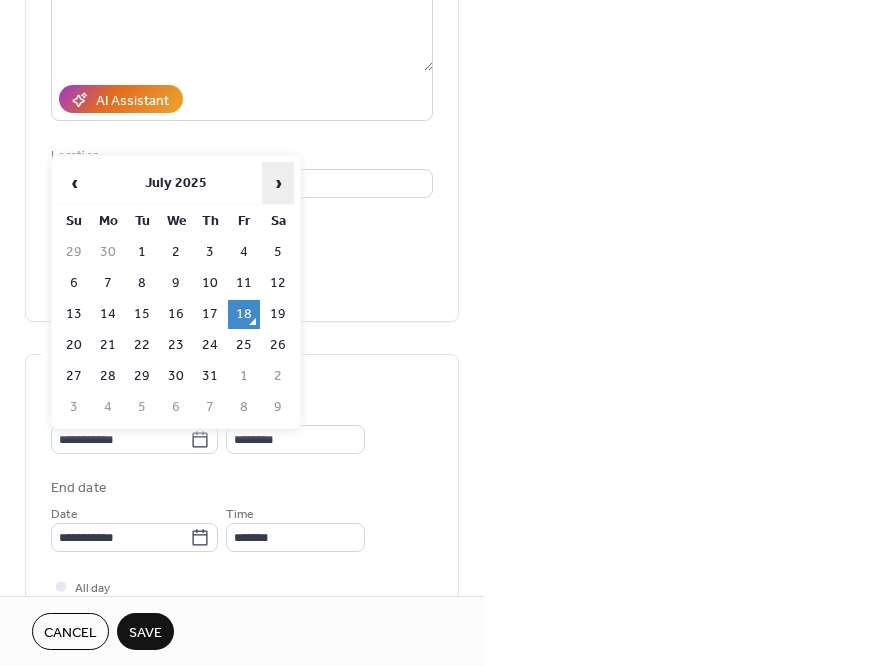 click on "›" at bounding box center (278, 183) 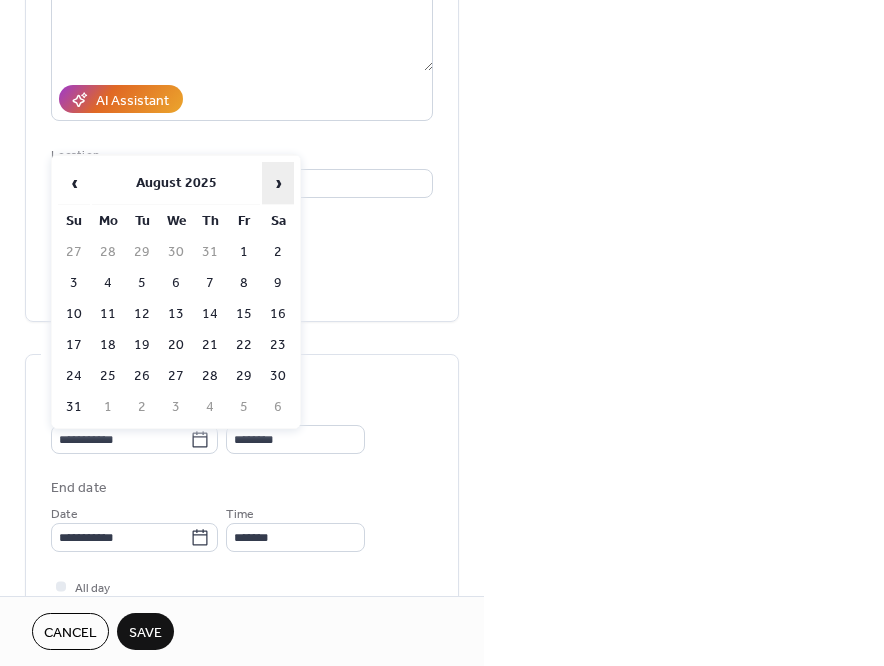 click on "›" at bounding box center (278, 183) 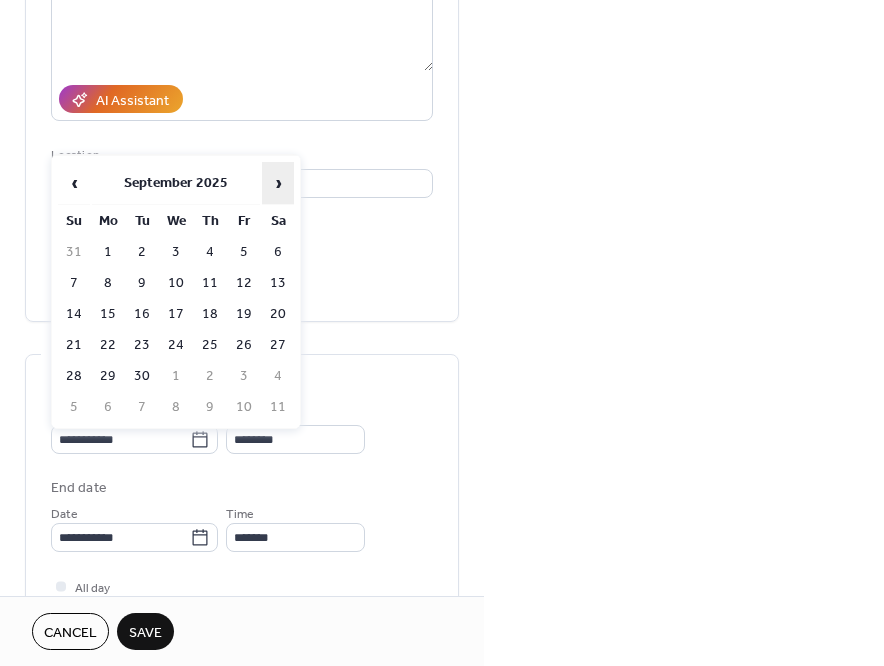 click on "›" at bounding box center (278, 183) 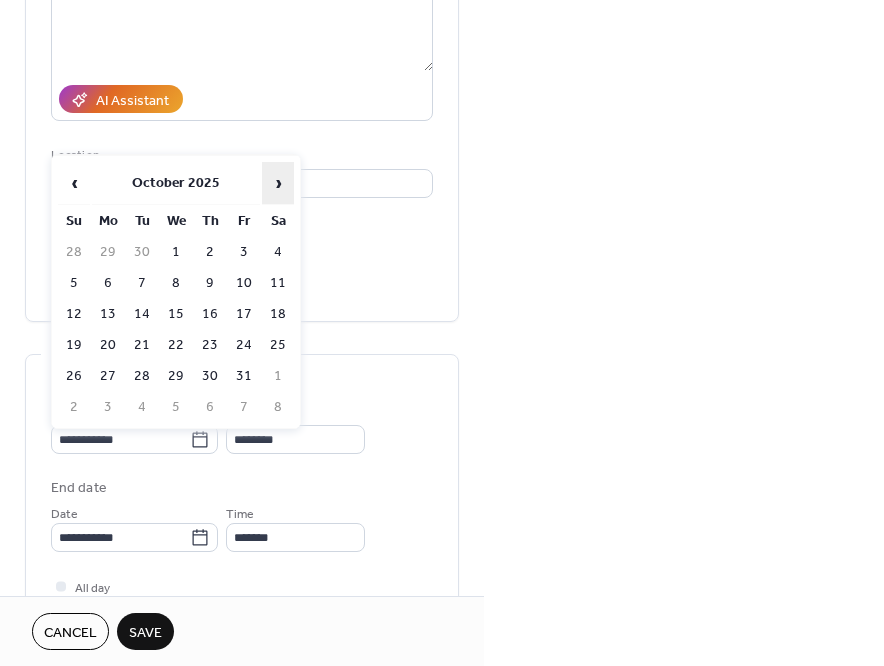 click on "›" at bounding box center (278, 183) 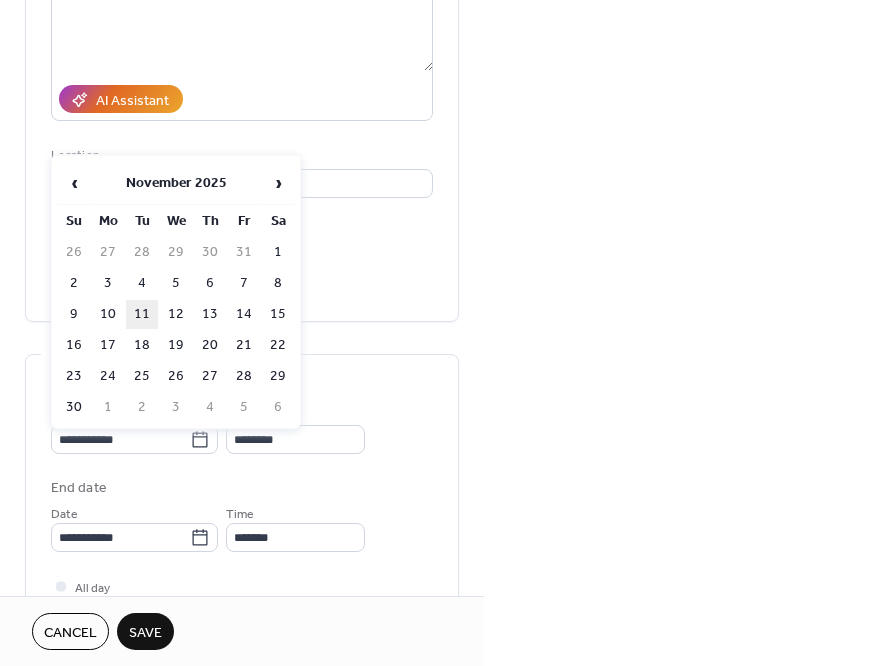 click on "11" at bounding box center [142, 314] 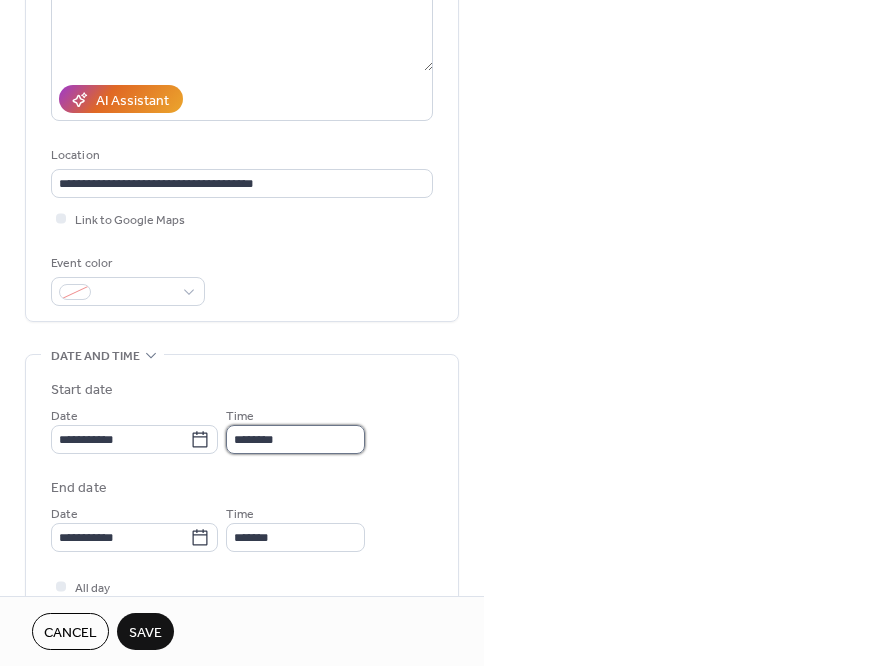 click on "********" at bounding box center (295, 439) 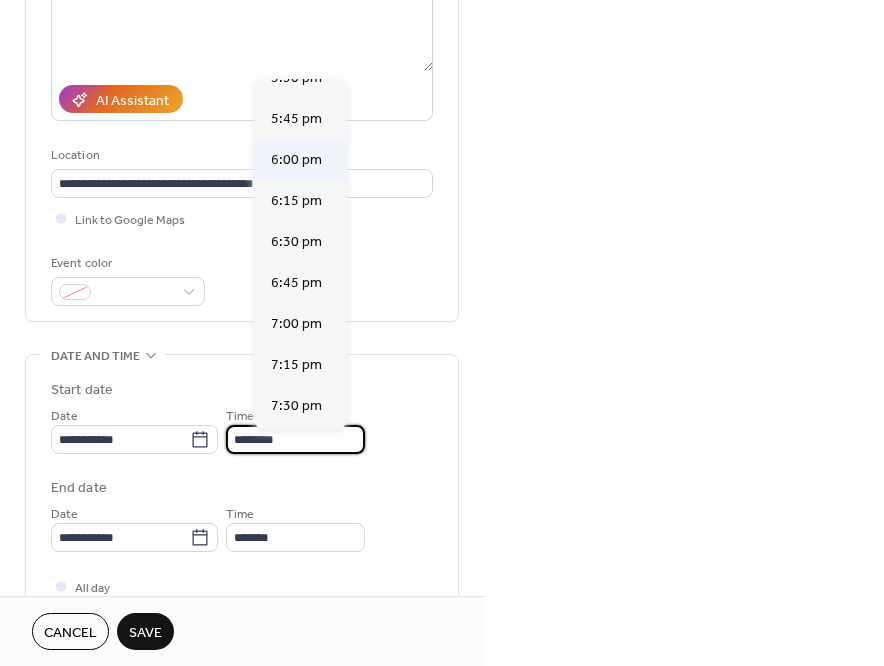 scroll, scrollTop: 3010, scrollLeft: 0, axis: vertical 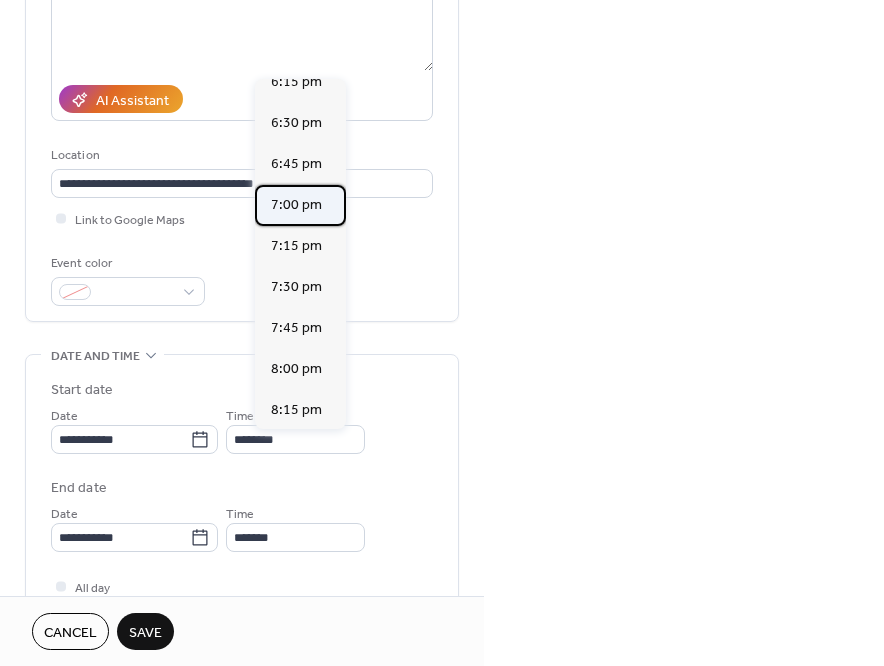 click on "7:00 pm" at bounding box center (296, 205) 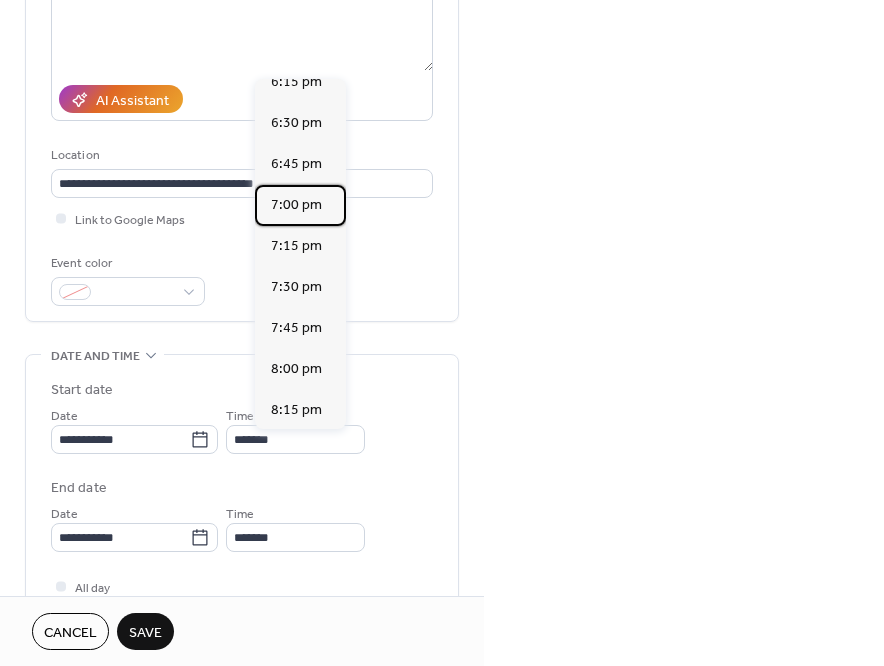type on "*******" 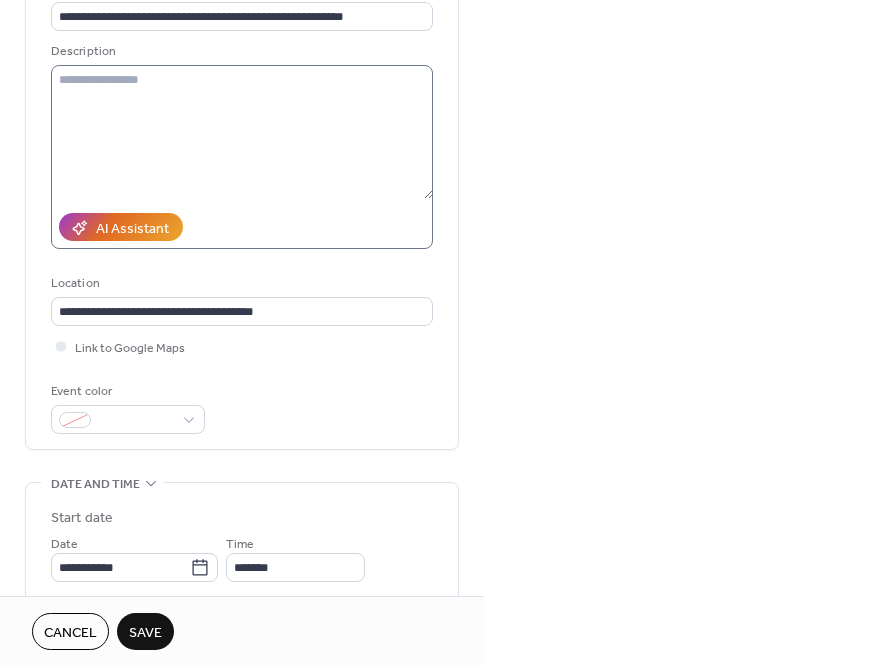 scroll, scrollTop: 0, scrollLeft: 0, axis: both 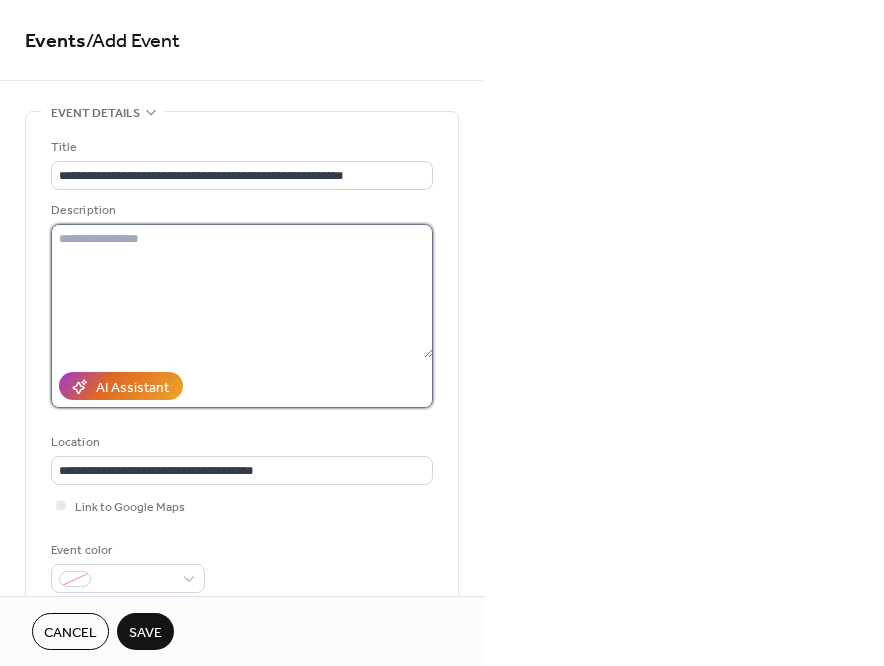 click at bounding box center (242, 291) 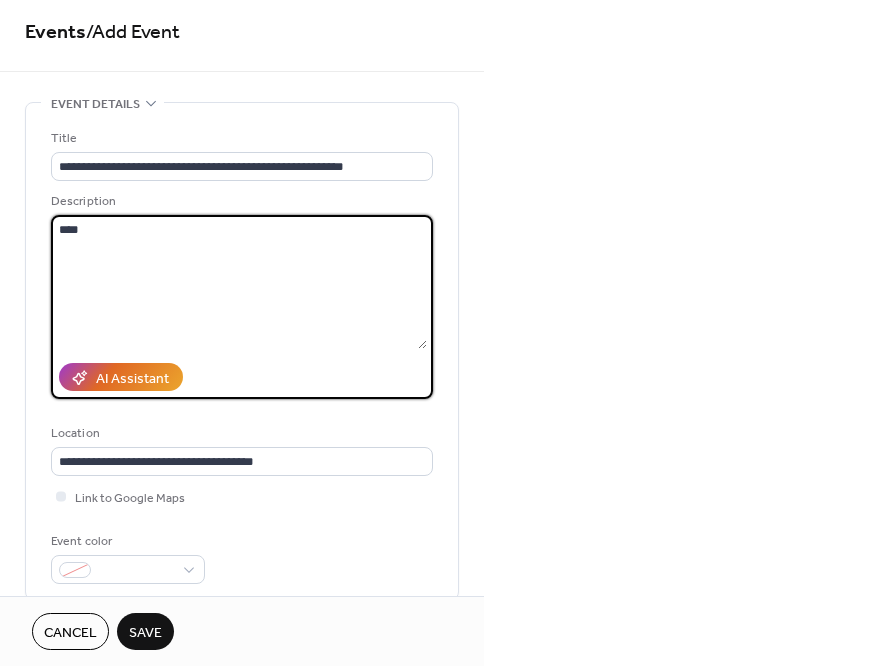 scroll, scrollTop: 131, scrollLeft: 0, axis: vertical 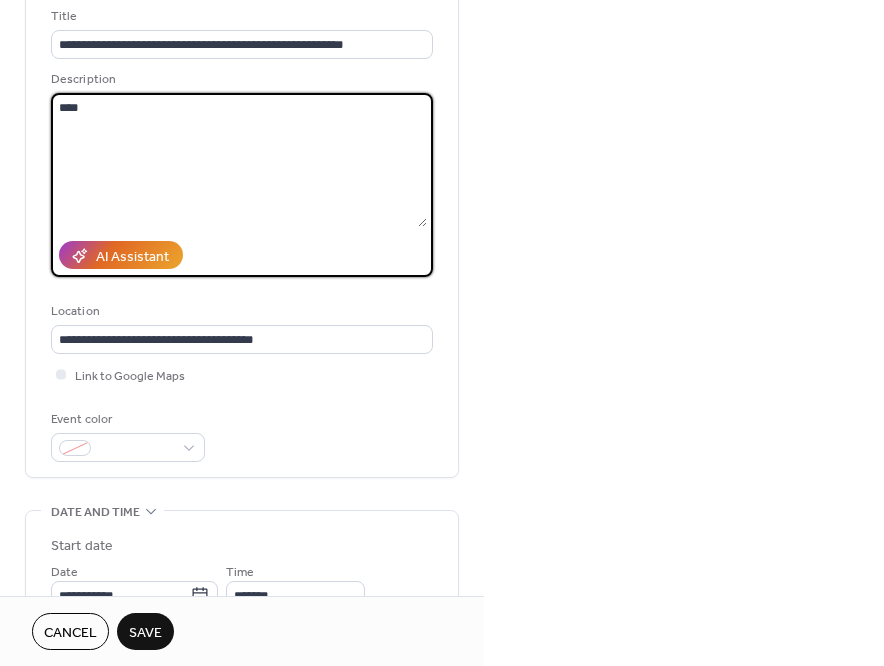 type on "****" 